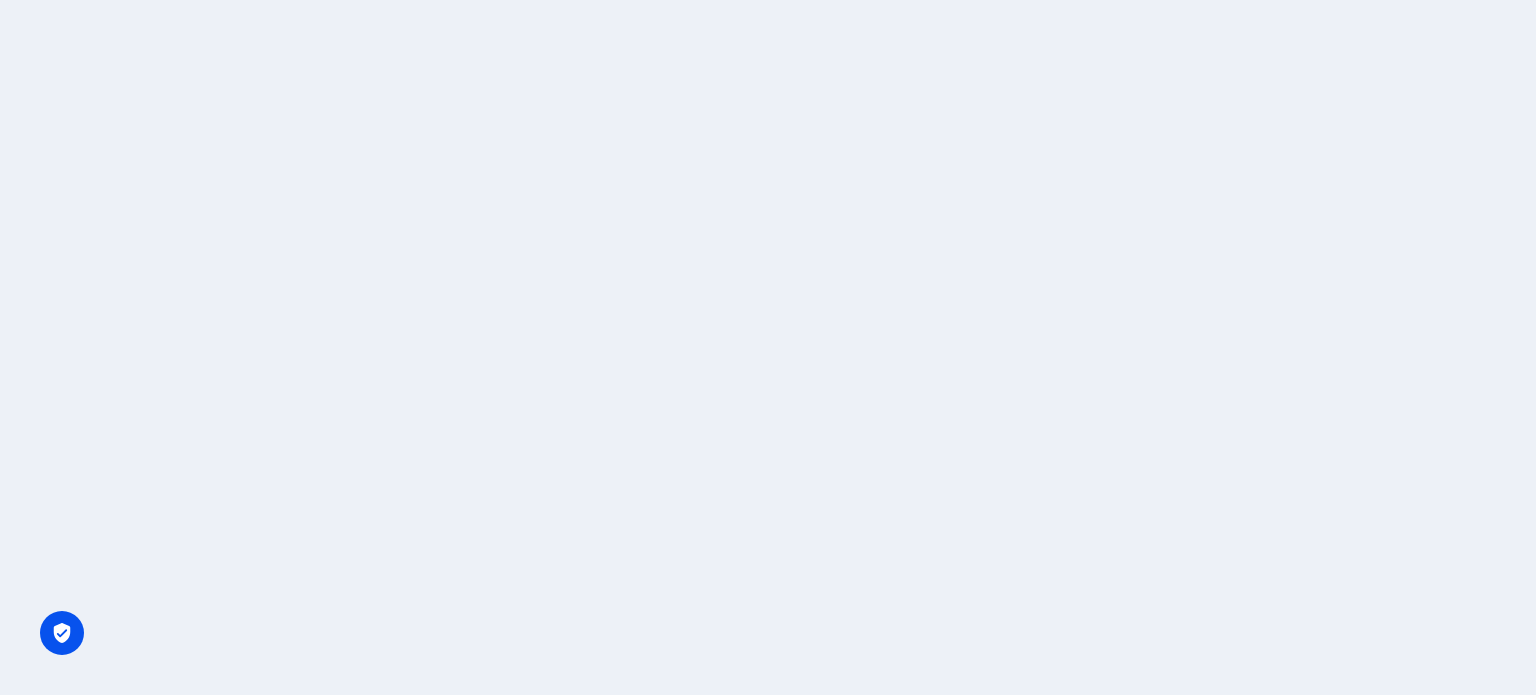 scroll, scrollTop: 0, scrollLeft: 0, axis: both 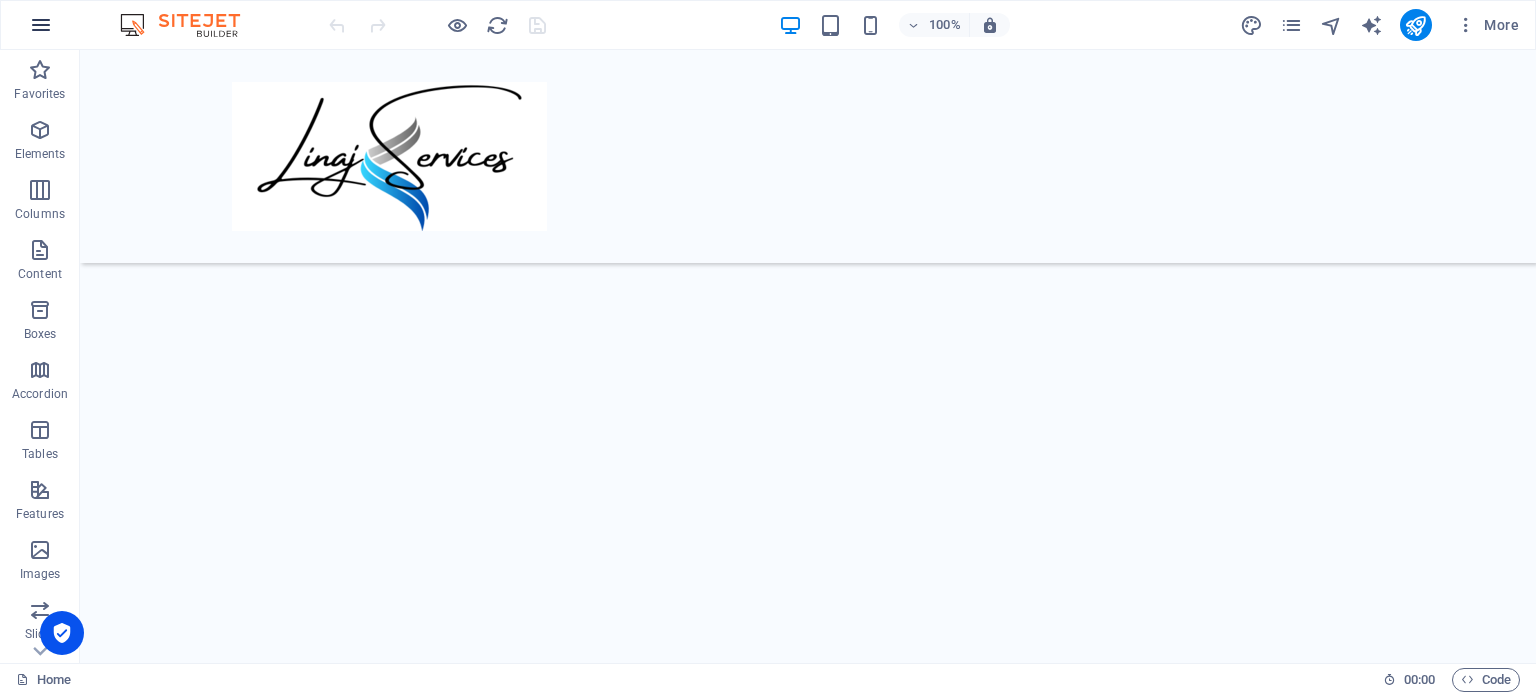 click at bounding box center (41, 25) 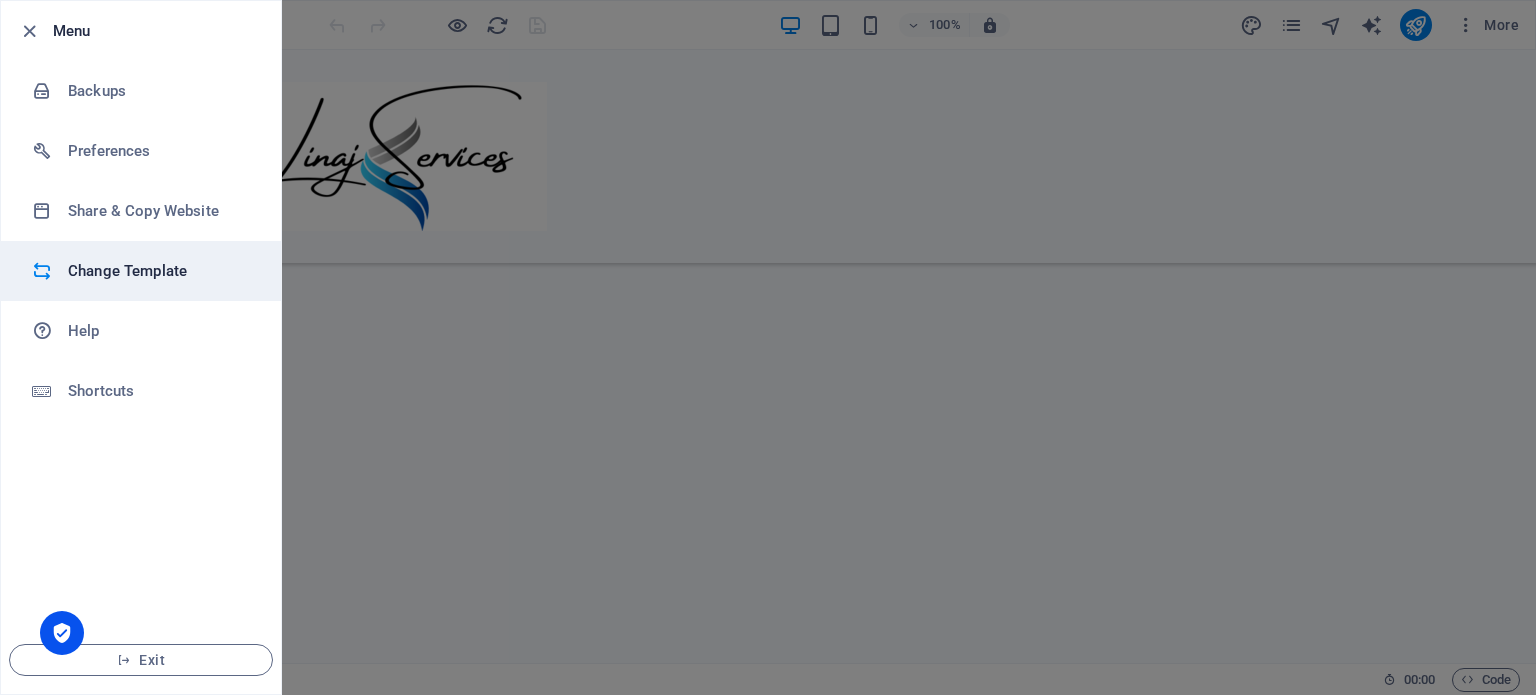 click on "Change Template" at bounding box center [160, 271] 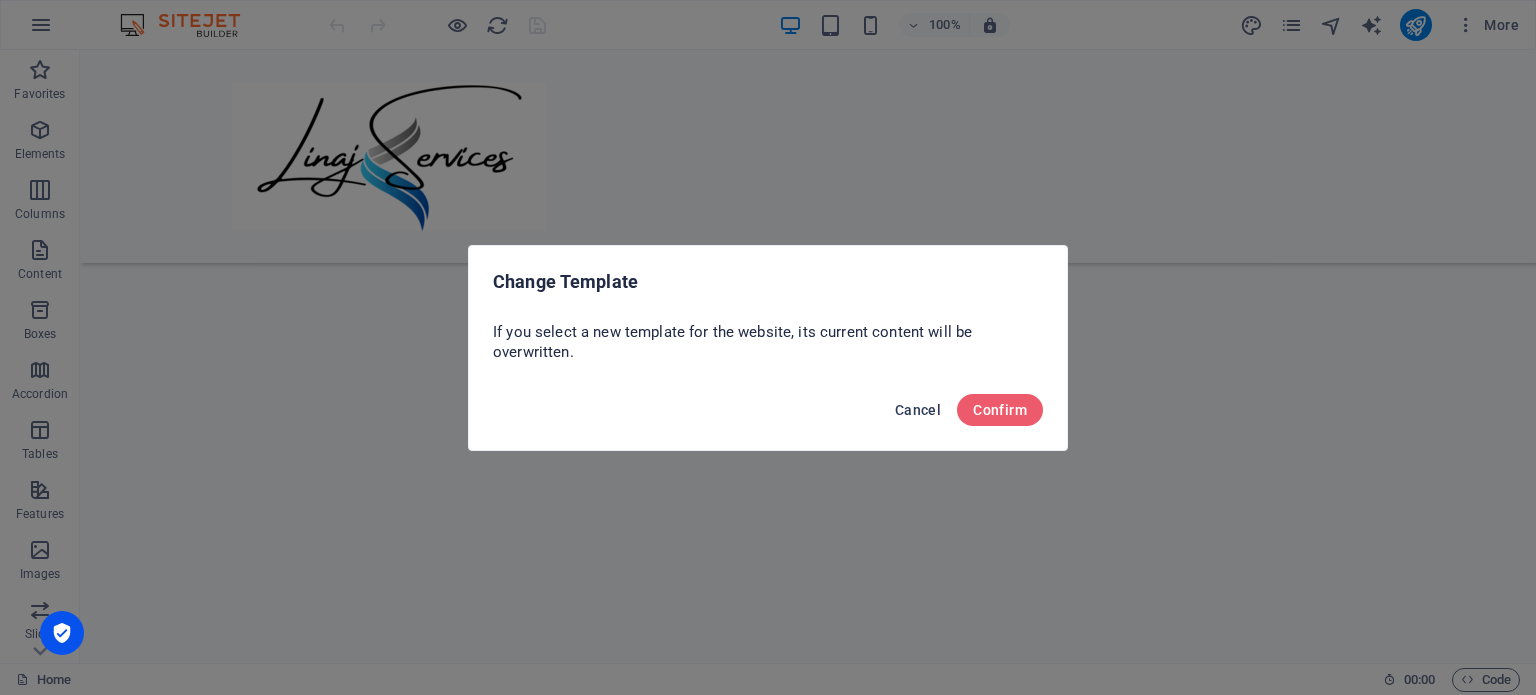 click on "Cancel" at bounding box center [918, 410] 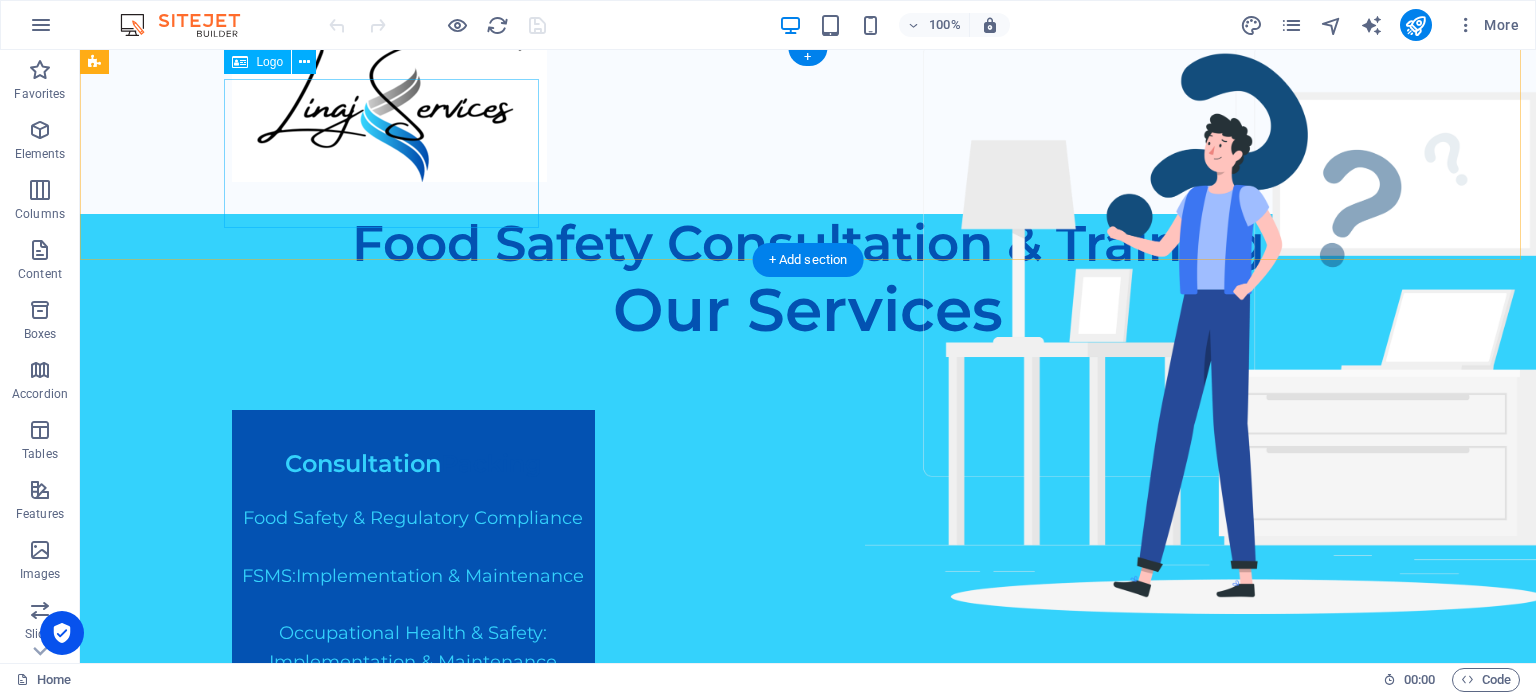 scroll, scrollTop: 0, scrollLeft: 0, axis: both 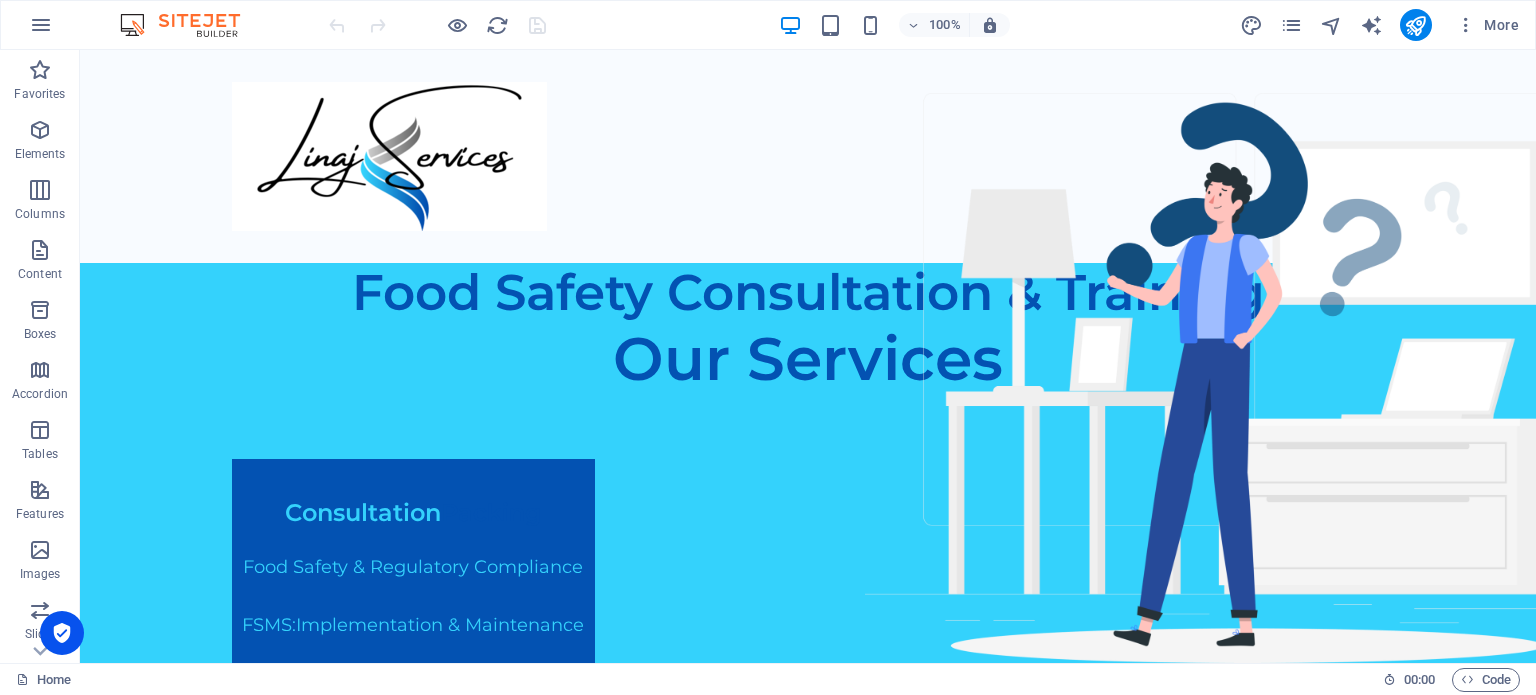 click at bounding box center (190, 25) 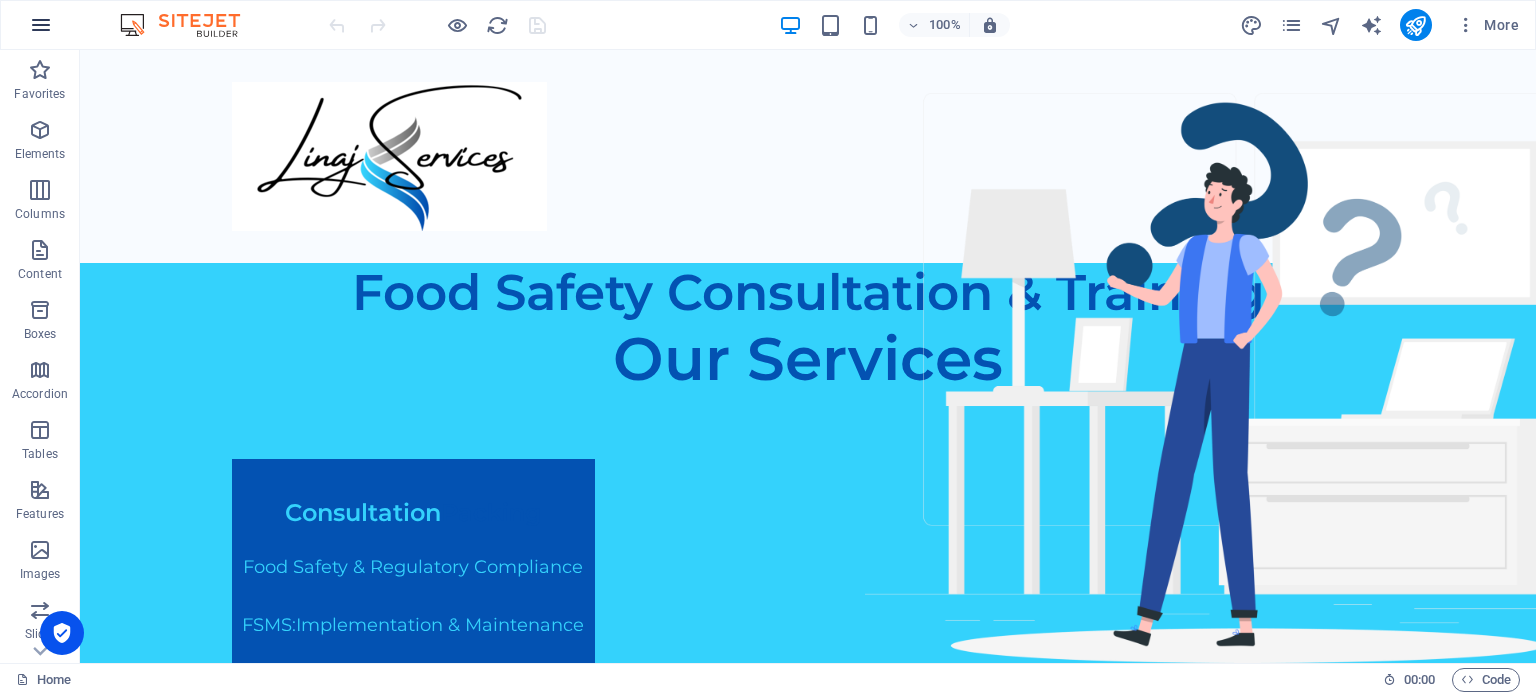 click at bounding box center [41, 25] 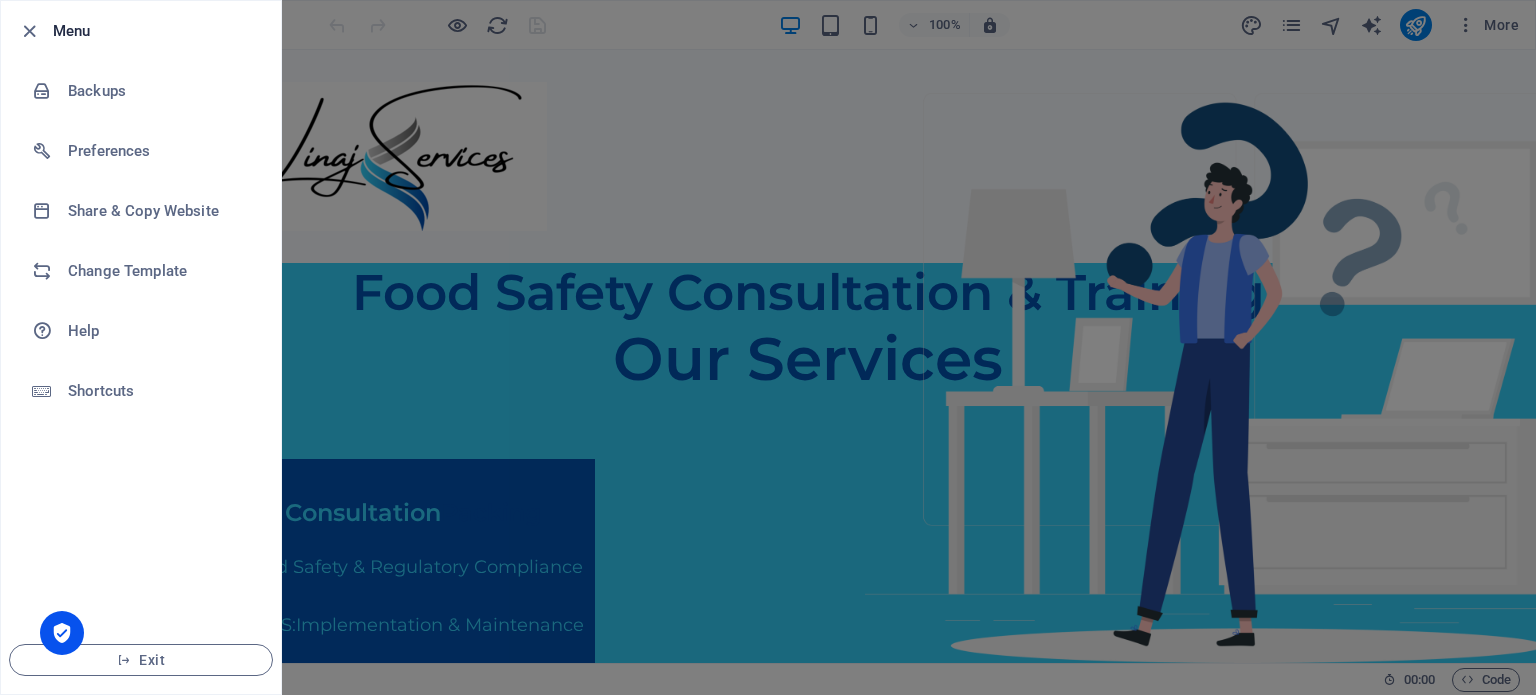 drag, startPoint x: 520, startPoint y: 236, endPoint x: 336, endPoint y: 707, distance: 505.66492 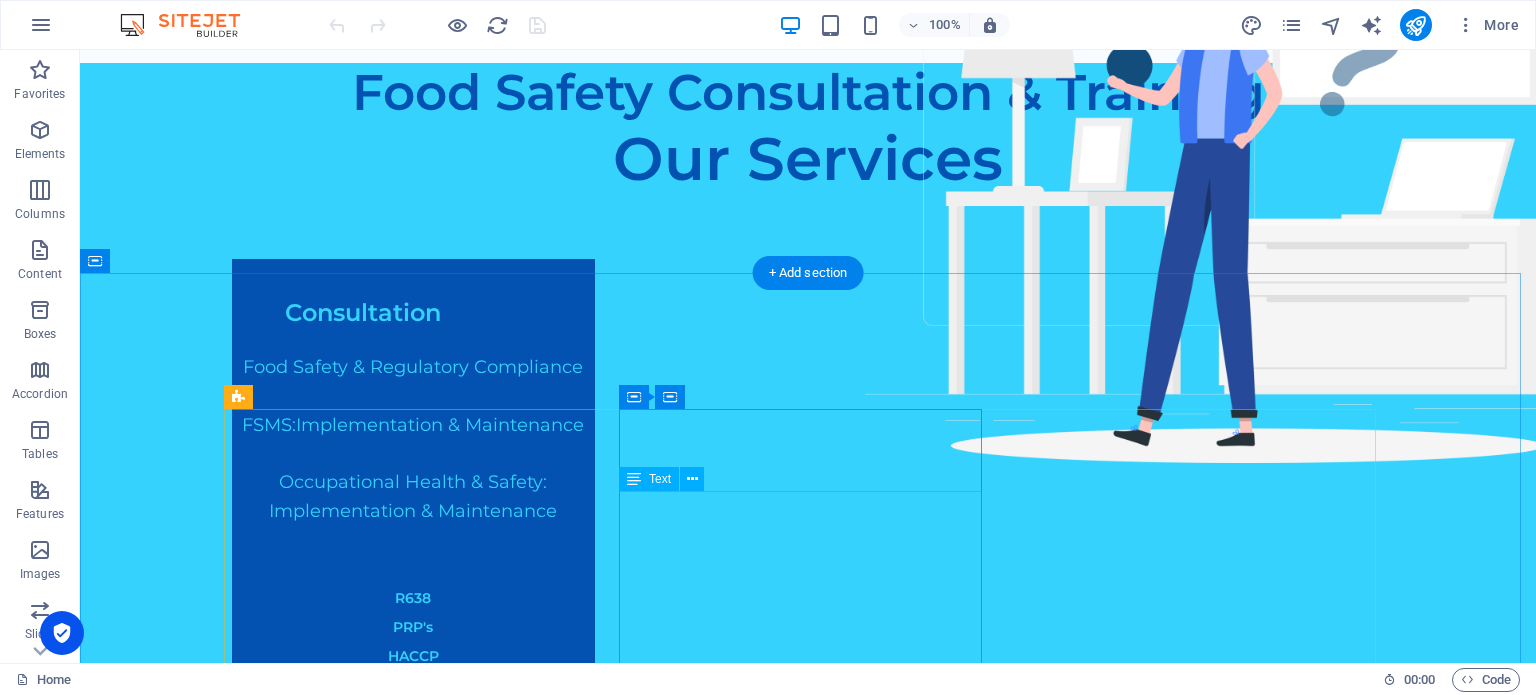scroll, scrollTop: 0, scrollLeft: 0, axis: both 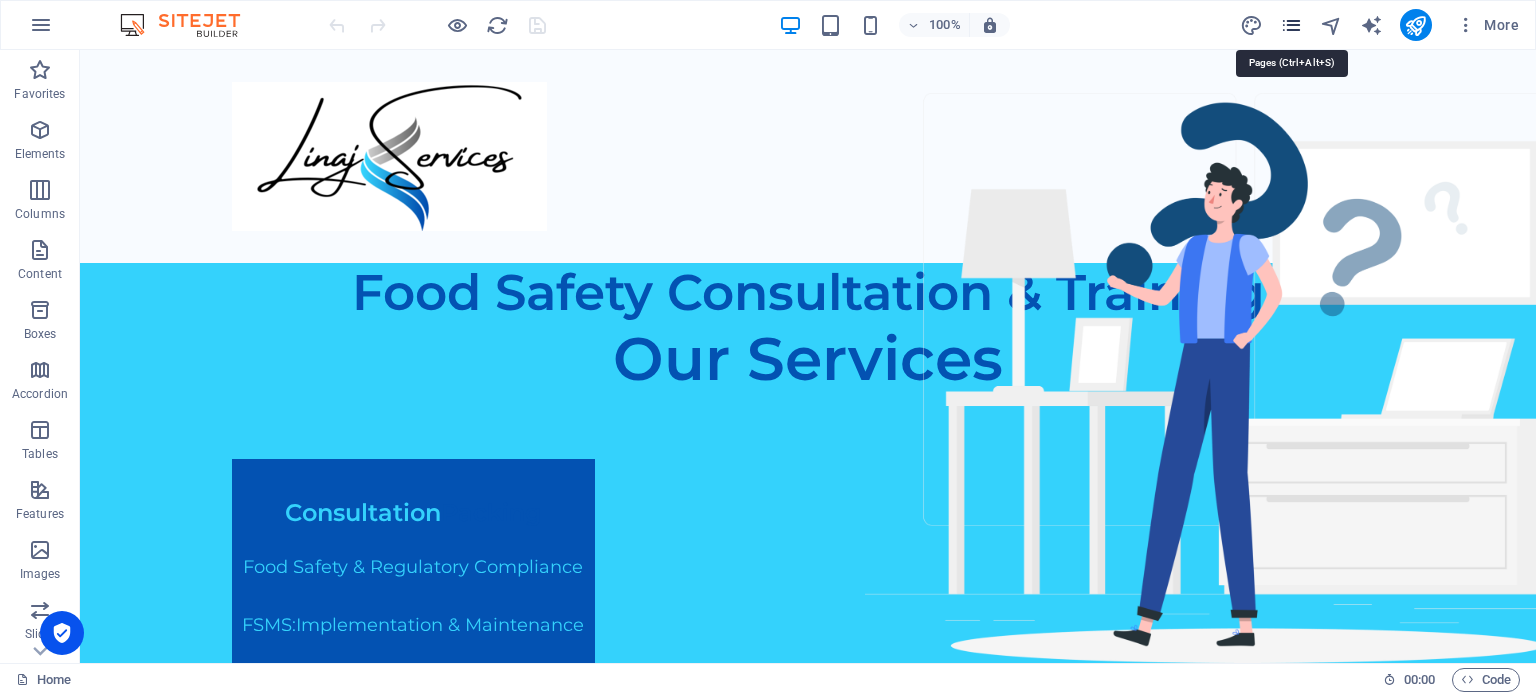 click at bounding box center [1291, 25] 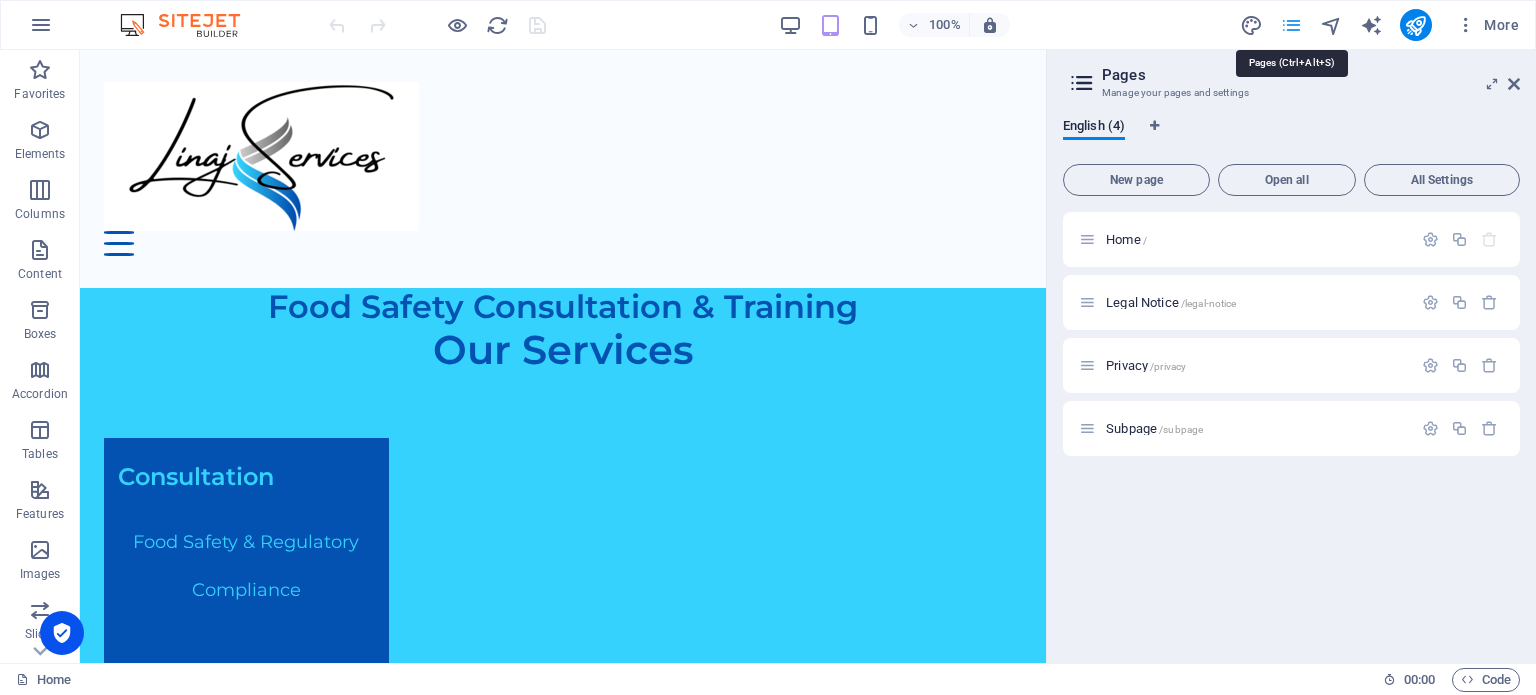 click at bounding box center [1291, 25] 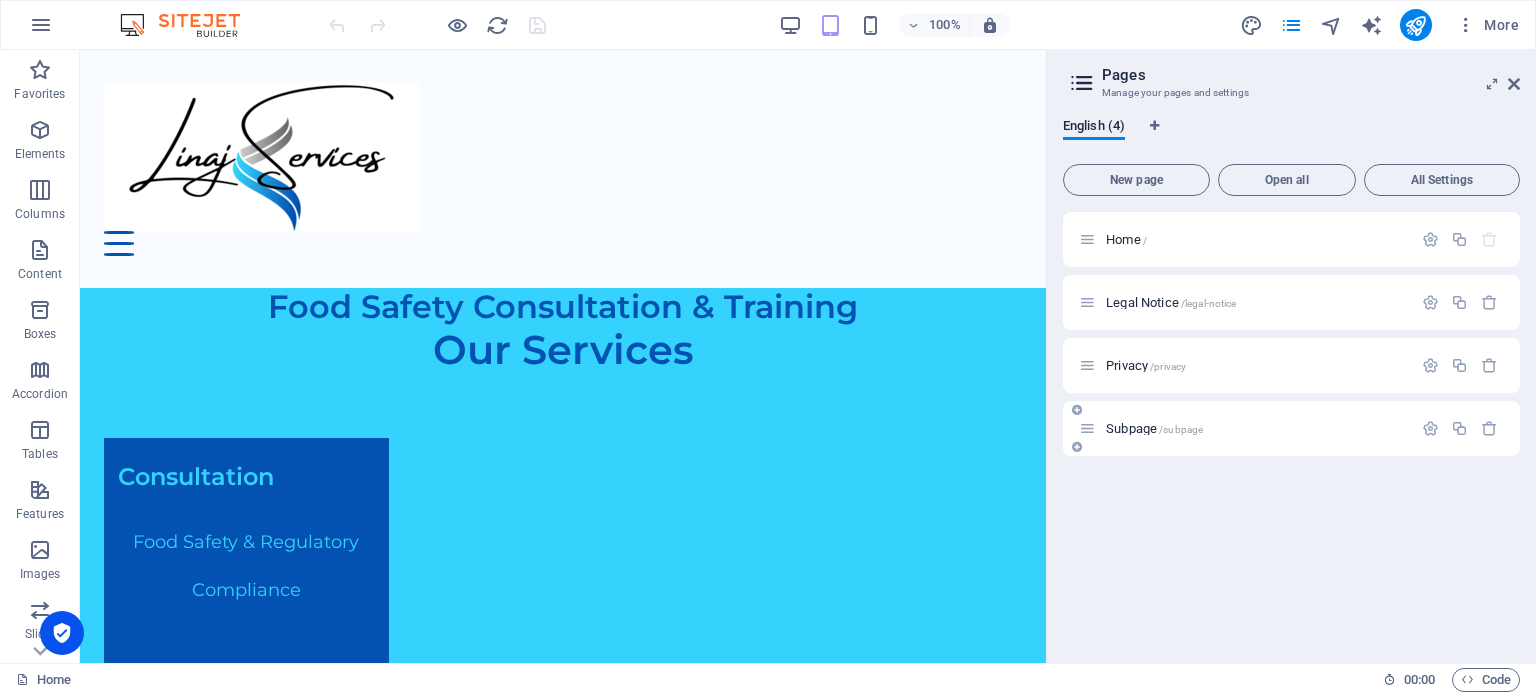 click on "Subpage /subpage" at bounding box center (1154, 428) 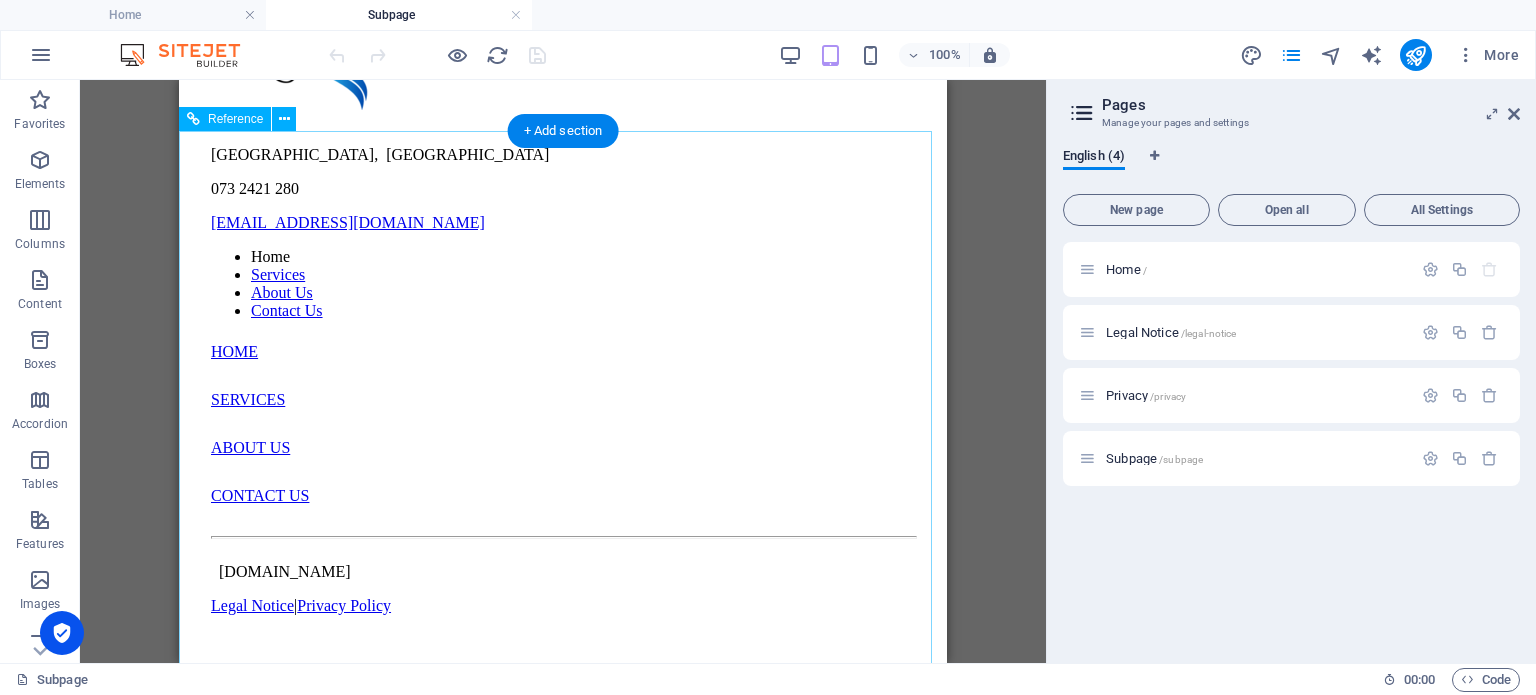 scroll, scrollTop: 1017, scrollLeft: 0, axis: vertical 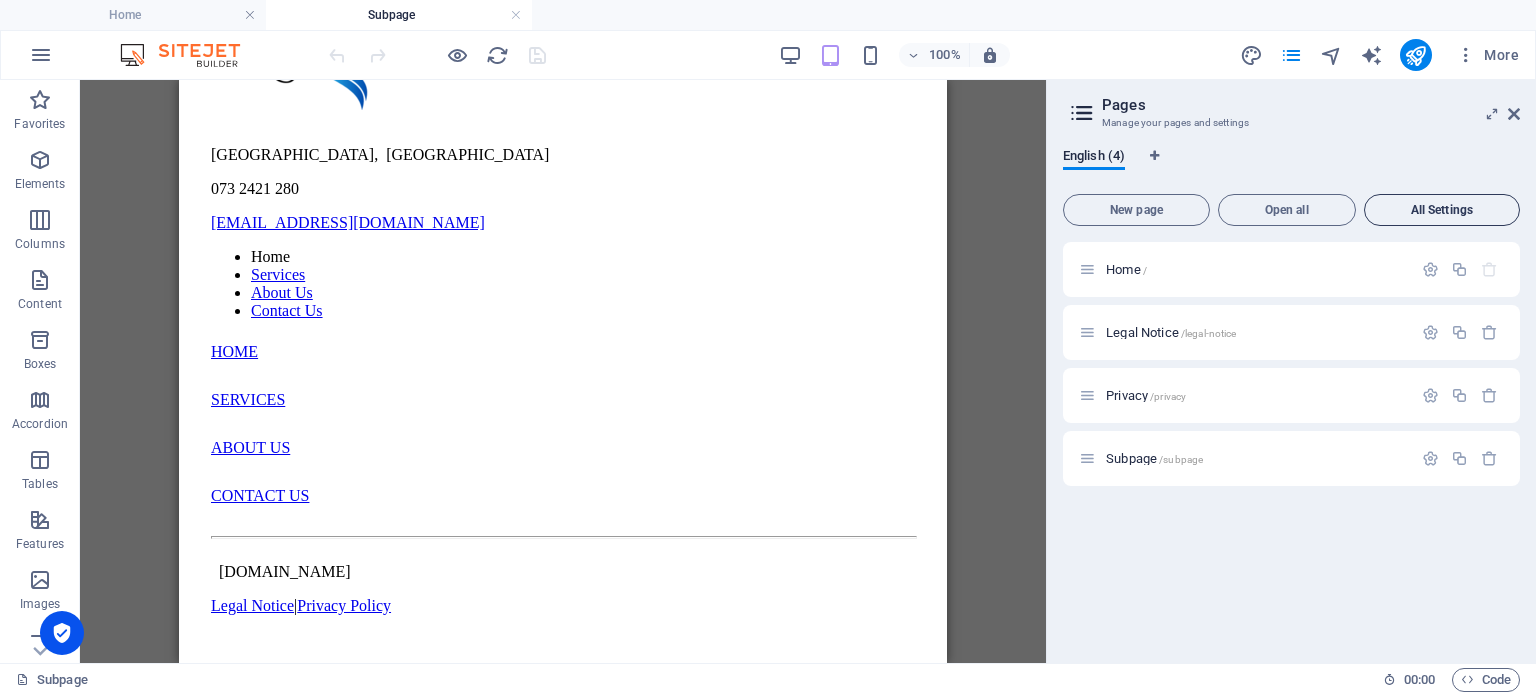 click on "All Settings" at bounding box center (1442, 210) 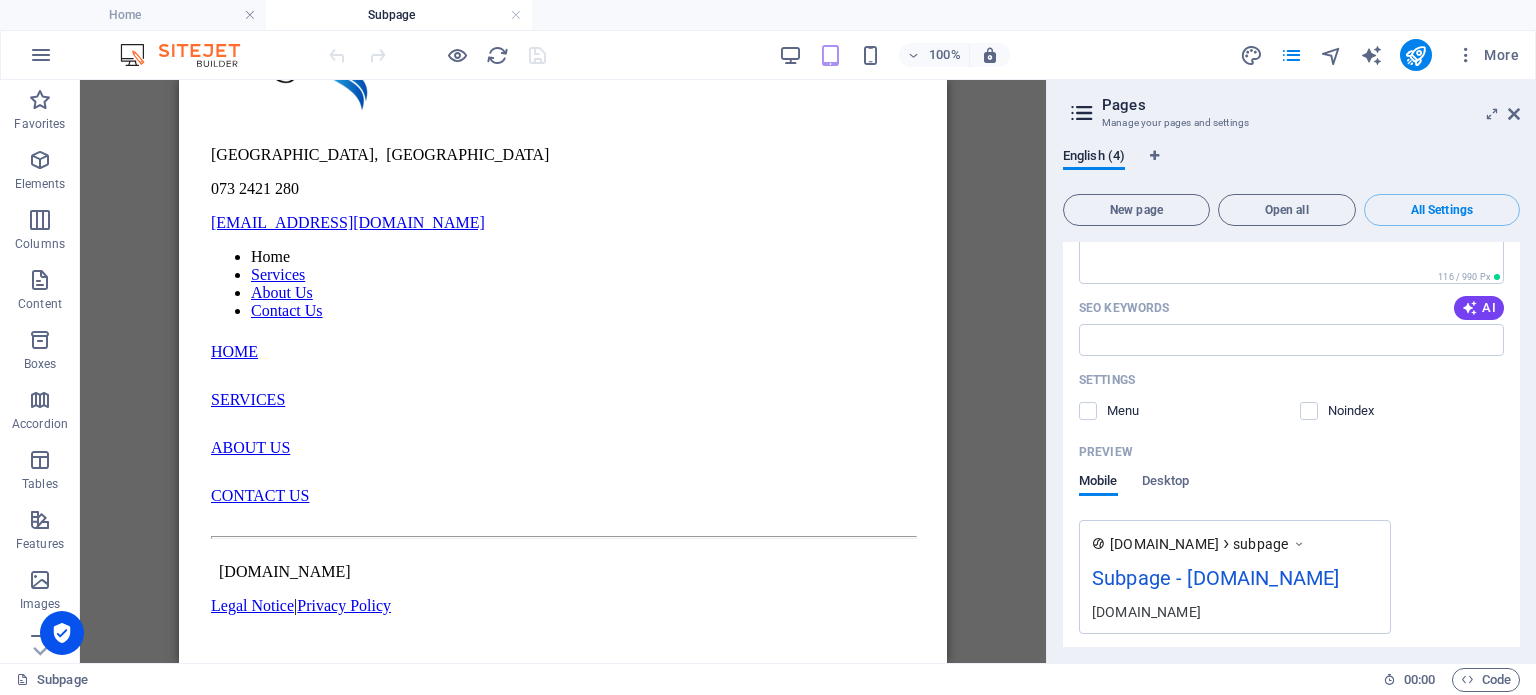 scroll, scrollTop: 2854, scrollLeft: 0, axis: vertical 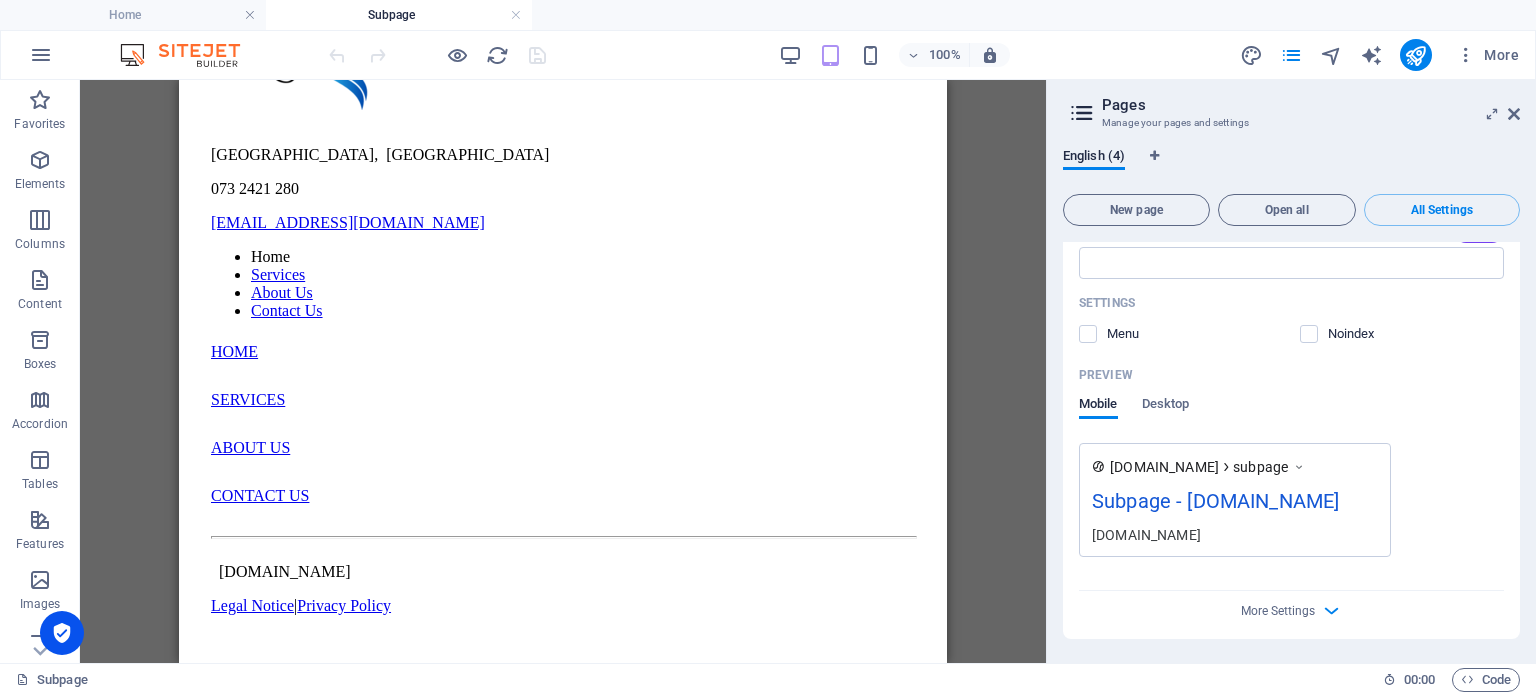 click on "Pages Manage your pages and settings English (4) New page Open all All Settings Home / Name Home ​ URL SLUG / ​ SEO Title AI ​ 165 / 580 Px SEO Description AI ​ 116 / 990 Px SEO Keywords AI ​ Settings Menu Noindex Preview Mobile Desktop www.example.com linajservices.co.za linajservices.co.za Meta tags ​ Preview Image (Open Graph) Drag files here, click to choose files or select files from Files or our free stock photos & videos More Settings Legal Notice /legal-notice Name Legal Notice ​ URL SLUG /legal-notice ​ SEO Title AI Legal Notice ​ 296 / 580 Px SEO Description AI ​ 116 / 990 Px SEO Keywords AI ​ Settings Menu Noindex Preview Mobile Desktop www.example.com legal-notice Legal Notice - linajservices.co.za linajservices.co.za Meta tags ​ Preview Image (Open Graph) Drag files here, click to choose files or select files from Files or our free stock photos & videos More Settings Privacy /privacy Name Privacy ​ URL SLUG /privacy ​ SEO Title AI Privacy ​ 250 / 580 Px AI ​ AI ​" at bounding box center [1291, 371] 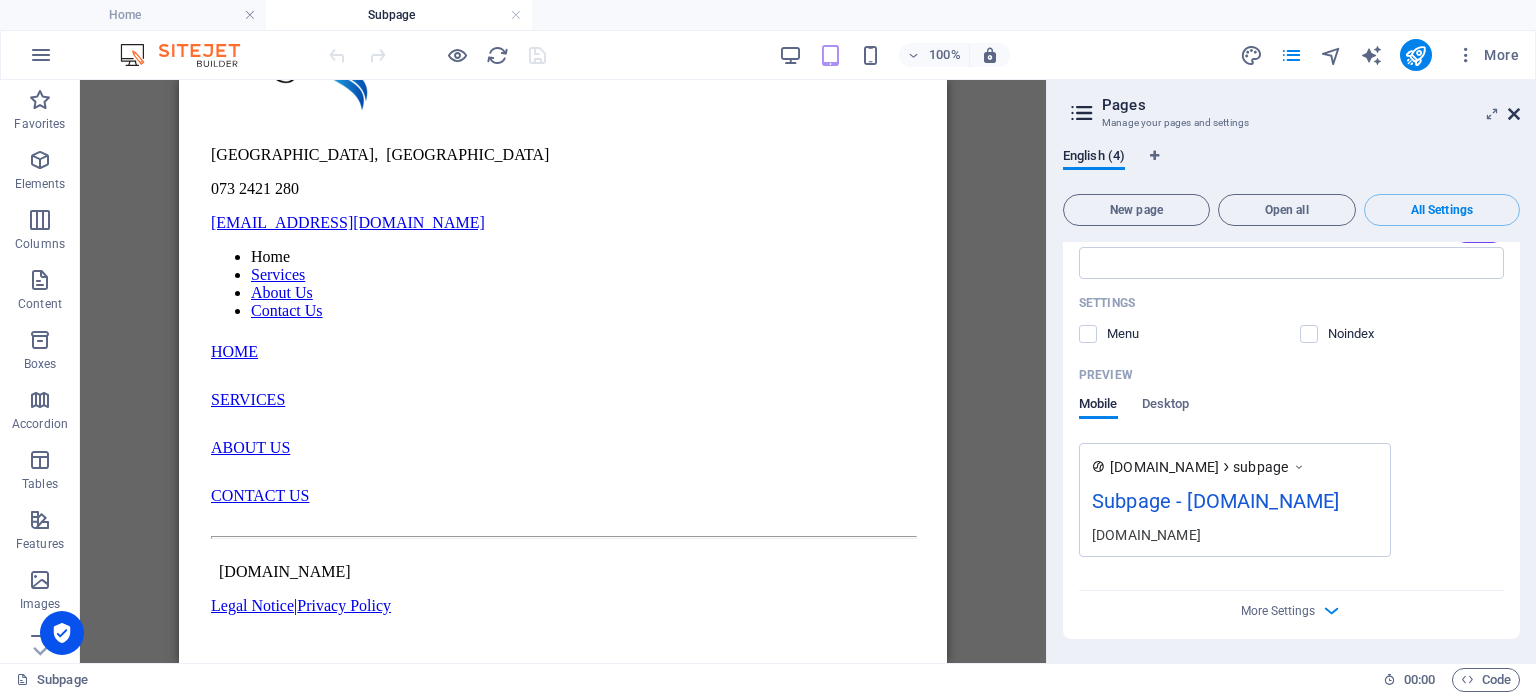 click at bounding box center [1514, 114] 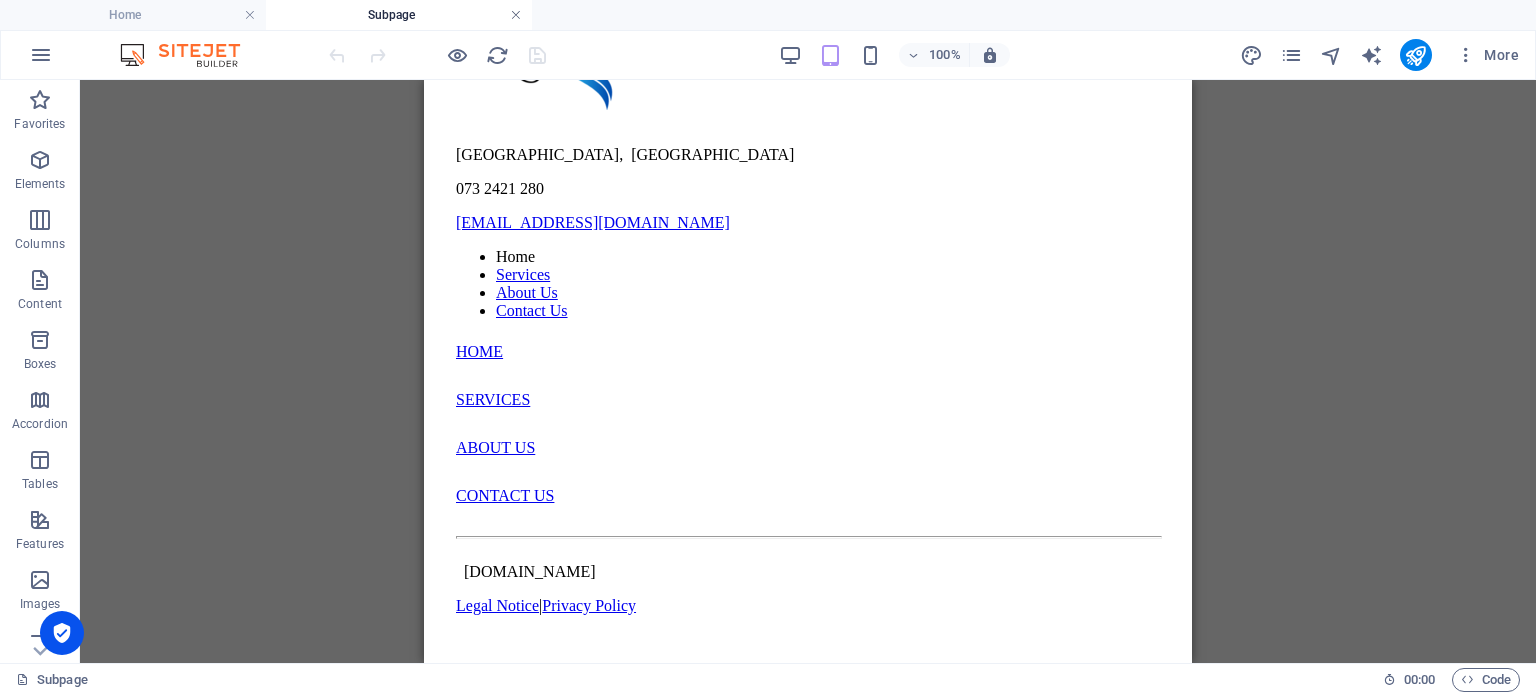 click at bounding box center [516, 15] 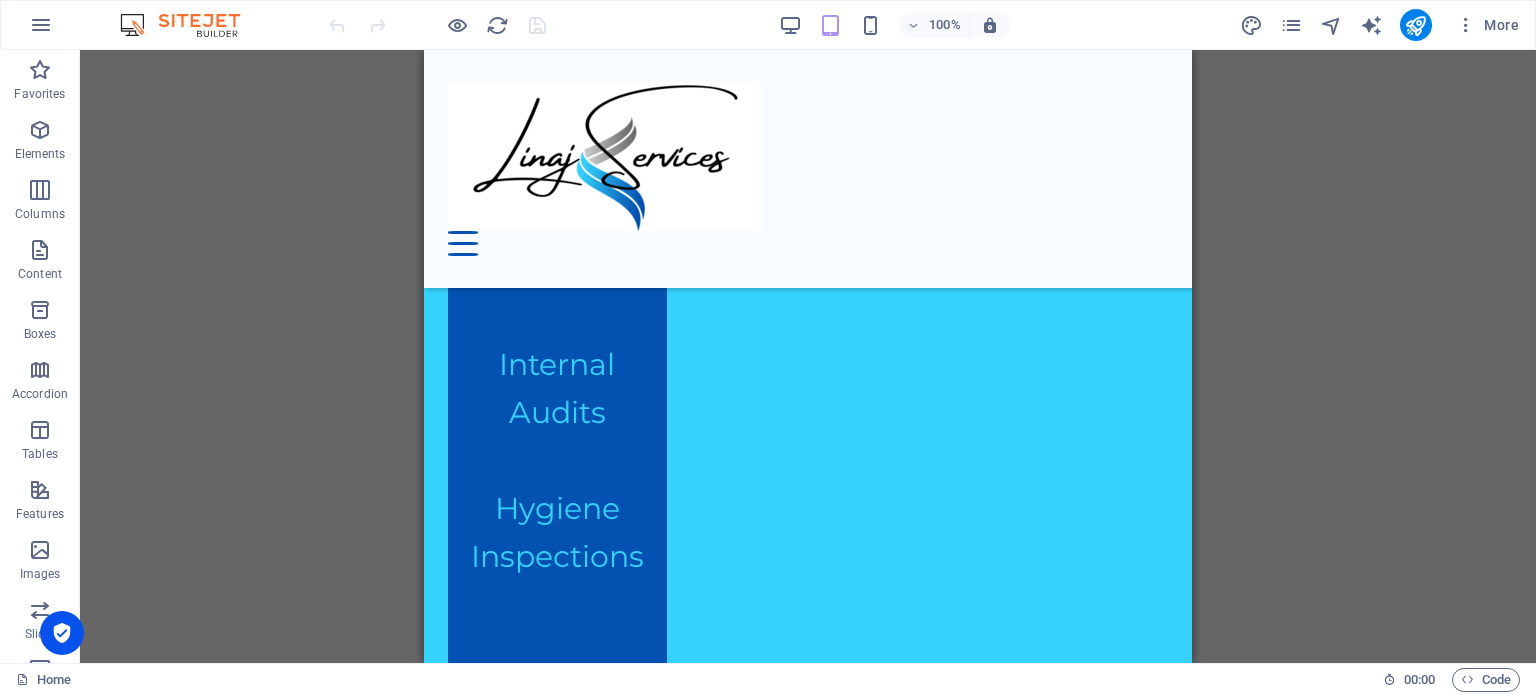 scroll, scrollTop: 1600, scrollLeft: 0, axis: vertical 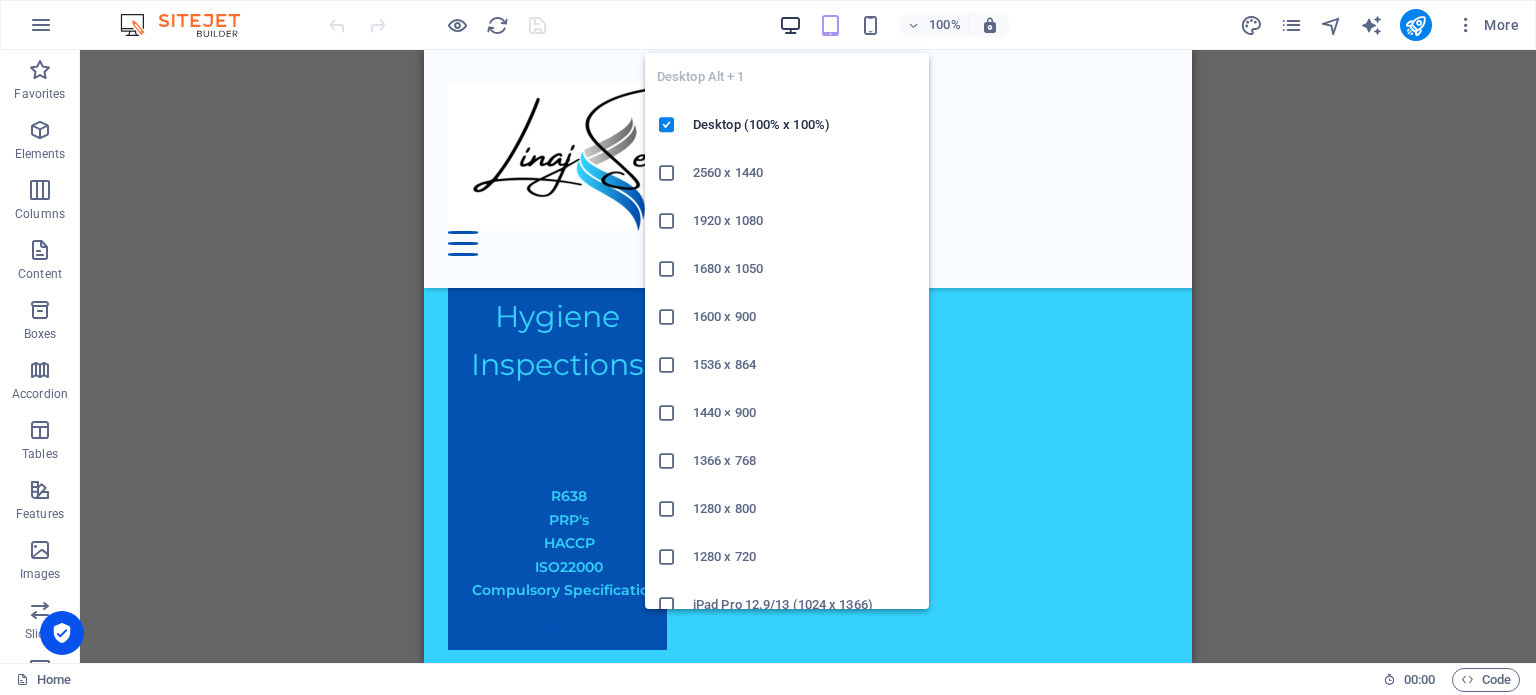 click at bounding box center [790, 25] 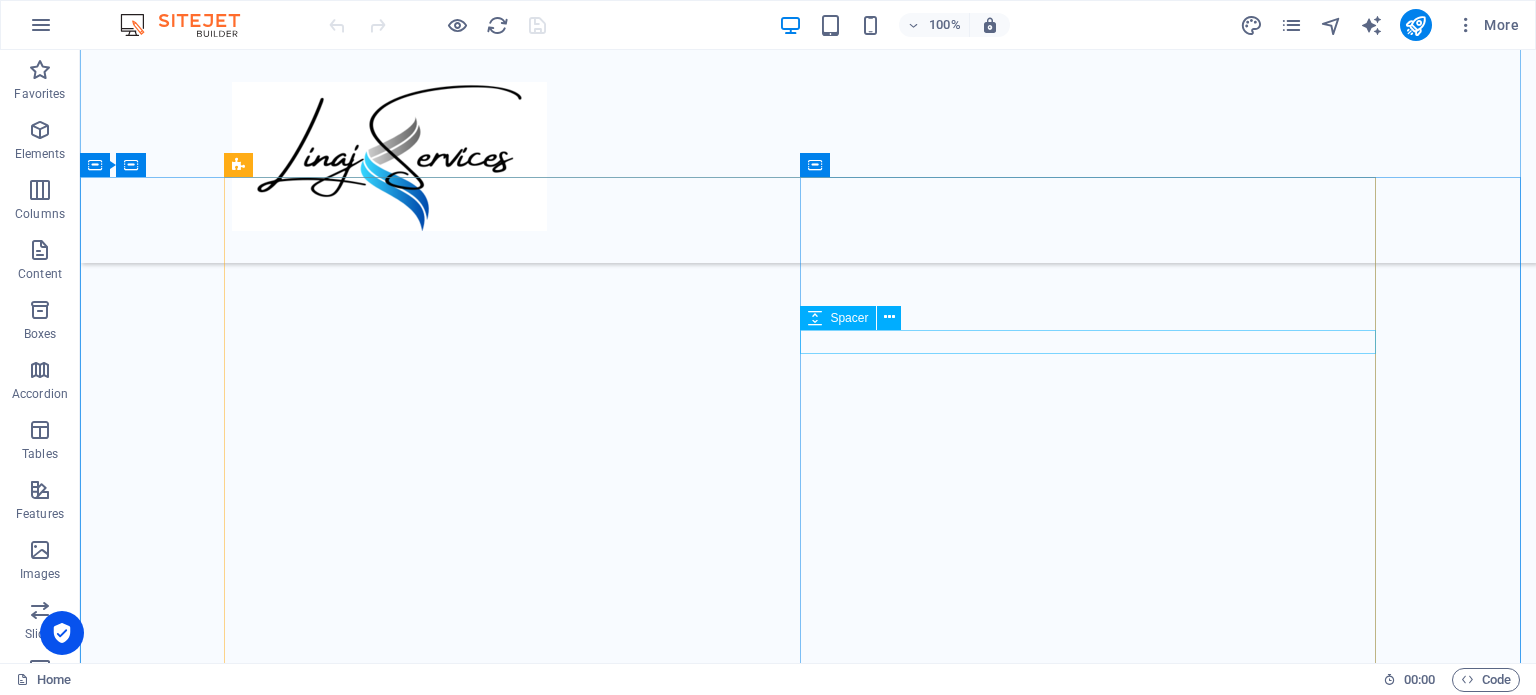 scroll, scrollTop: 1800, scrollLeft: 0, axis: vertical 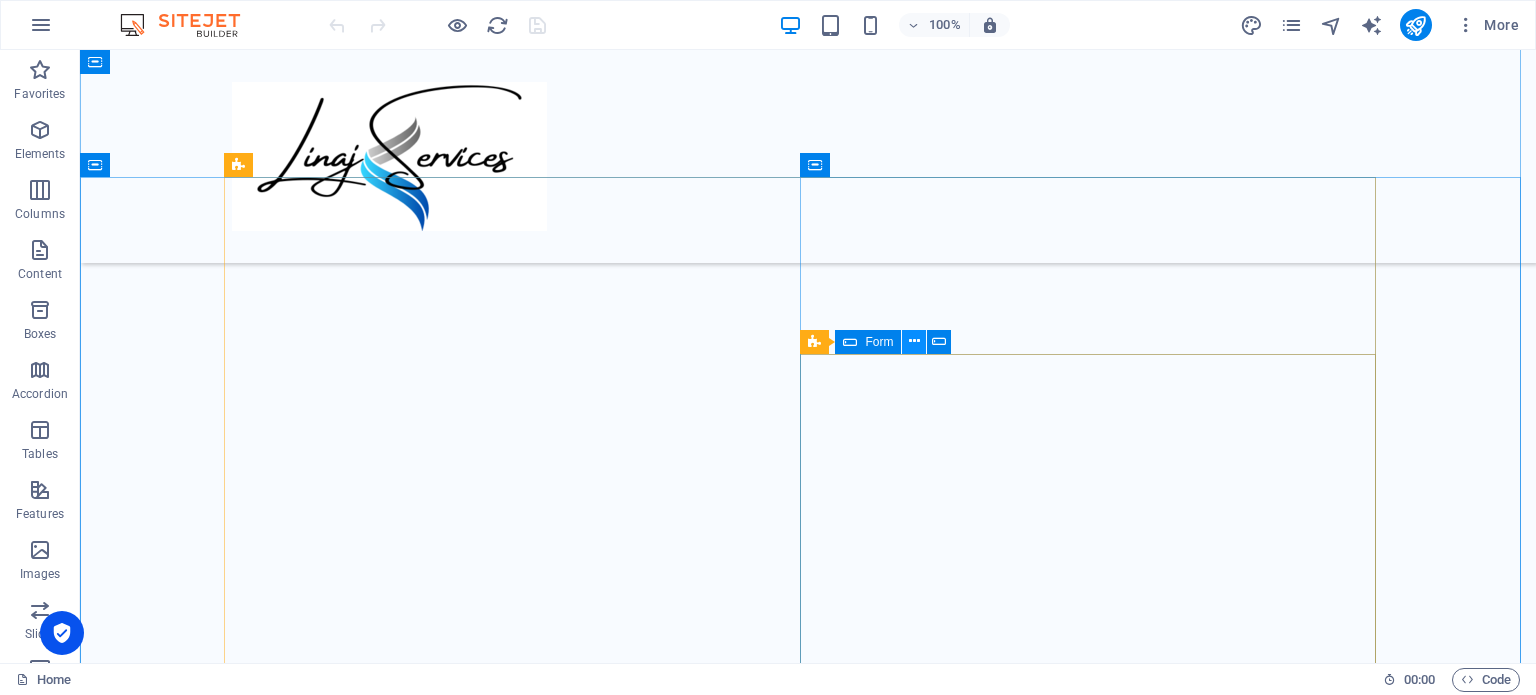 click at bounding box center (914, 341) 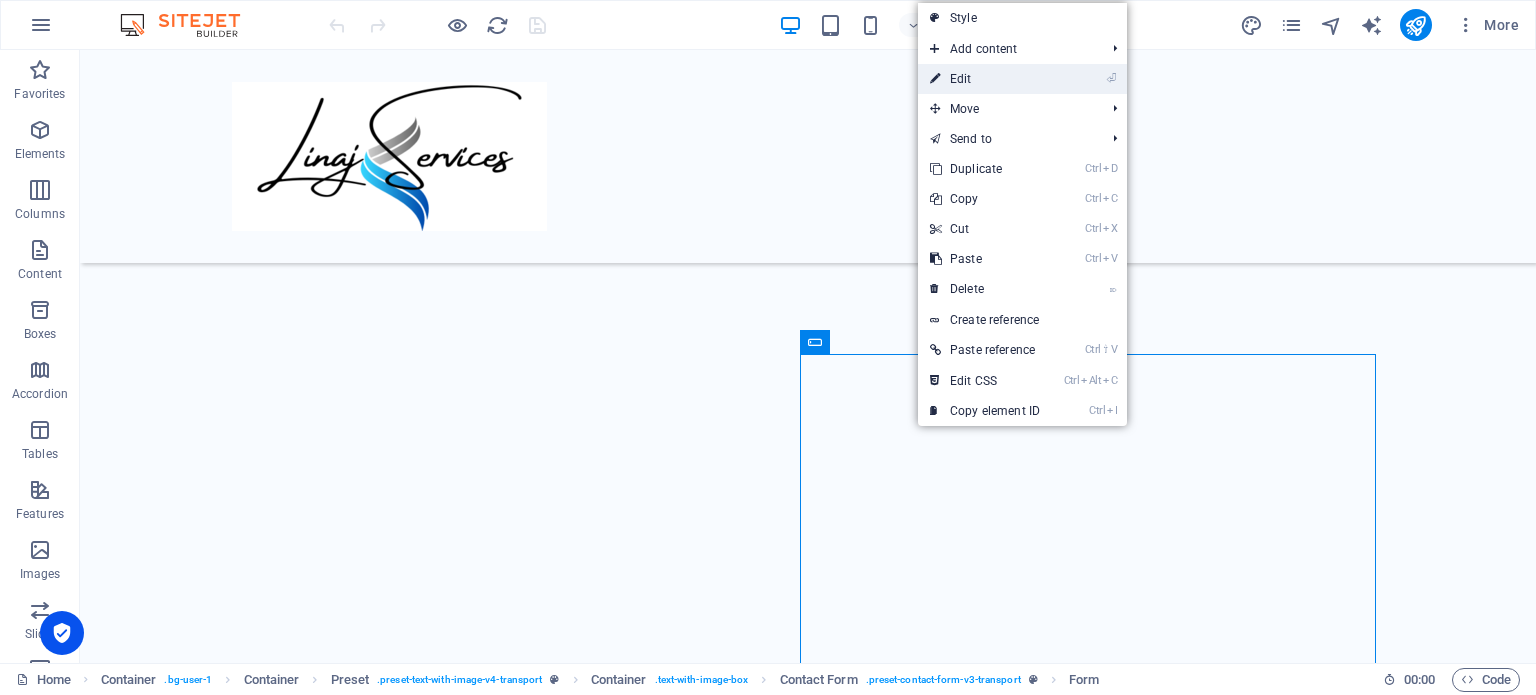 click on "⏎  Edit" at bounding box center [985, 79] 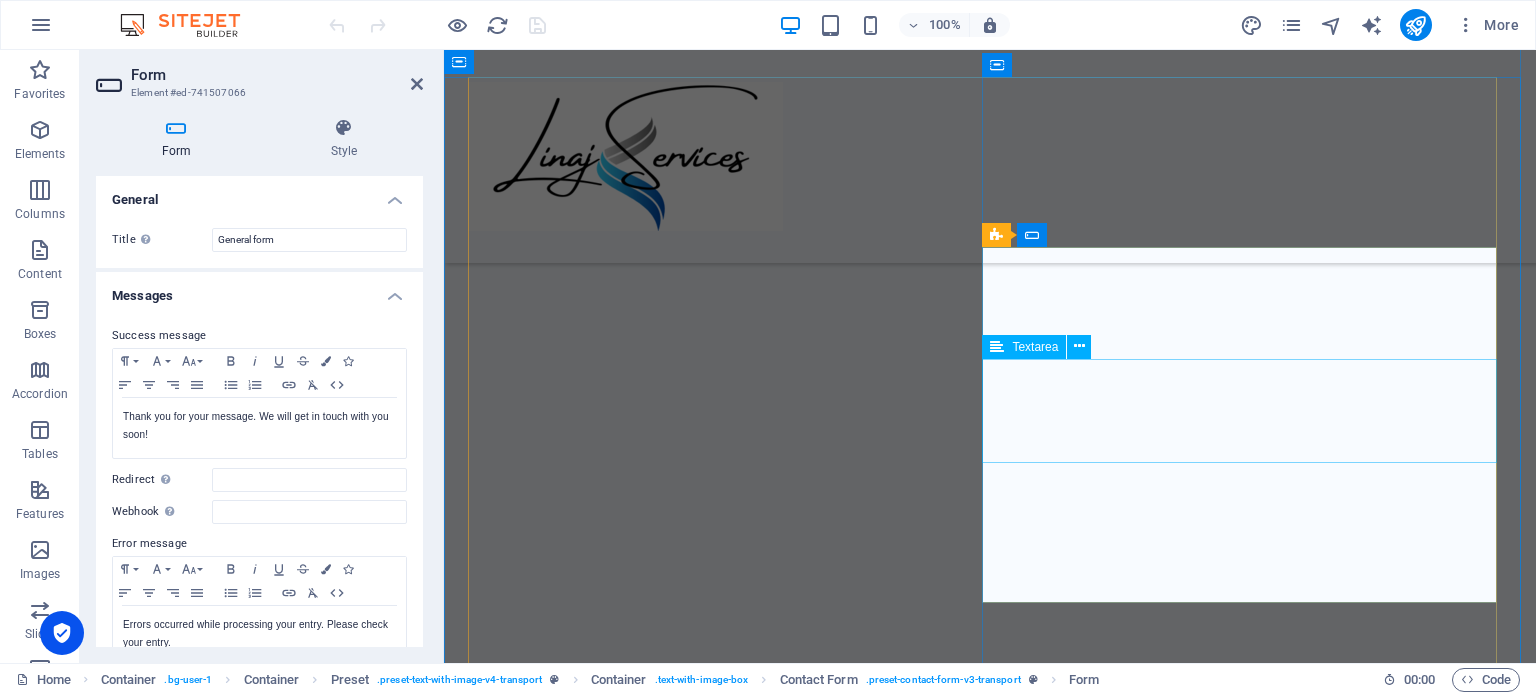 scroll, scrollTop: 1957, scrollLeft: 0, axis: vertical 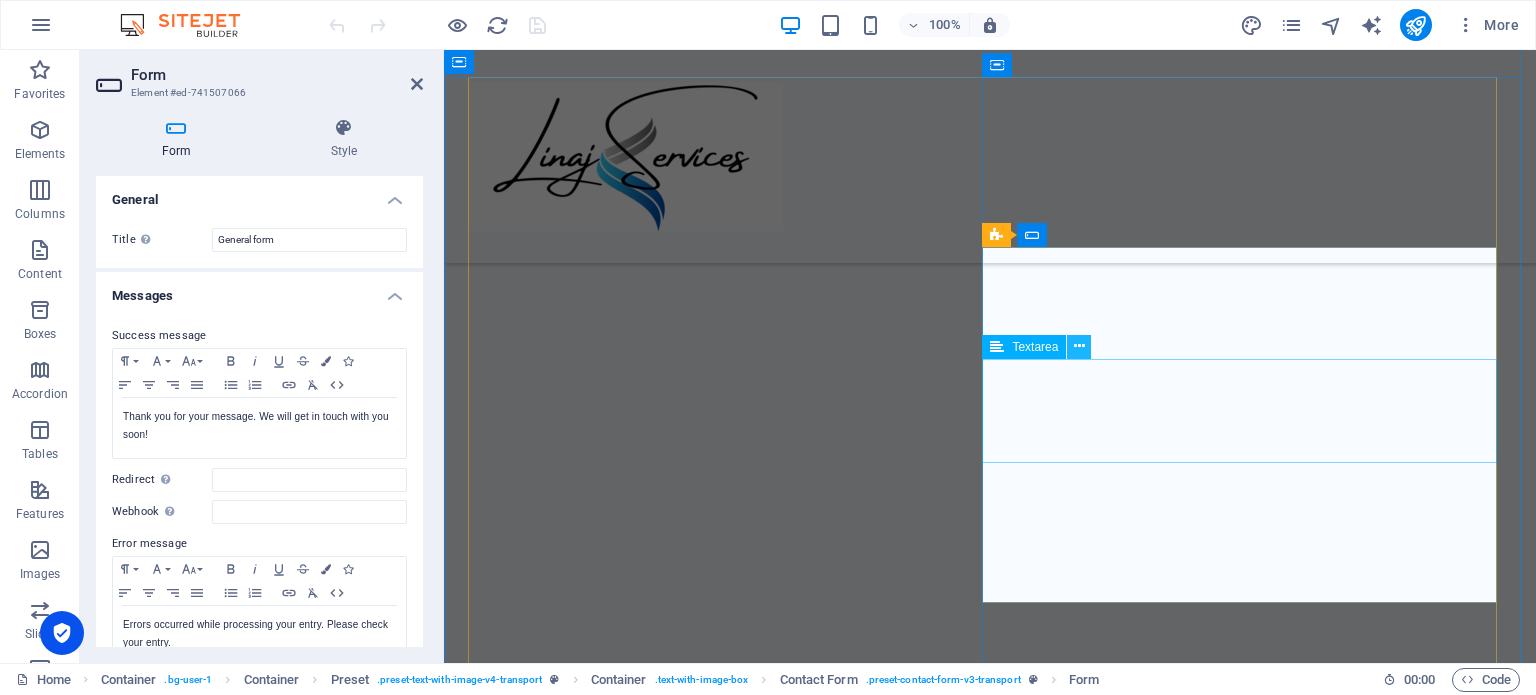 click at bounding box center [1079, 346] 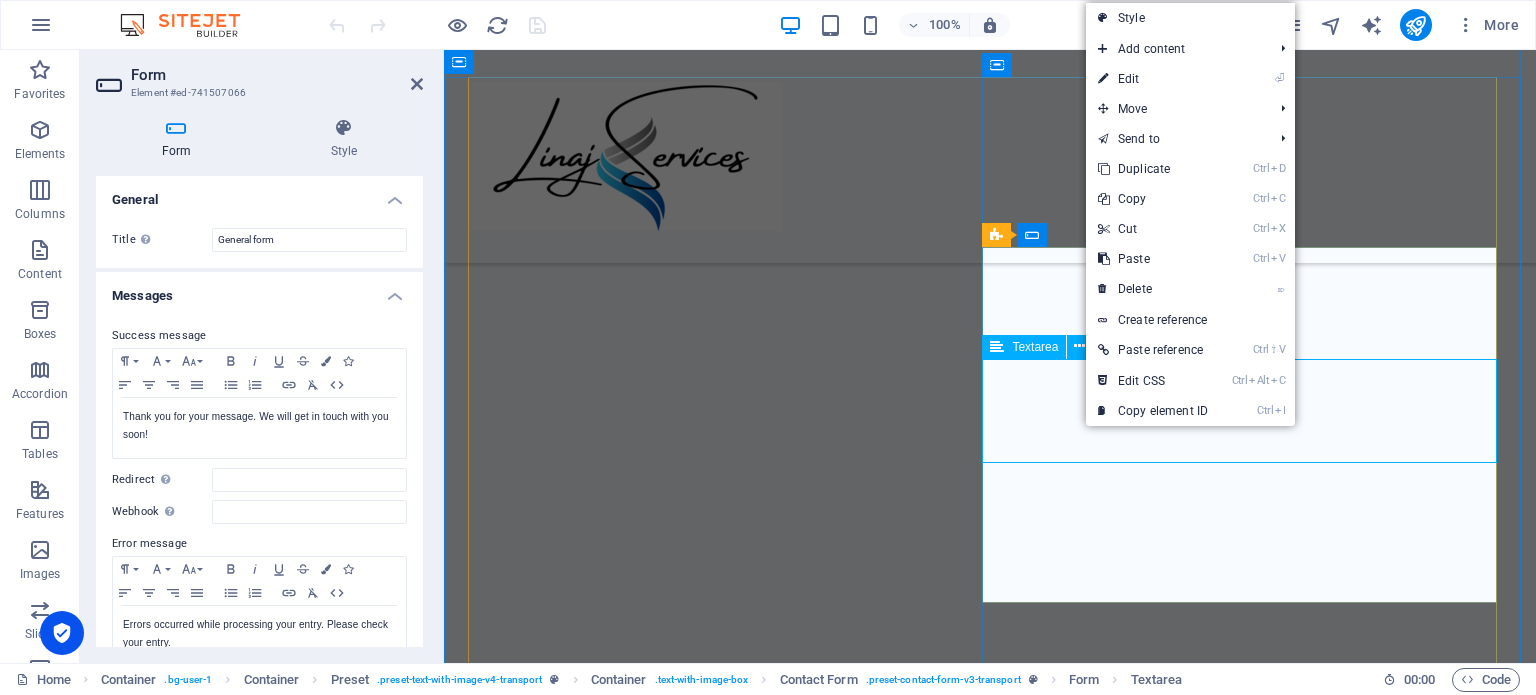 click at bounding box center [661, 1068] 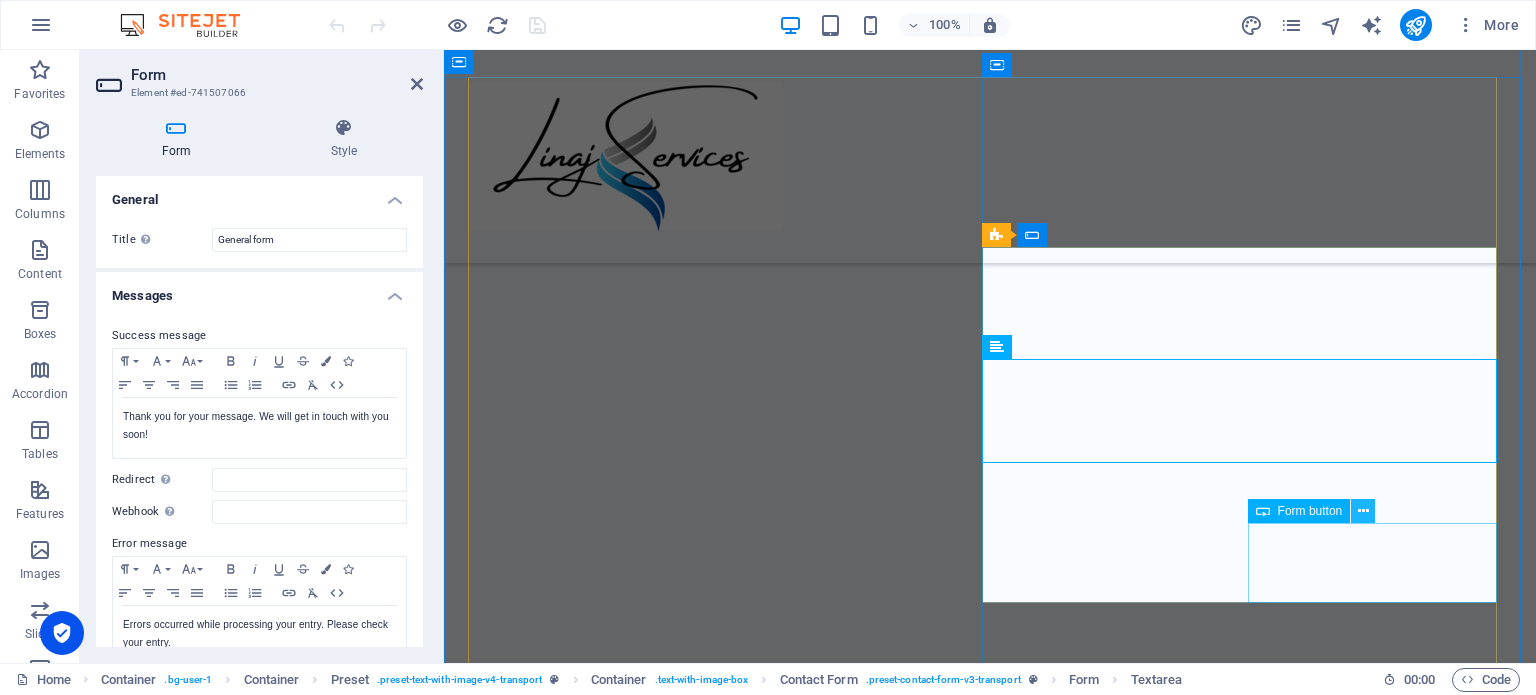click at bounding box center (1363, 511) 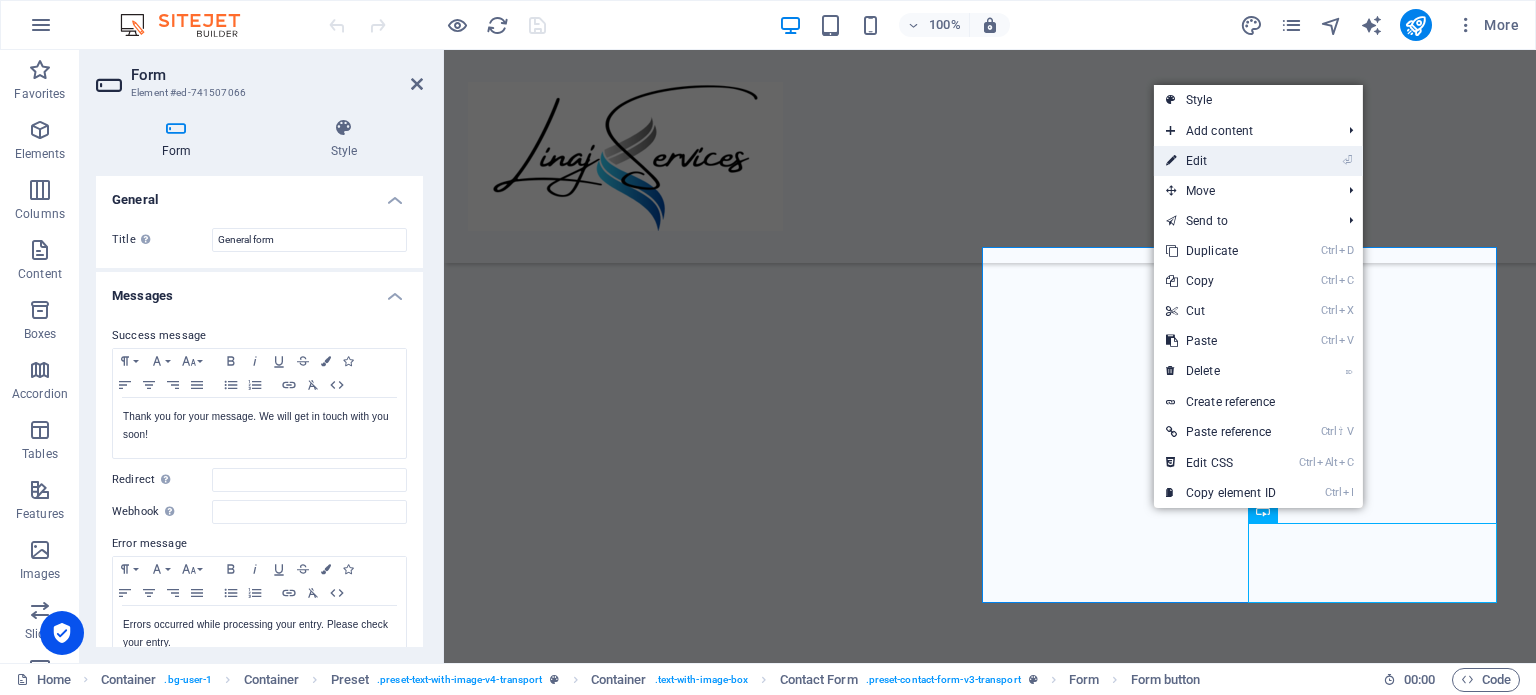 click on "⏎  Edit" at bounding box center [1221, 161] 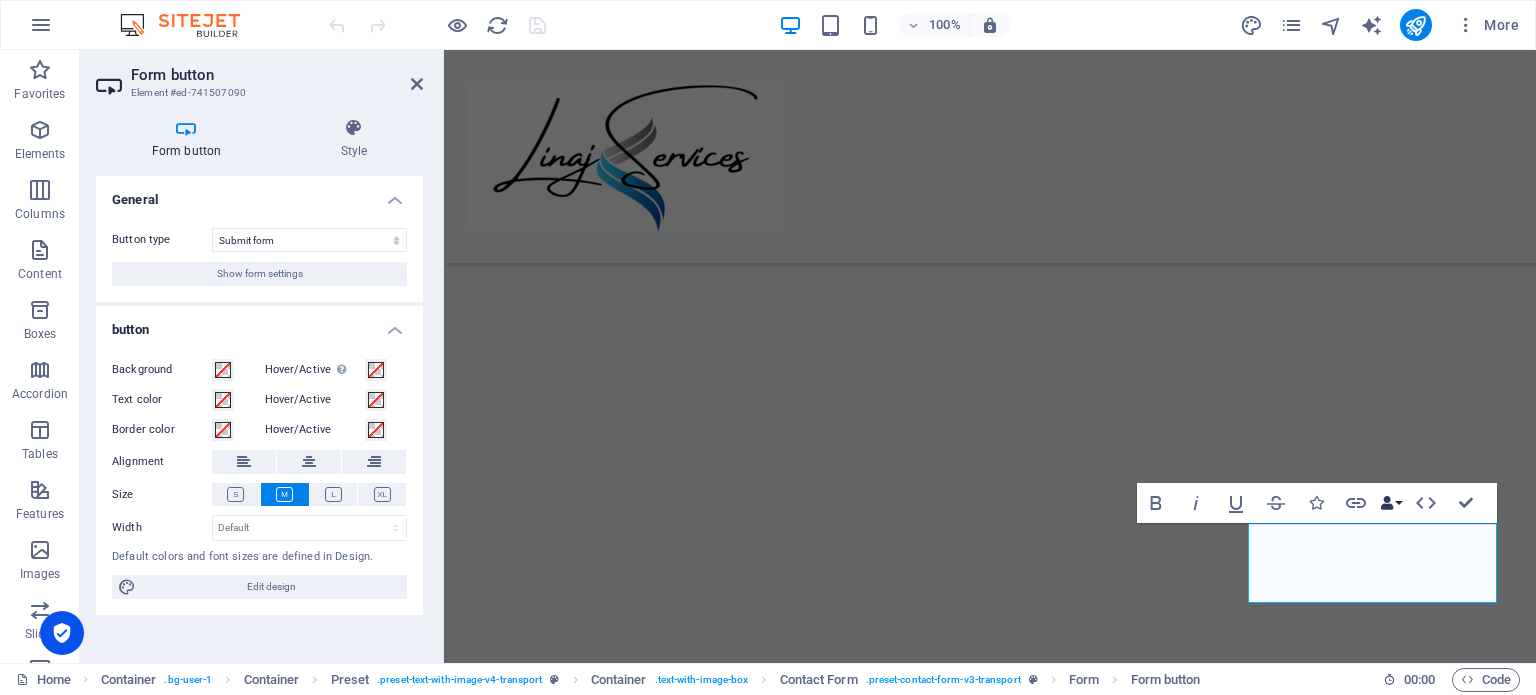 click on "Data Bindings" at bounding box center (1391, 503) 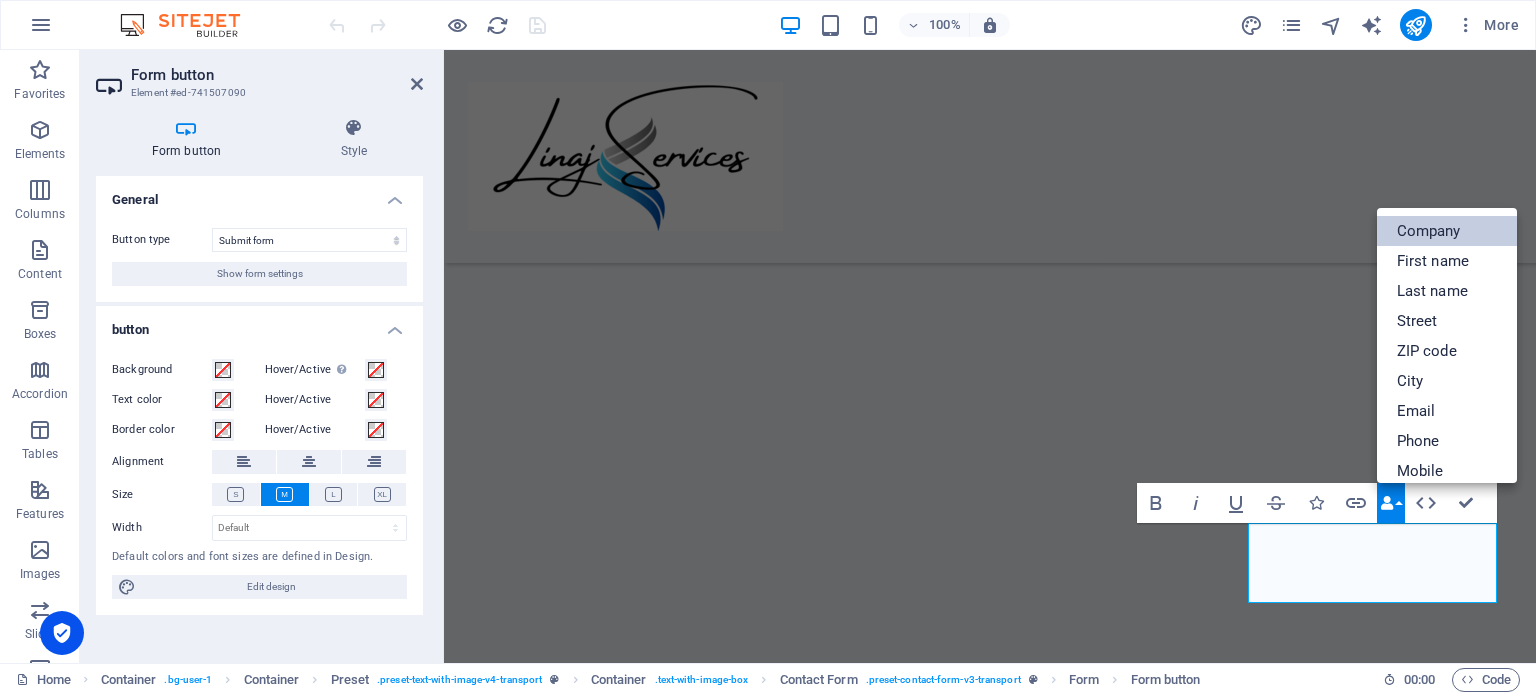 click on "Company" at bounding box center [1447, 231] 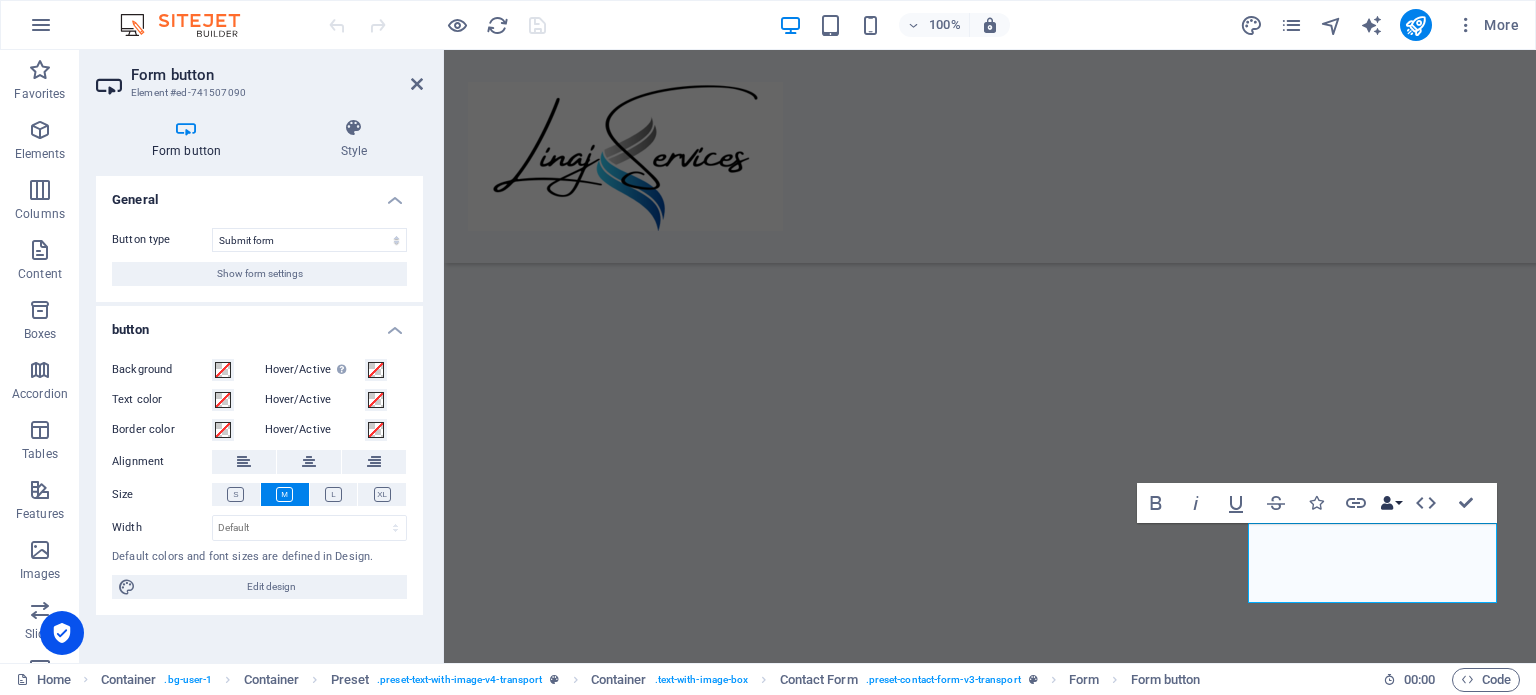click on "Data Bindings" at bounding box center (1391, 503) 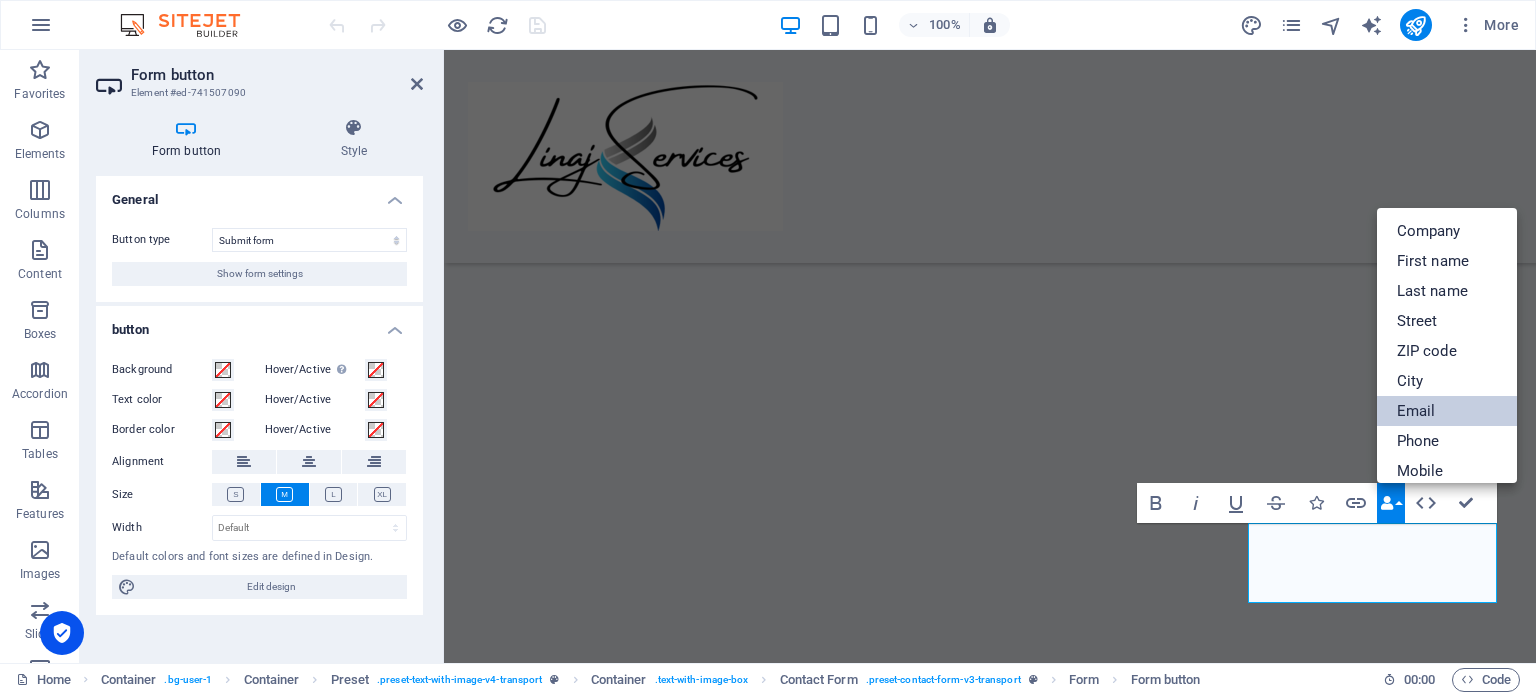 click on "Email" at bounding box center (1447, 411) 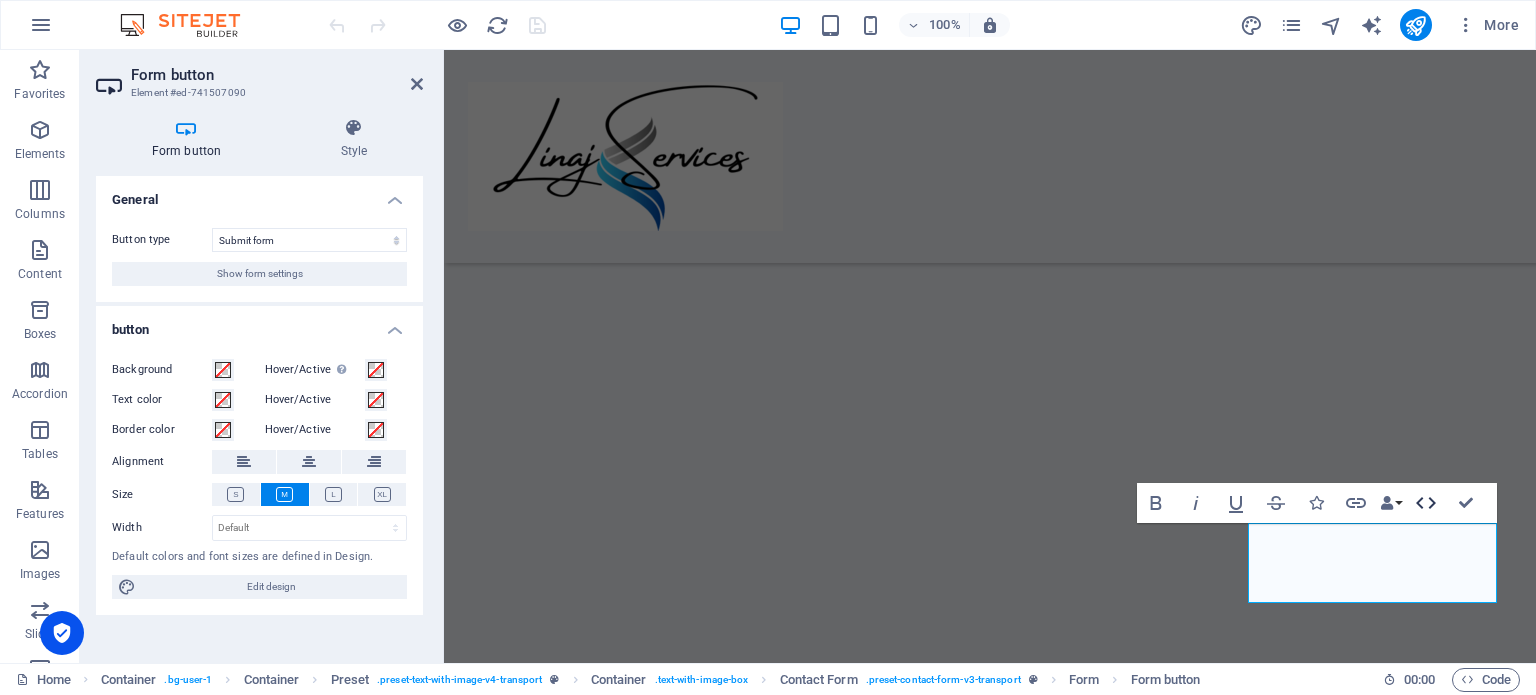 click 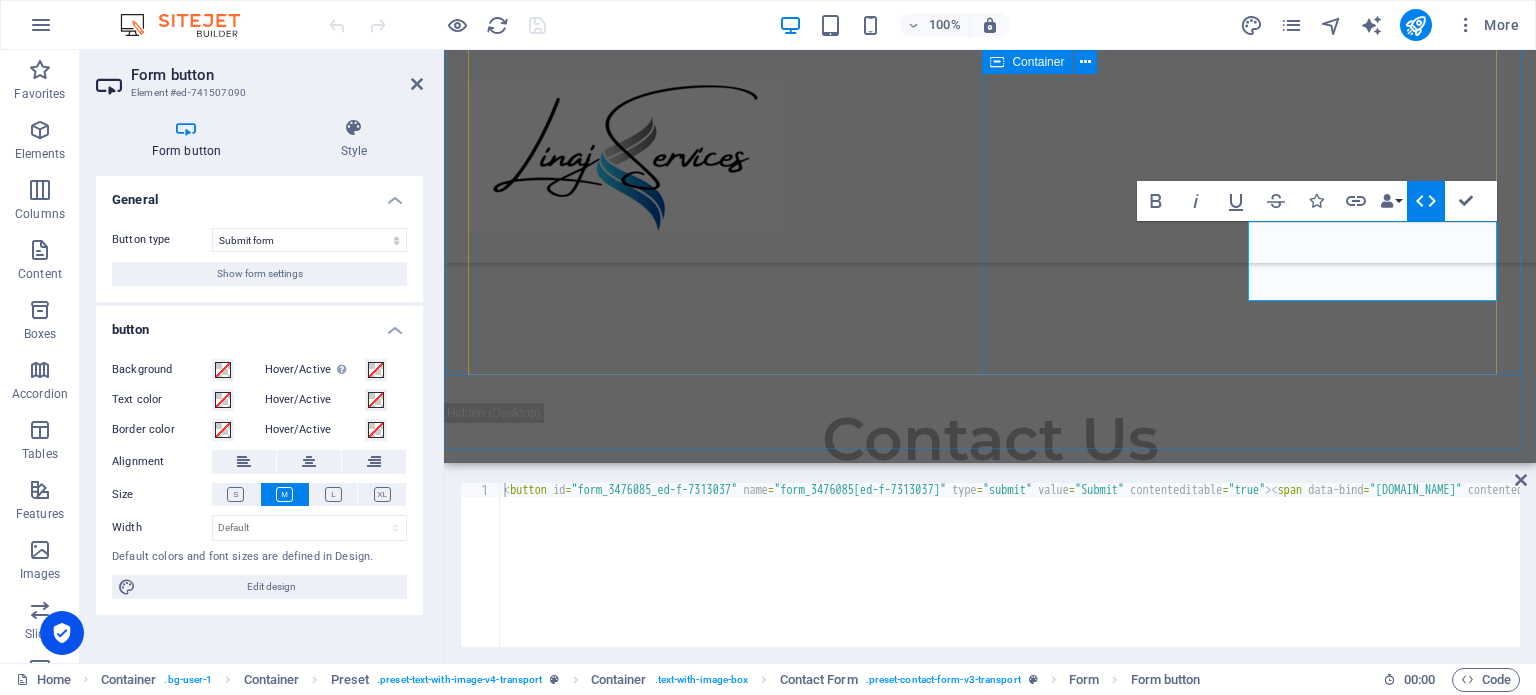 scroll, scrollTop: 2161, scrollLeft: 0, axis: vertical 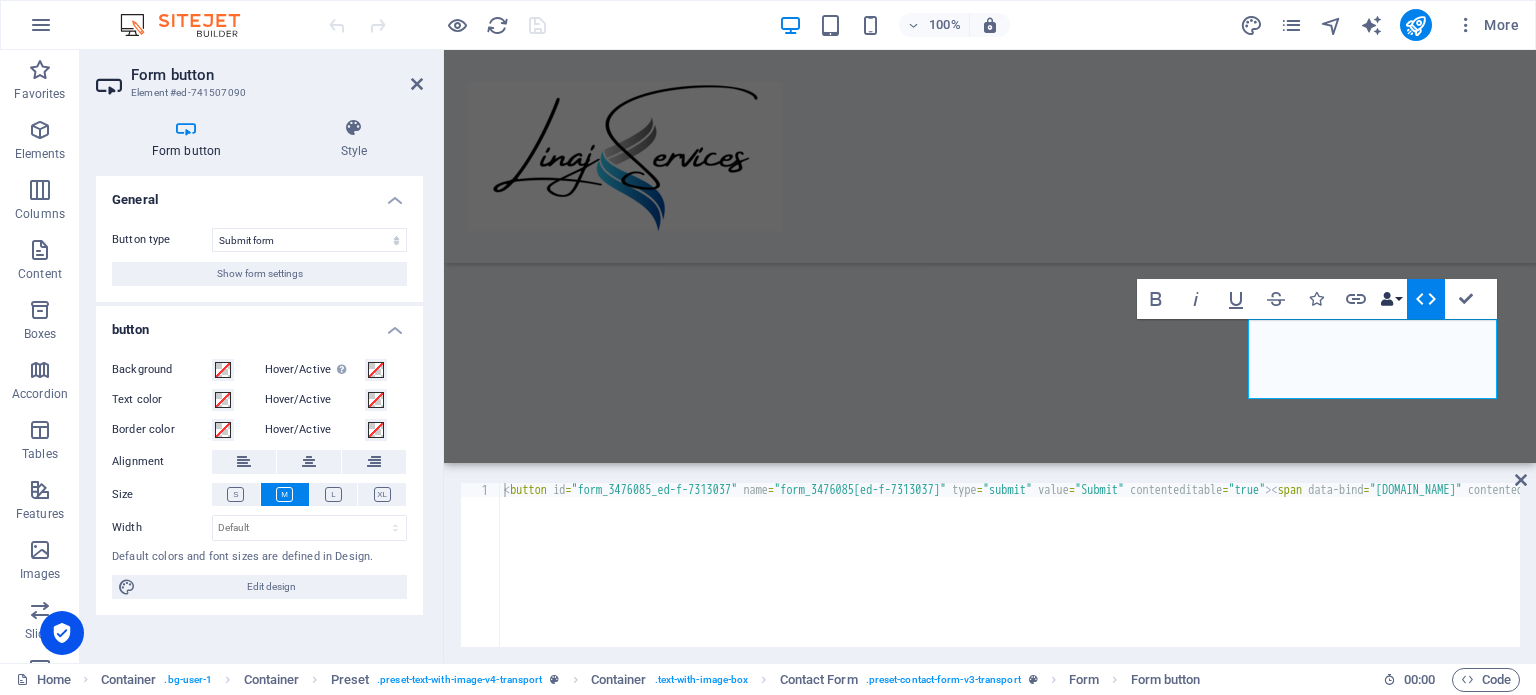 click on "Data Bindings" at bounding box center [1391, 299] 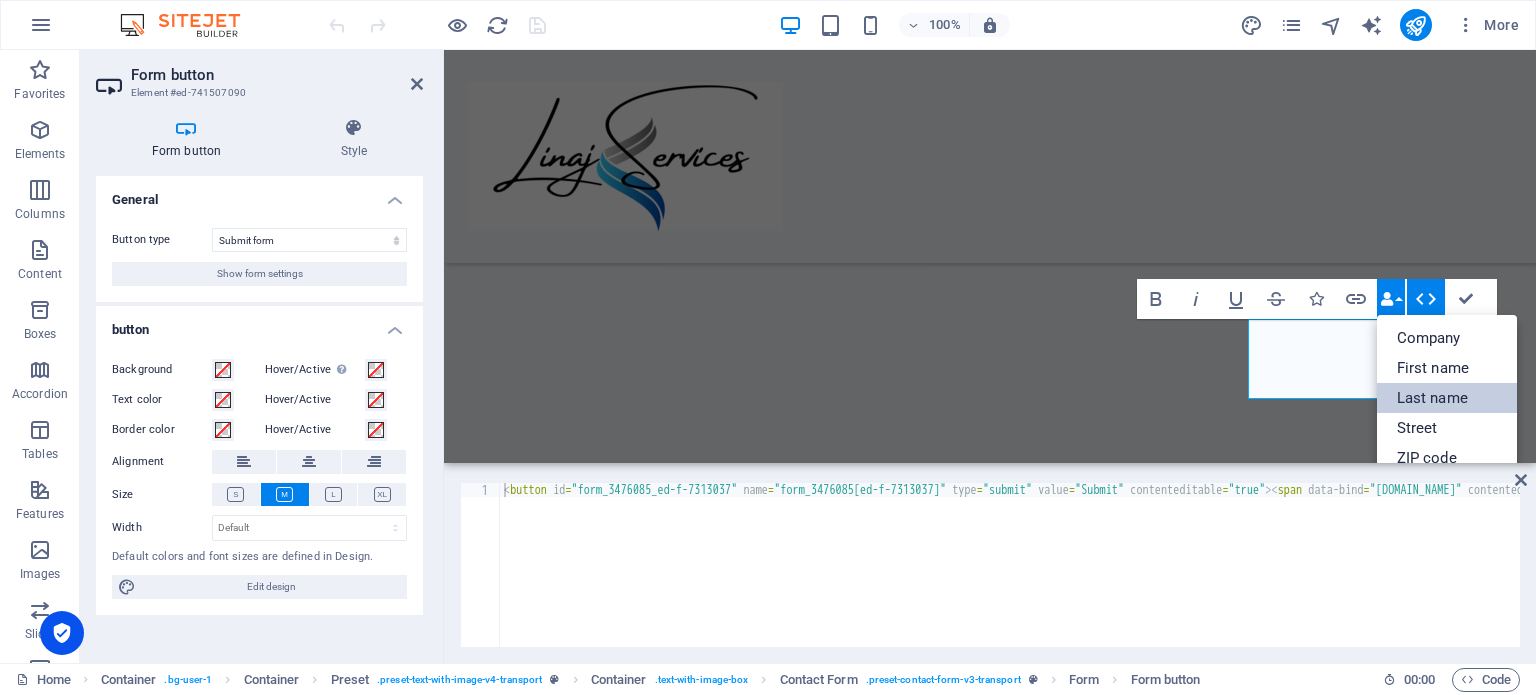 scroll, scrollTop: 220, scrollLeft: 0, axis: vertical 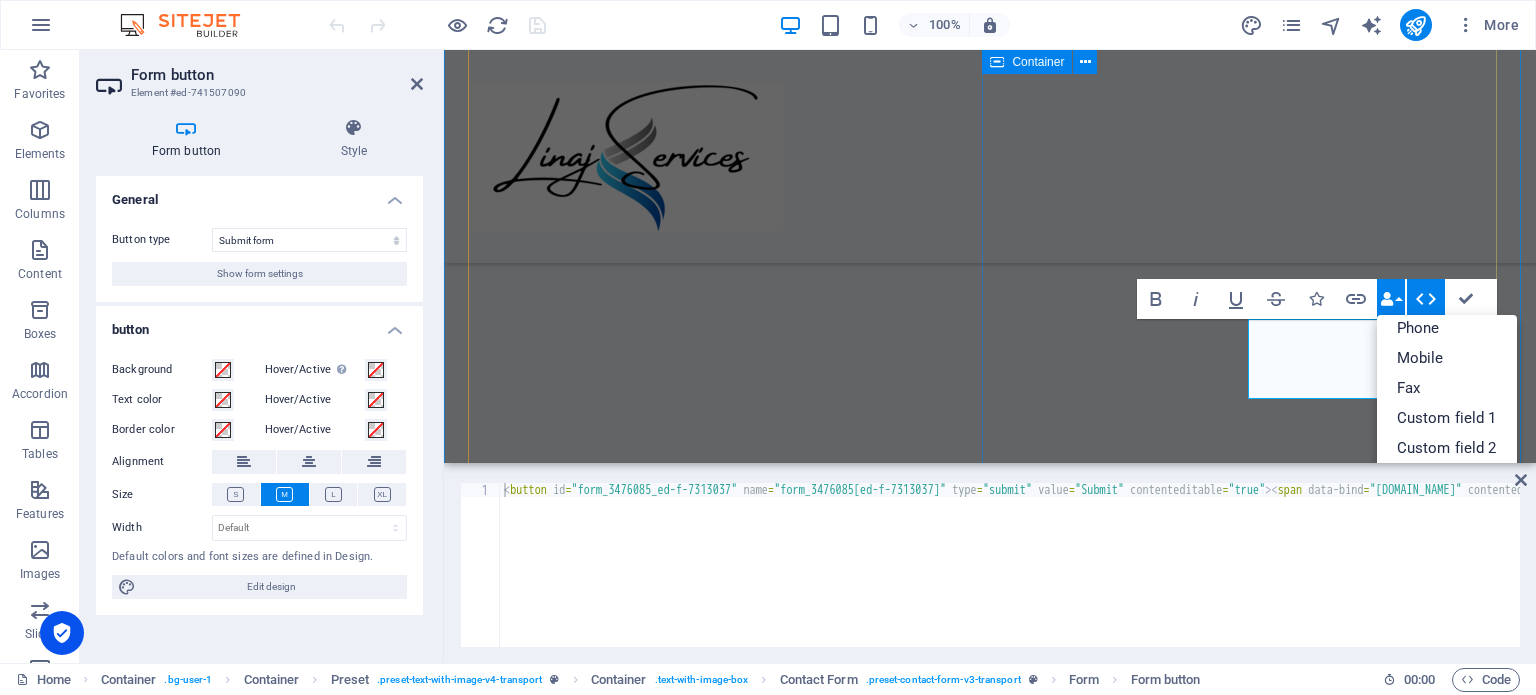 click on "Contact Us   I have read and understand the privacy policy. Unreadable? Regenerate linajservices.co.za info@linajservices.co.za" at bounding box center [990, 890] 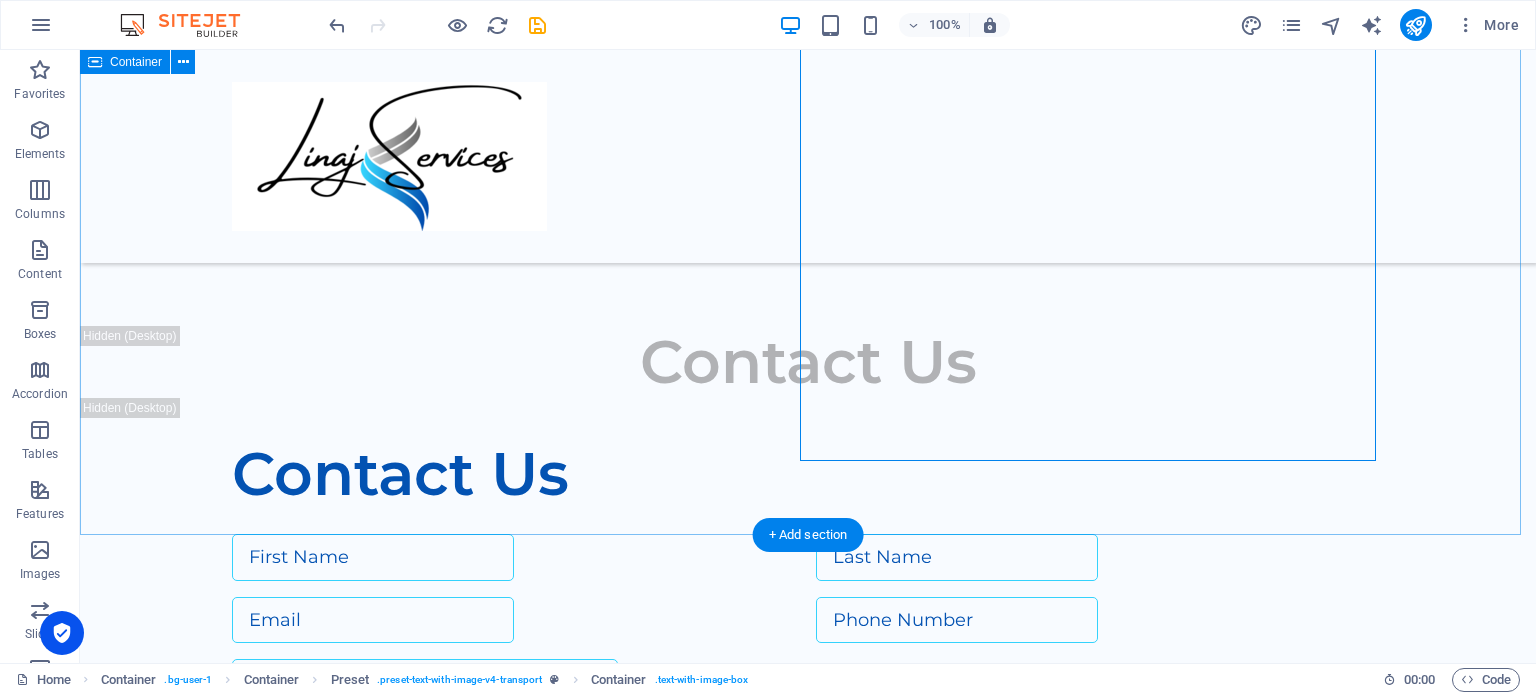 scroll, scrollTop: 2108, scrollLeft: 0, axis: vertical 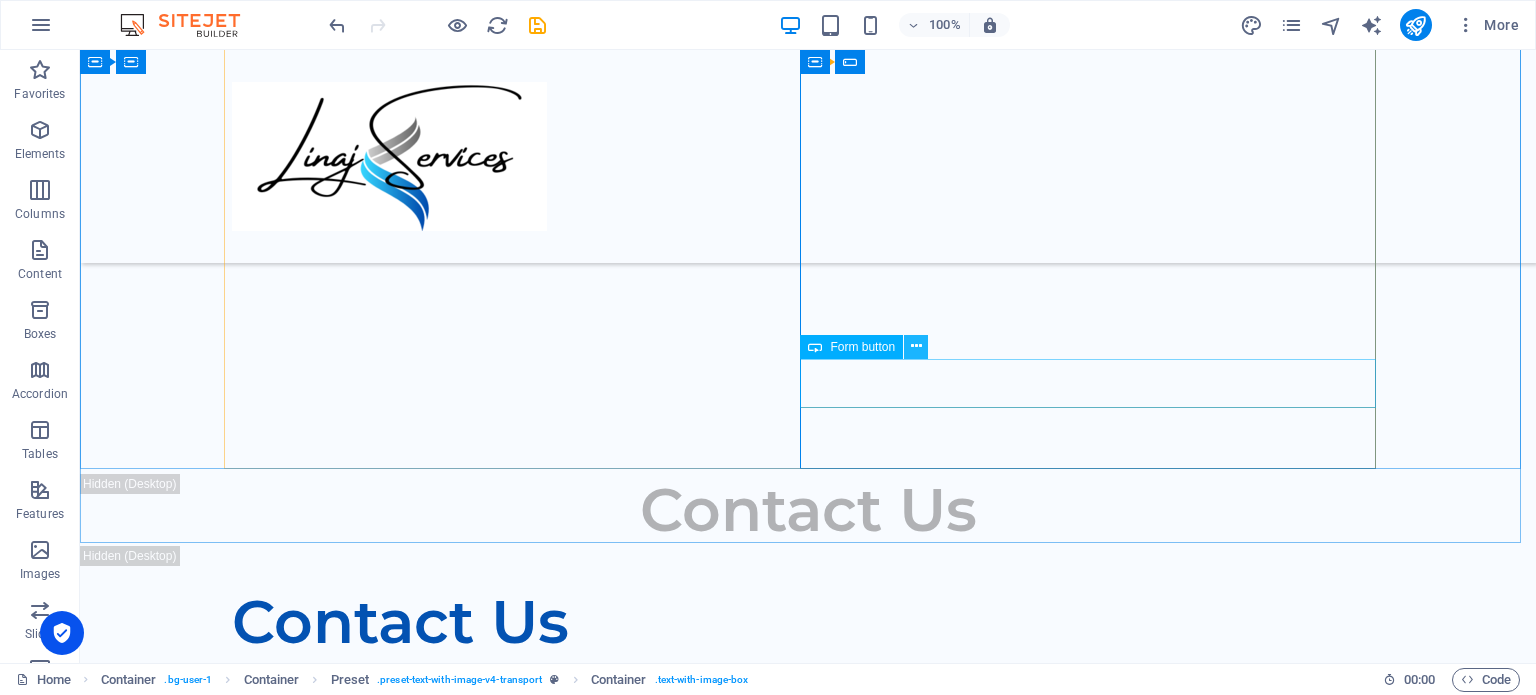 click at bounding box center (916, 346) 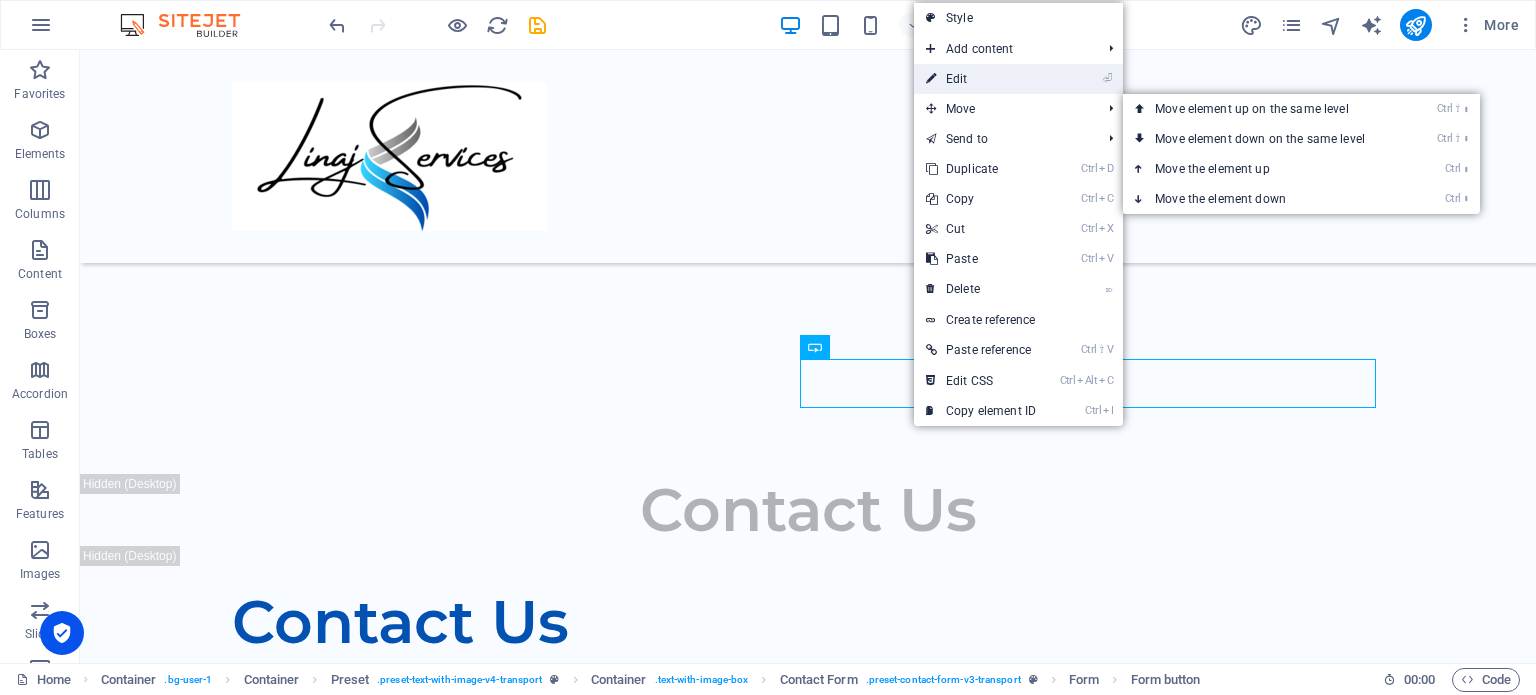 click on "⏎  Edit" at bounding box center (981, 79) 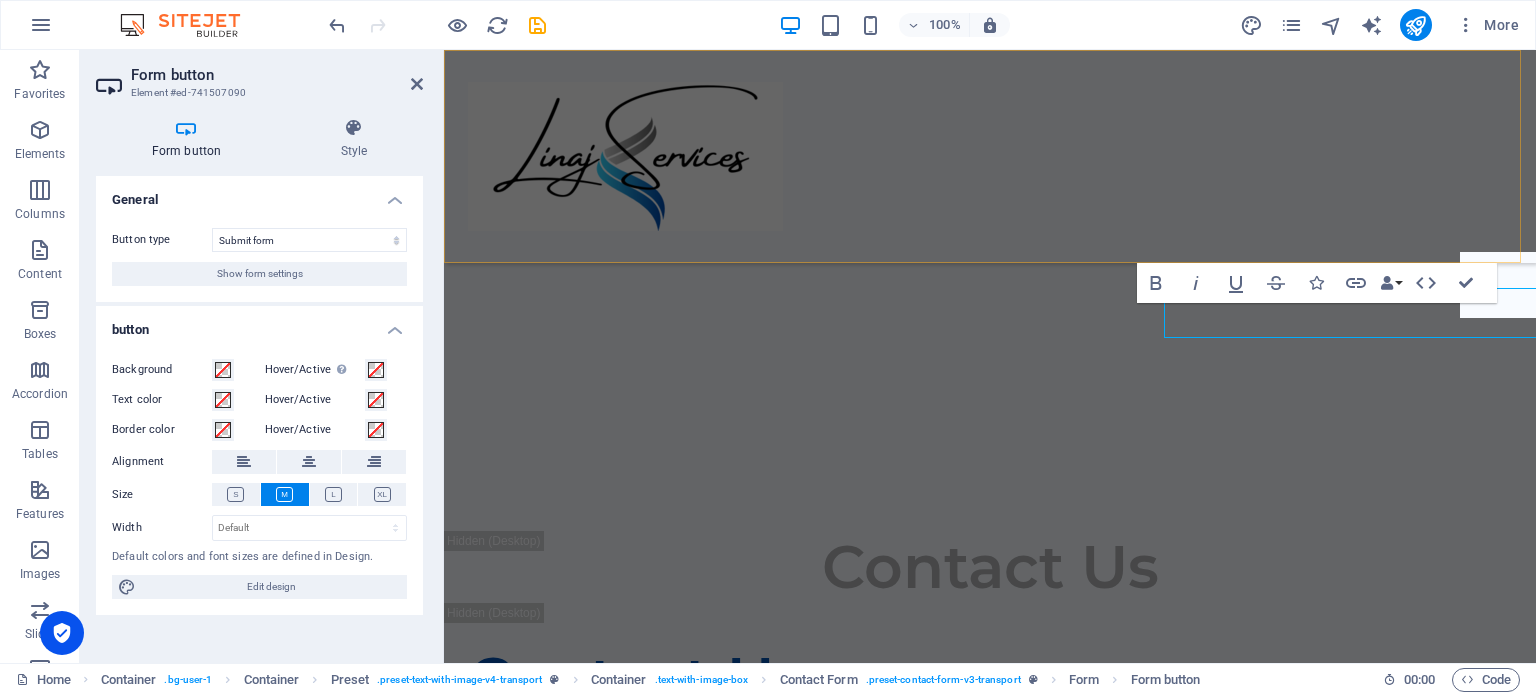 scroll, scrollTop: 2178, scrollLeft: 0, axis: vertical 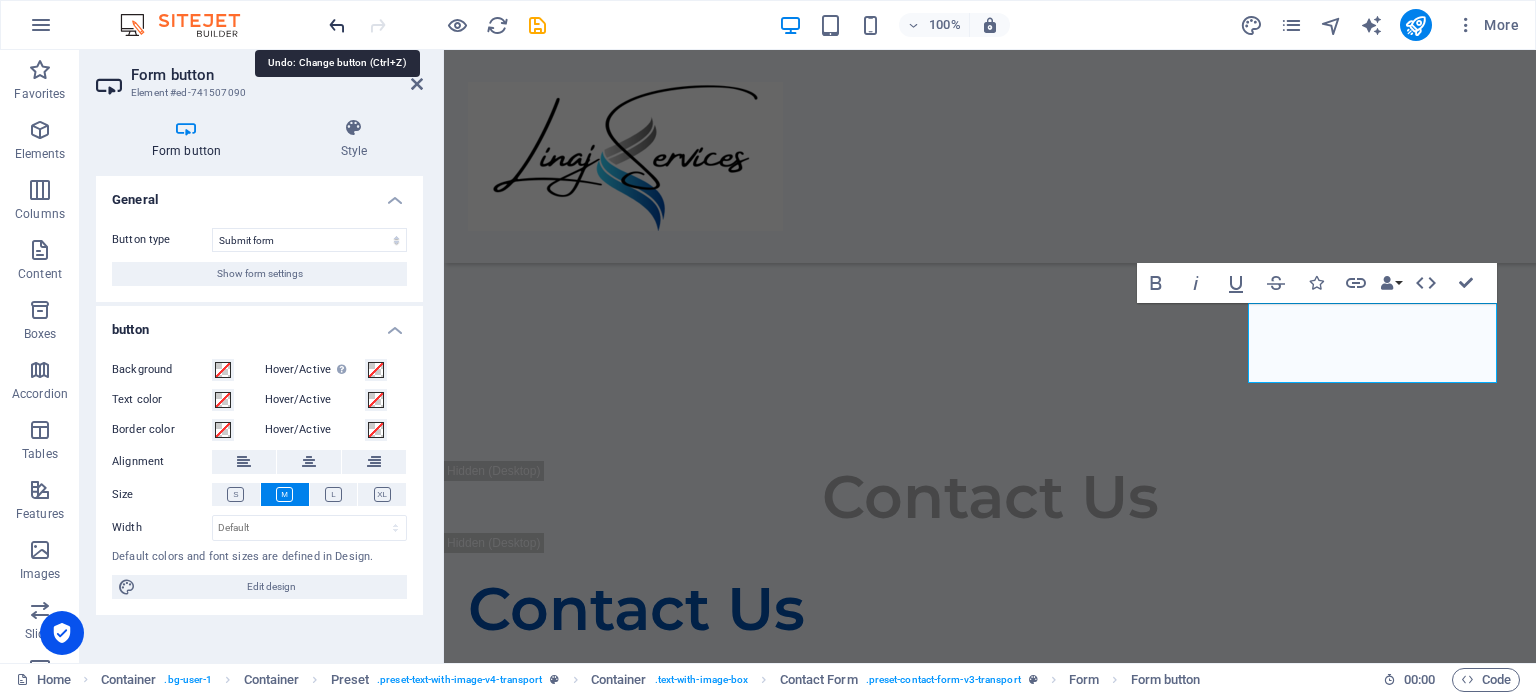 click at bounding box center (337, 25) 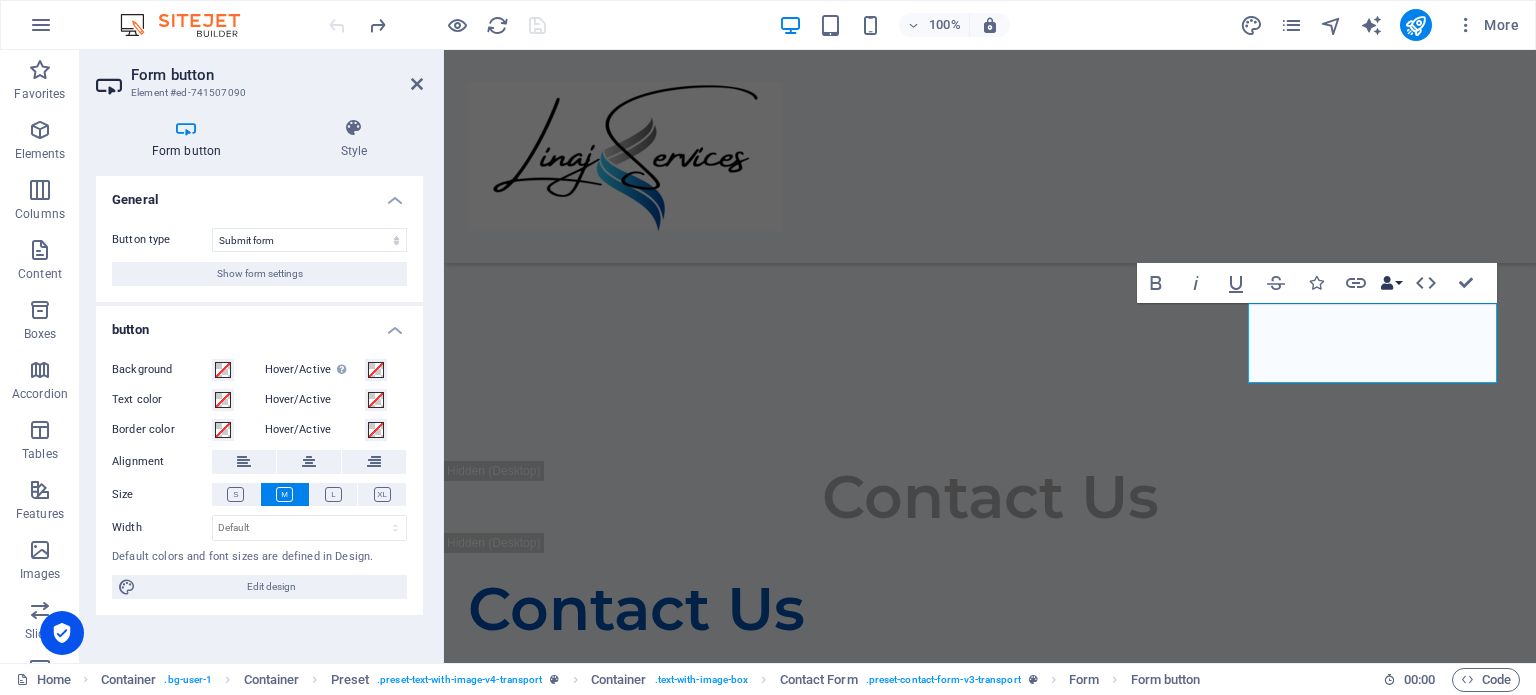 click on "Data Bindings" at bounding box center (1391, 283) 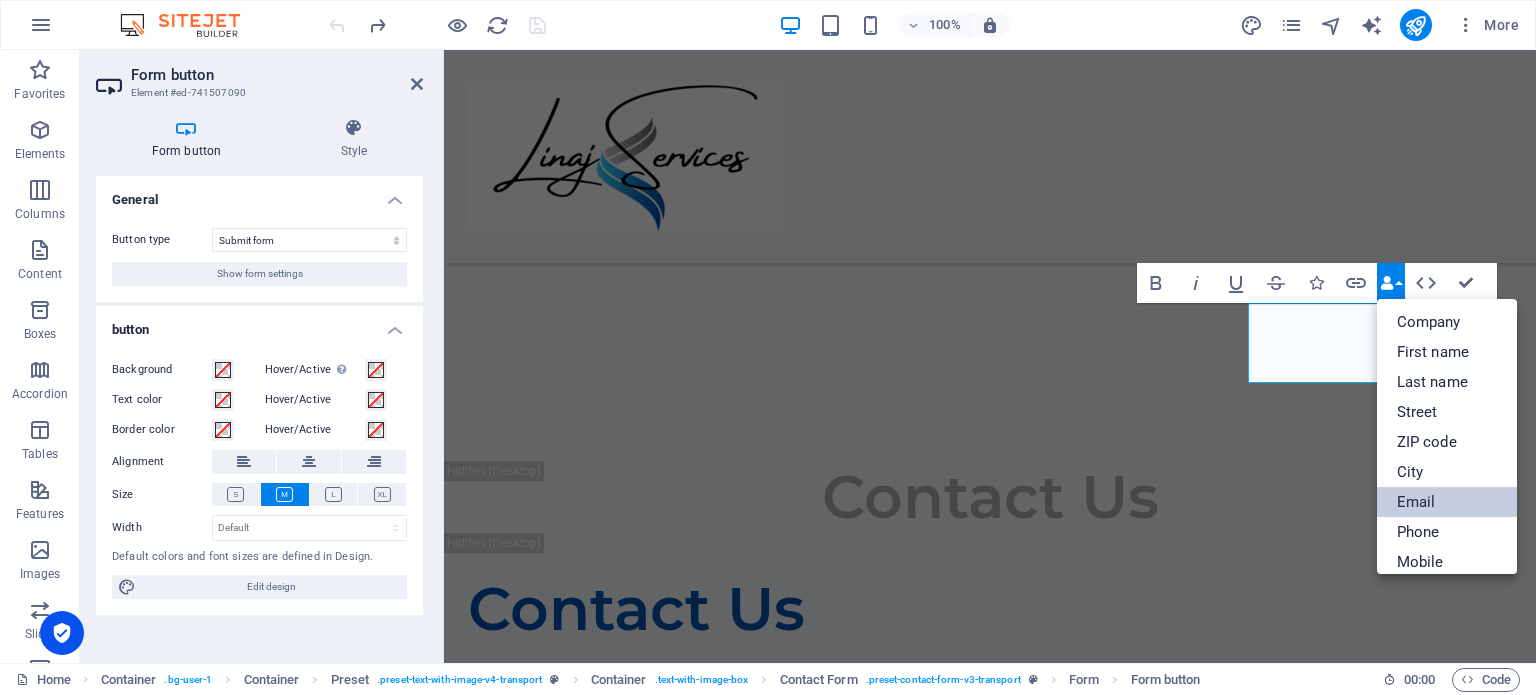 click on "Email" at bounding box center [1447, 502] 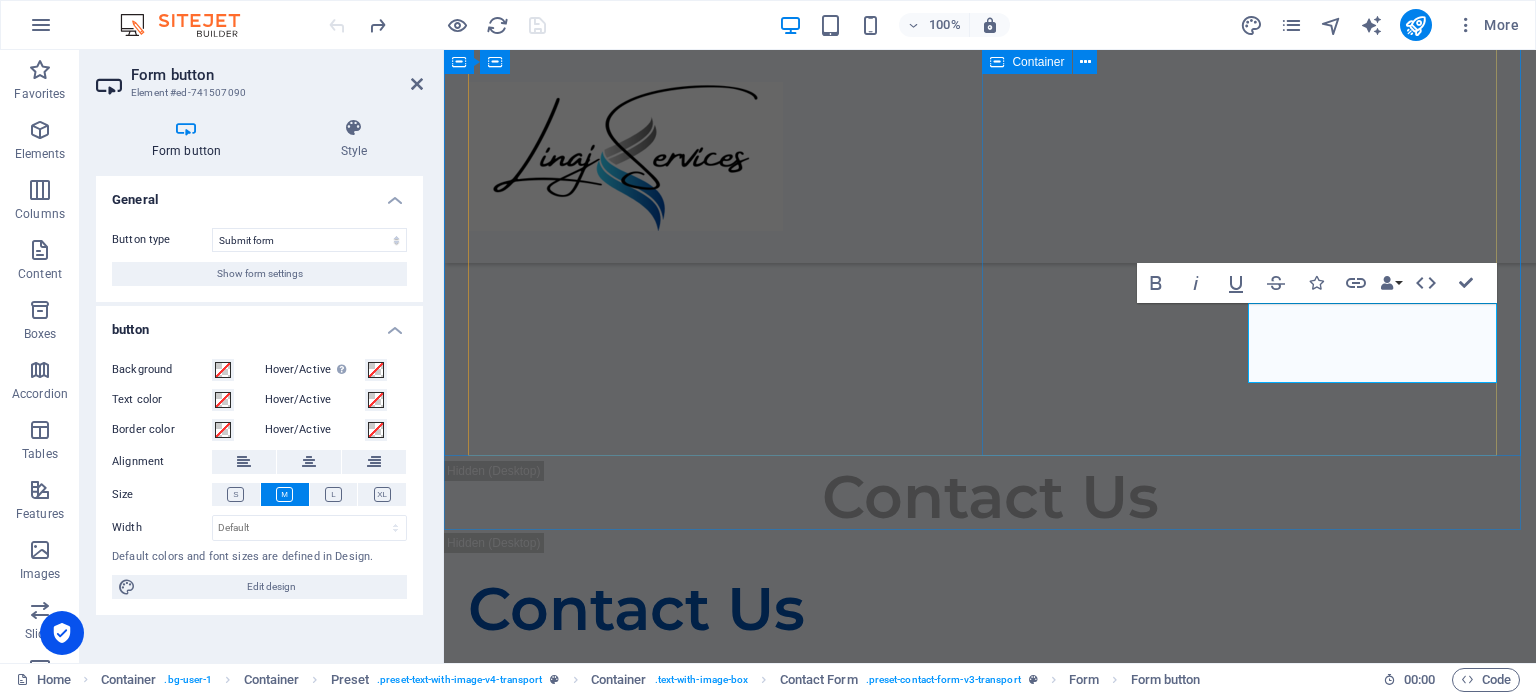 click on "Contact Us   I have read and understand the privacy policy. Unreadable? Regenerate [EMAIL_ADDRESS][DOMAIN_NAME] Submit" at bounding box center (990, 873) 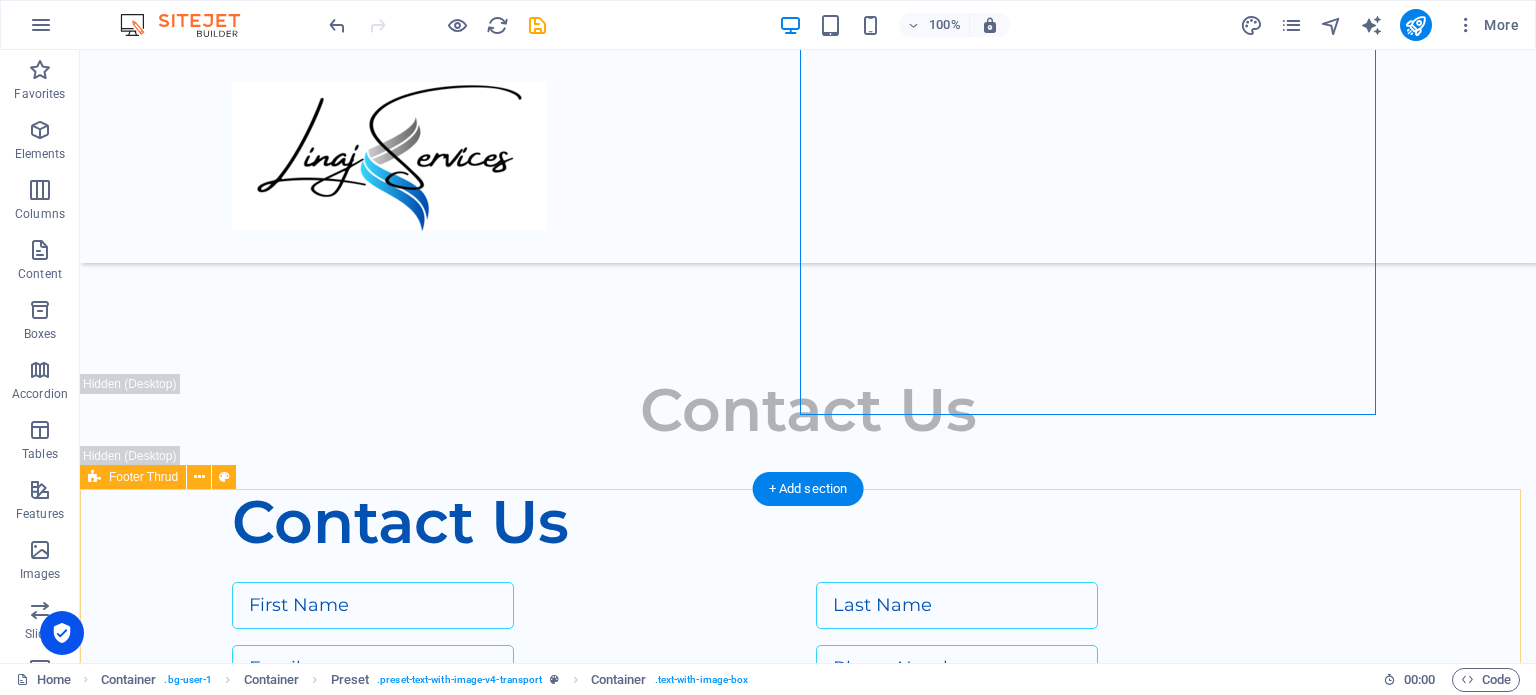 scroll, scrollTop: 2008, scrollLeft: 0, axis: vertical 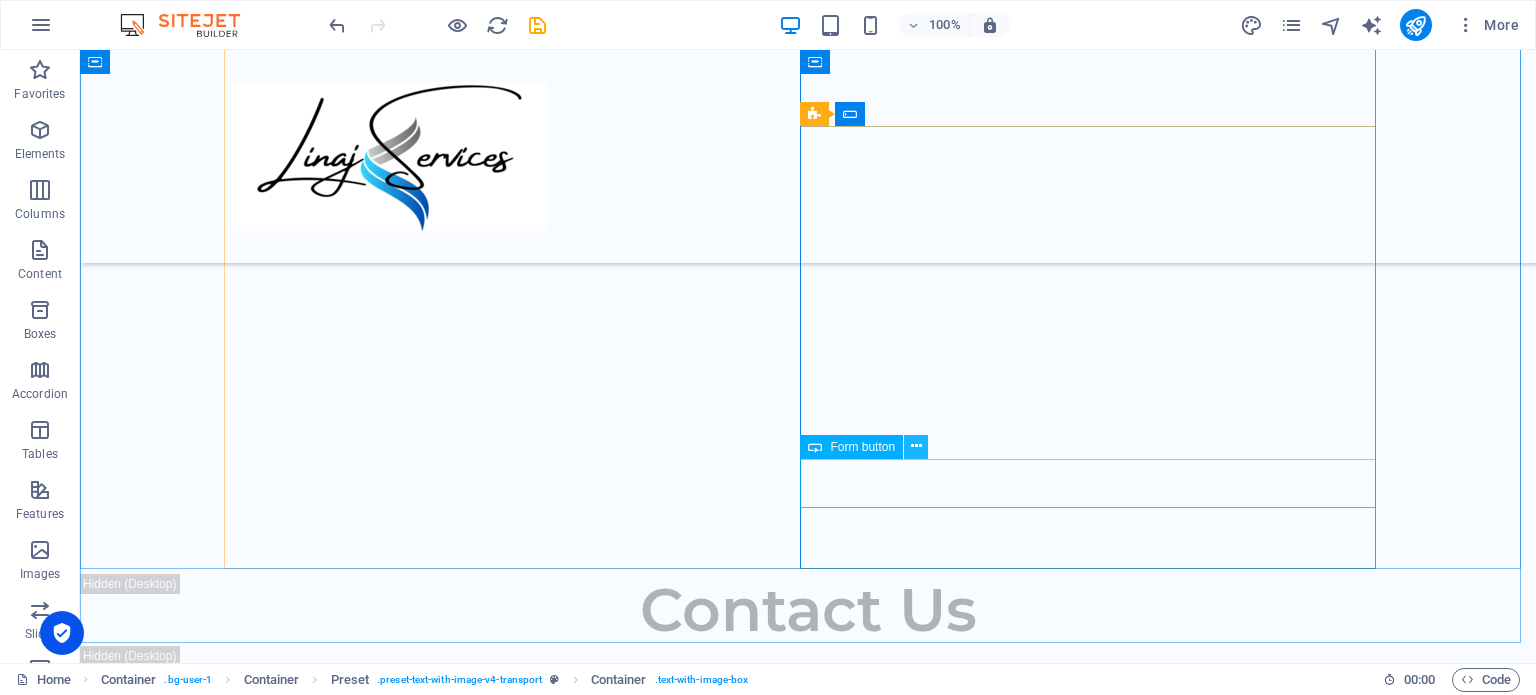 click at bounding box center (916, 446) 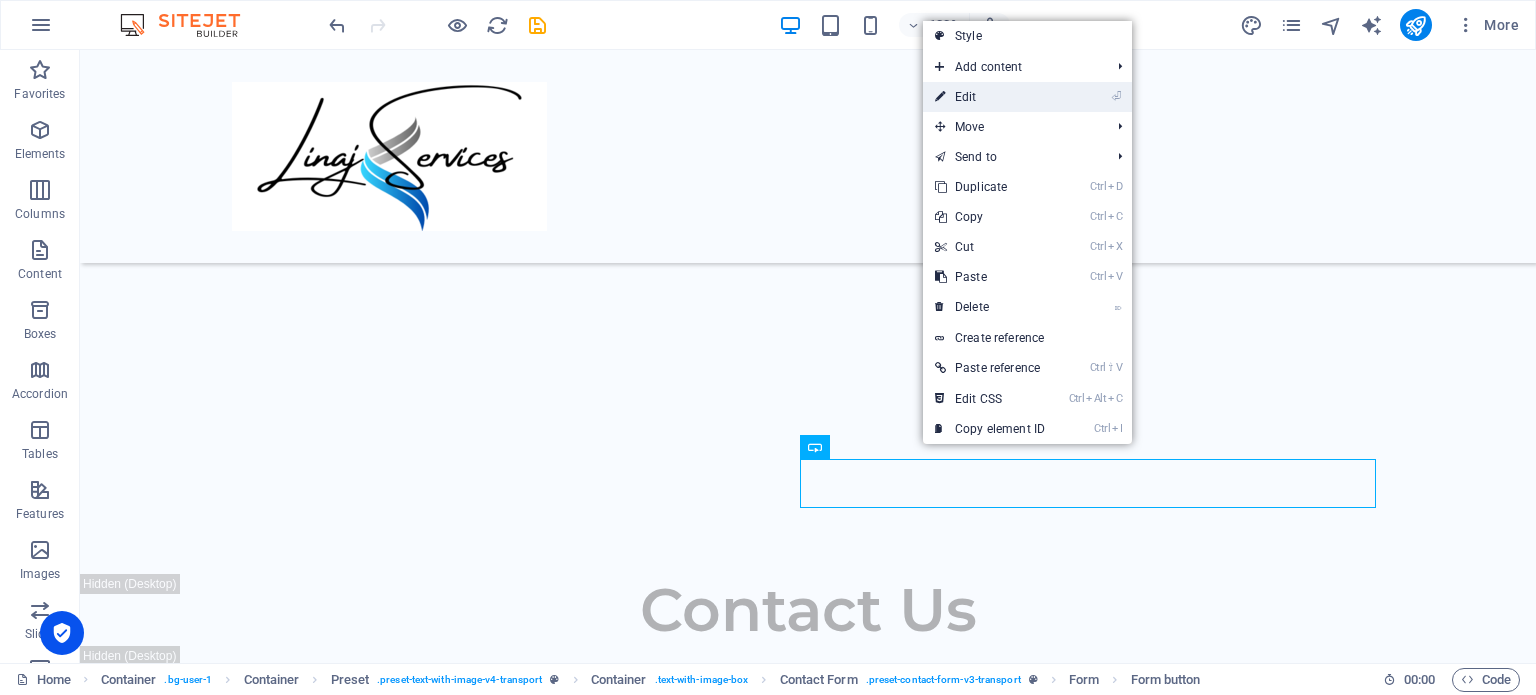 click on "⏎  Edit" at bounding box center (990, 97) 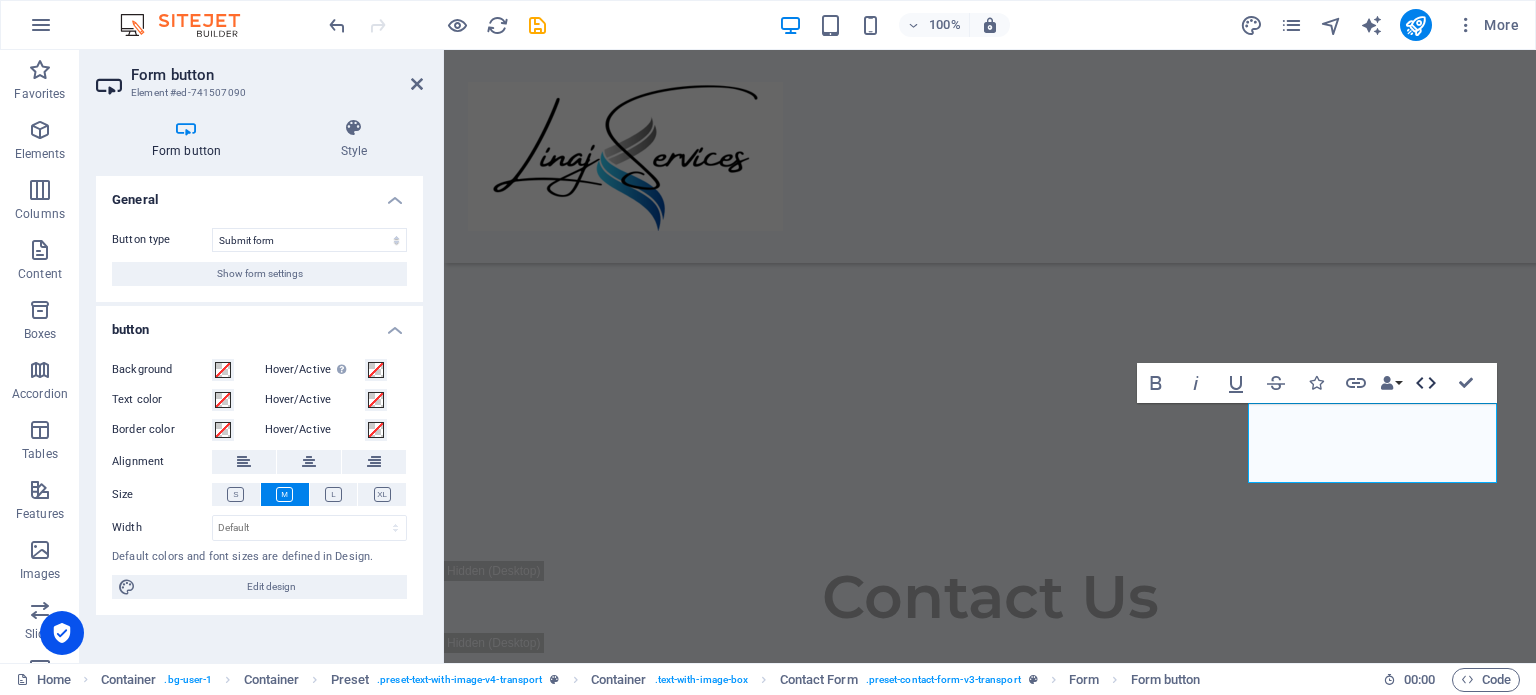 click 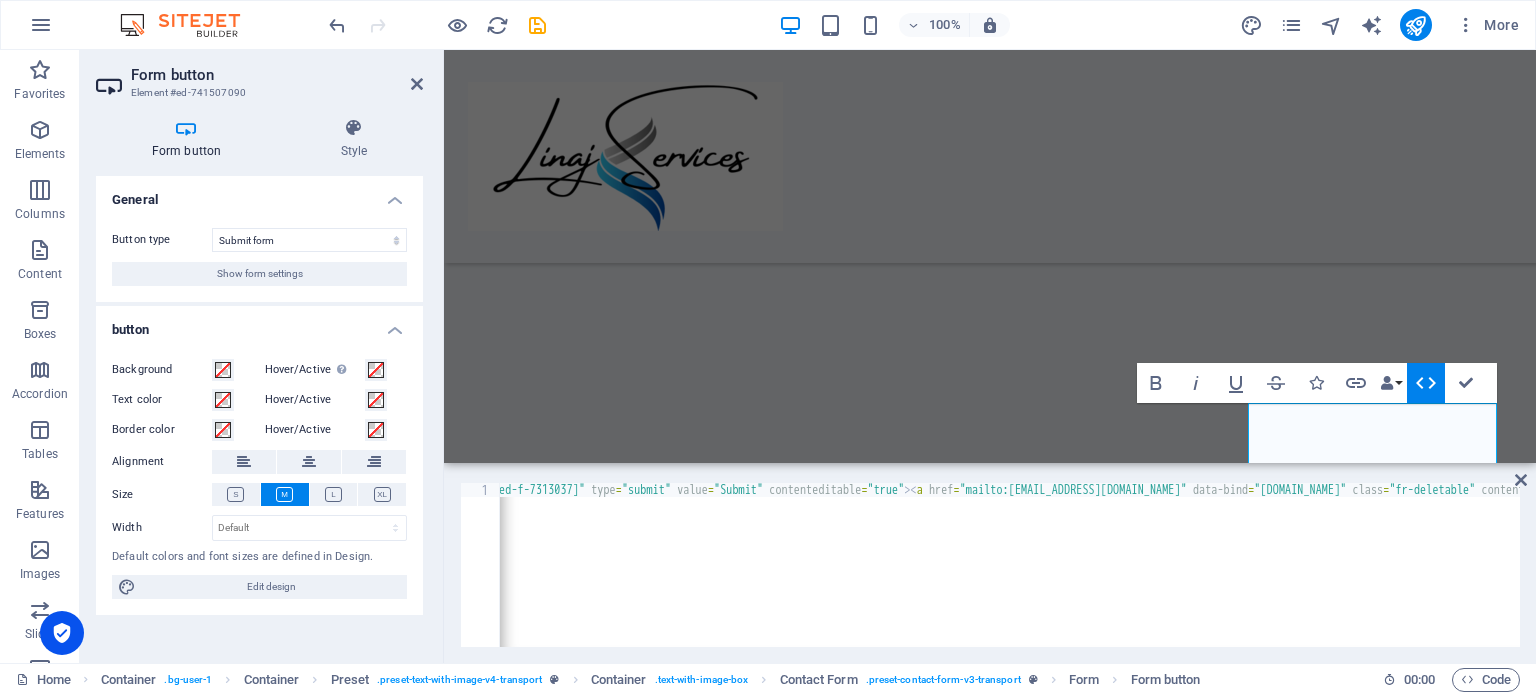 scroll, scrollTop: 0, scrollLeft: 472, axis: horizontal 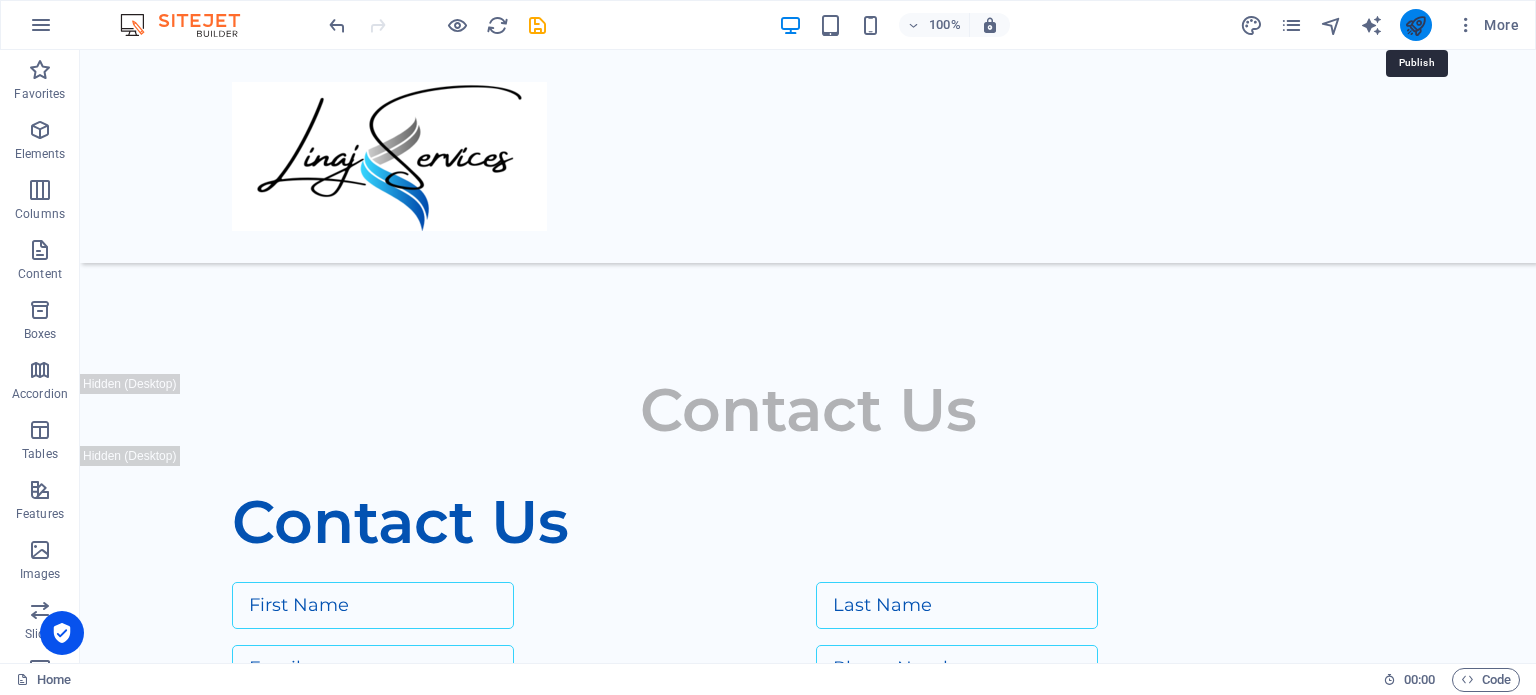 click at bounding box center [1415, 25] 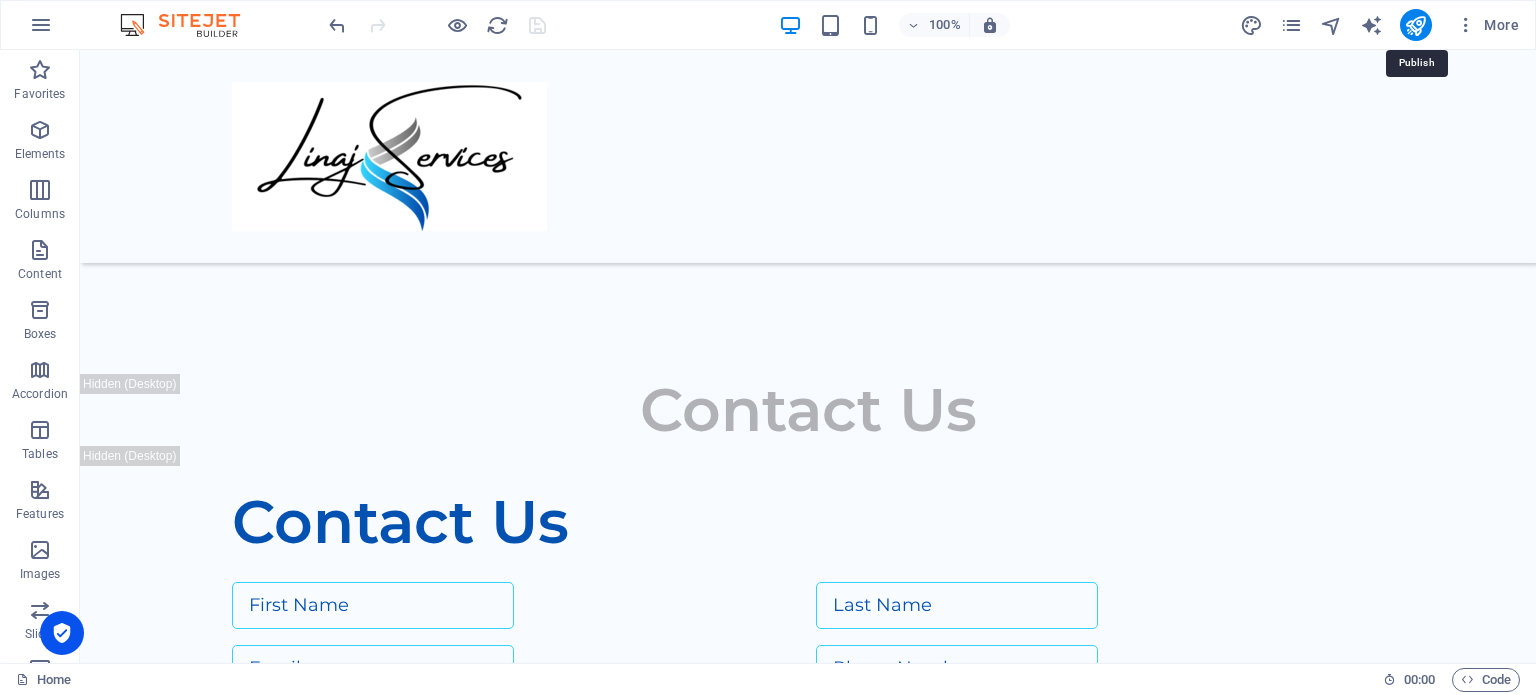 click on "100% More" at bounding box center (768, 25) 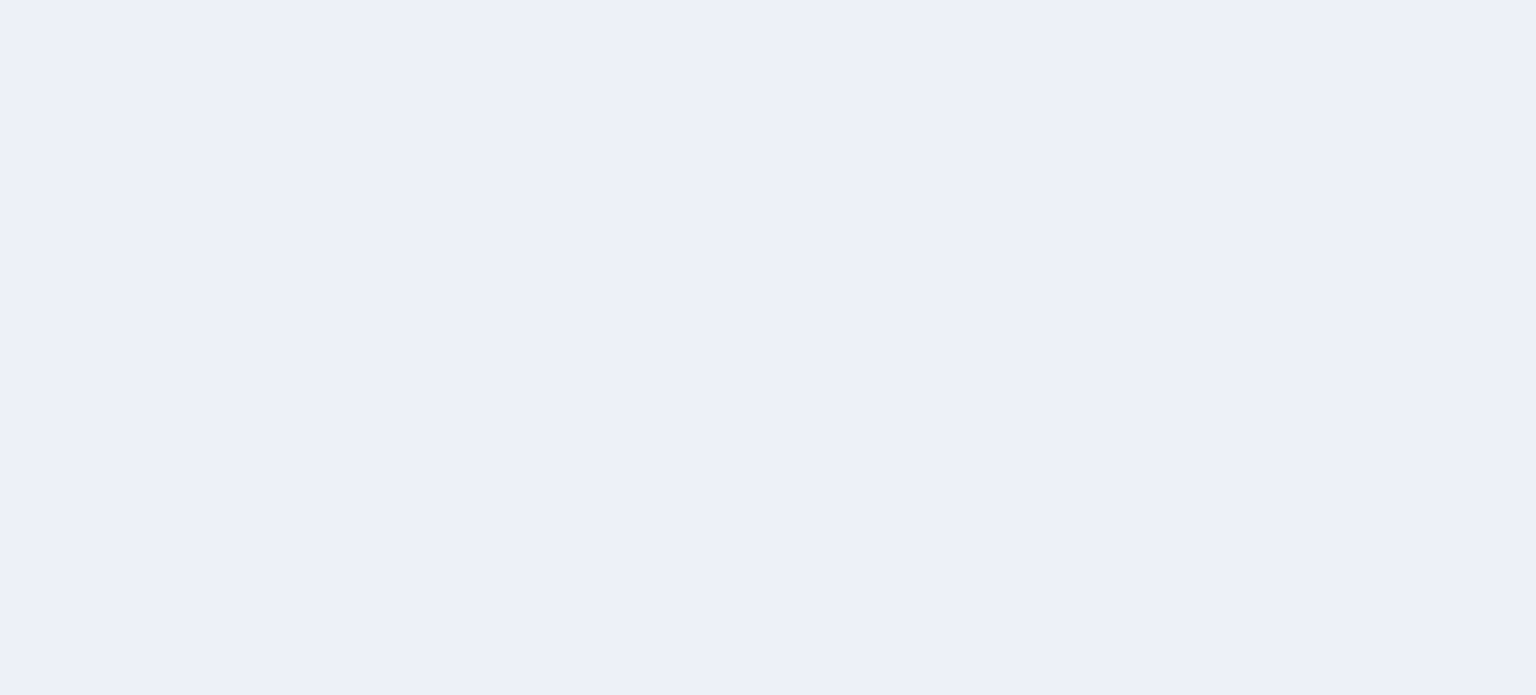 scroll, scrollTop: 0, scrollLeft: 0, axis: both 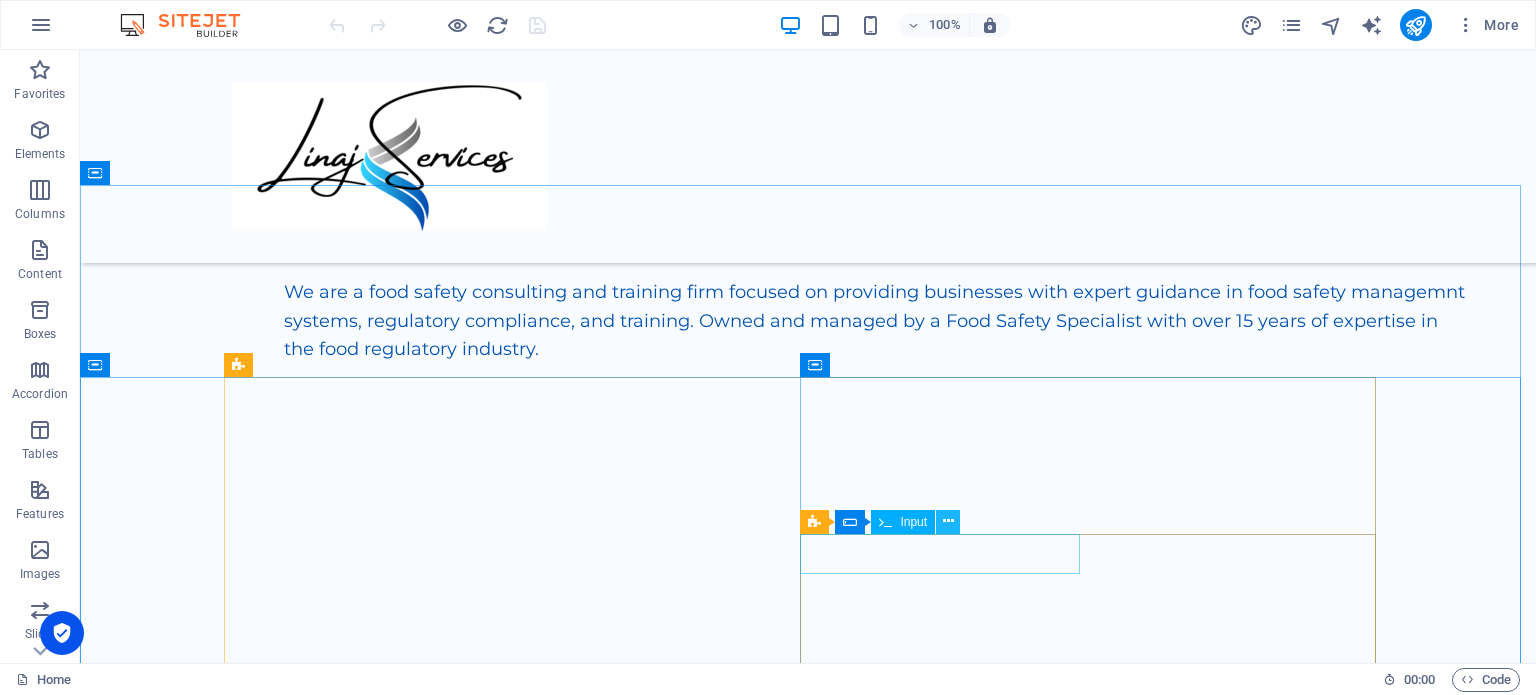 click at bounding box center (948, 521) 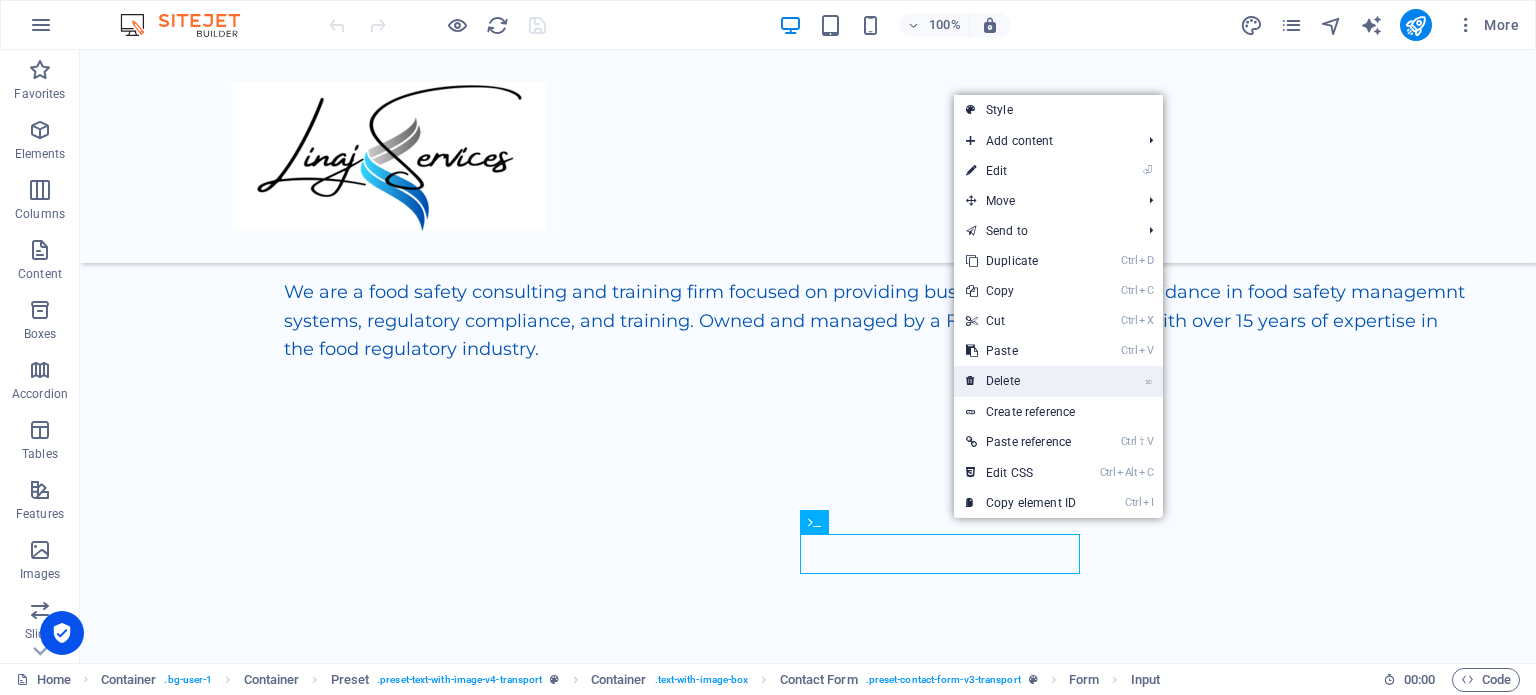click on "⌦  Delete" at bounding box center (1021, 381) 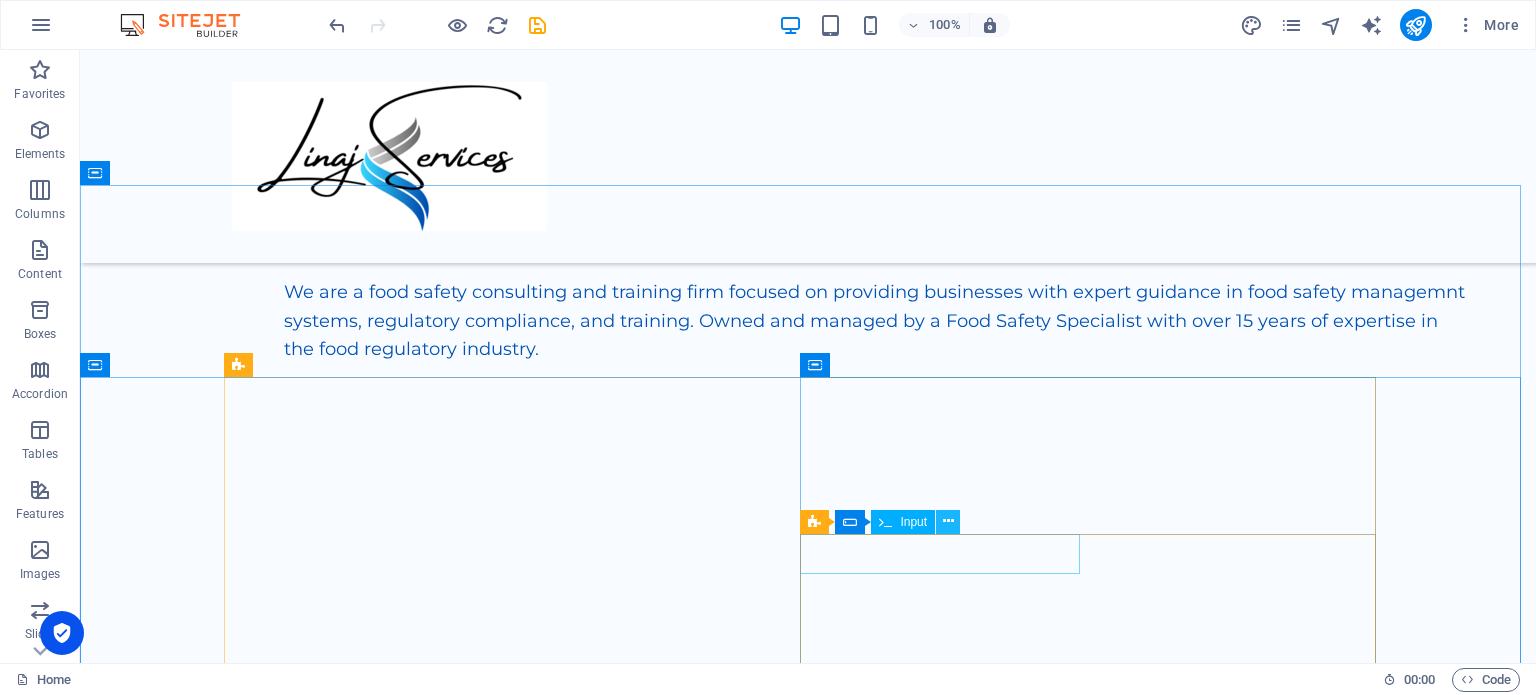click at bounding box center [948, 521] 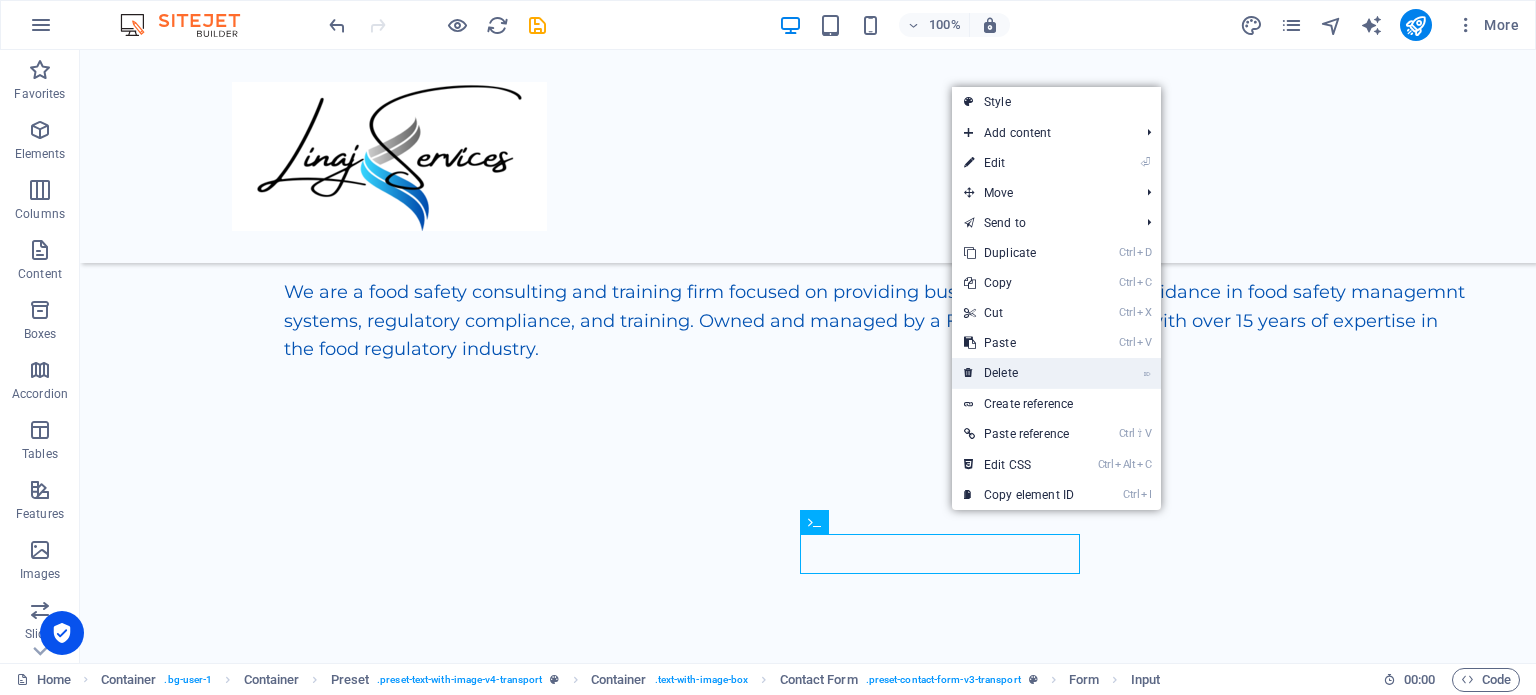 click on "⌦  Delete" at bounding box center [1019, 373] 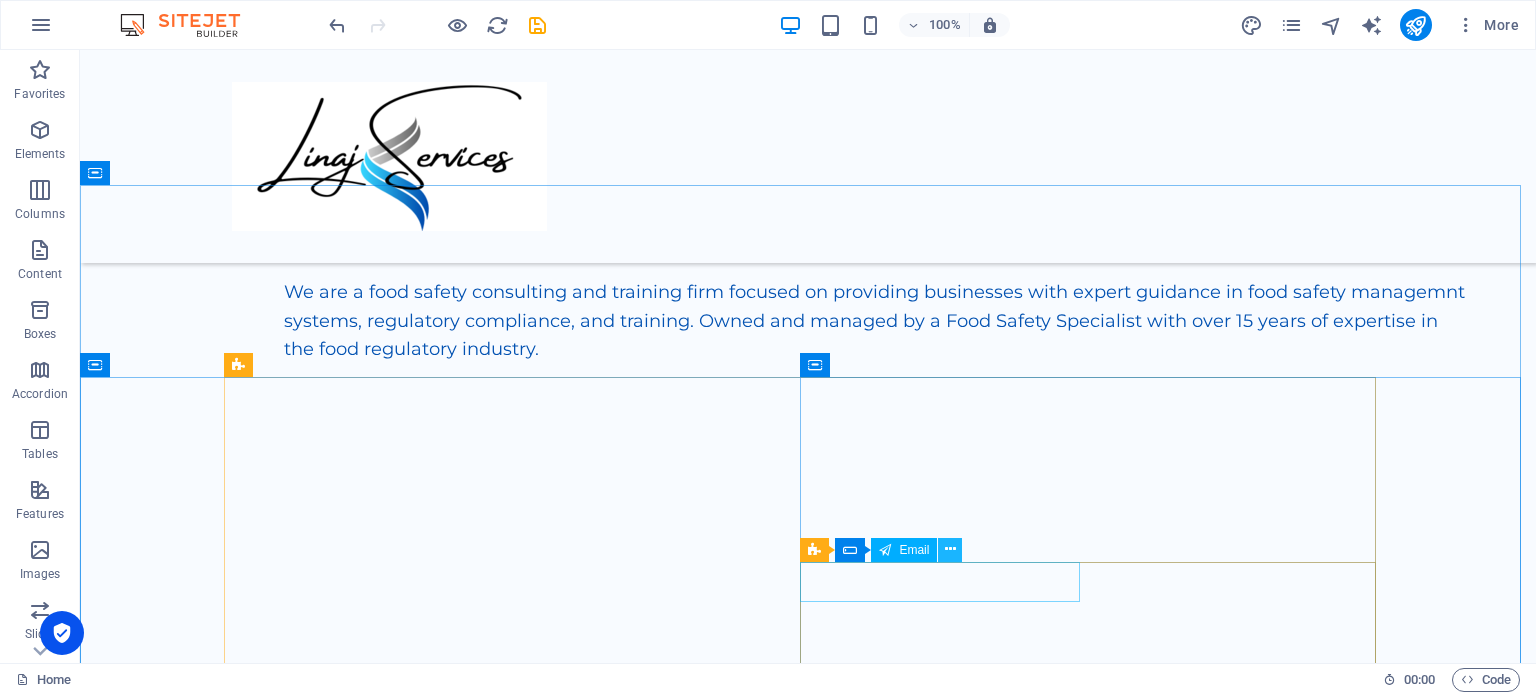 click at bounding box center (950, 549) 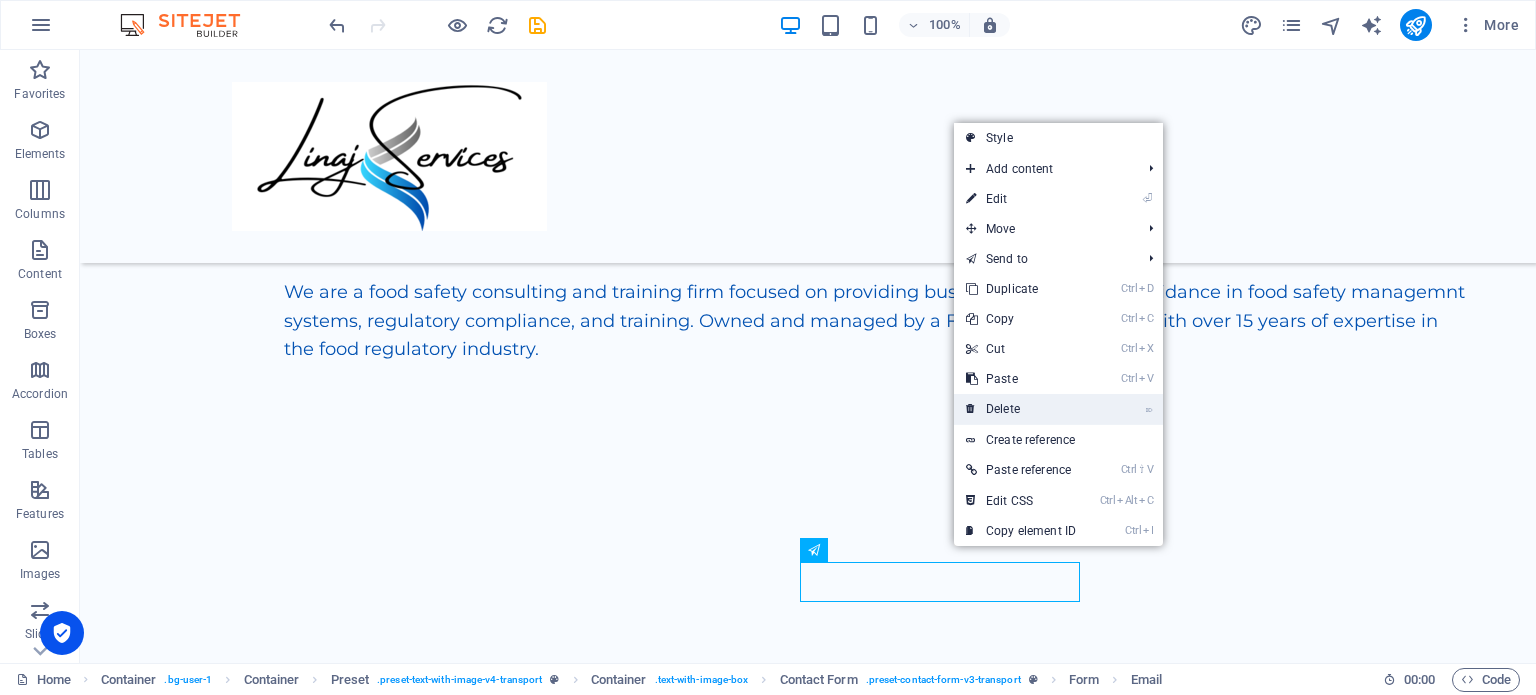 click on "⌦  Delete" at bounding box center (1021, 409) 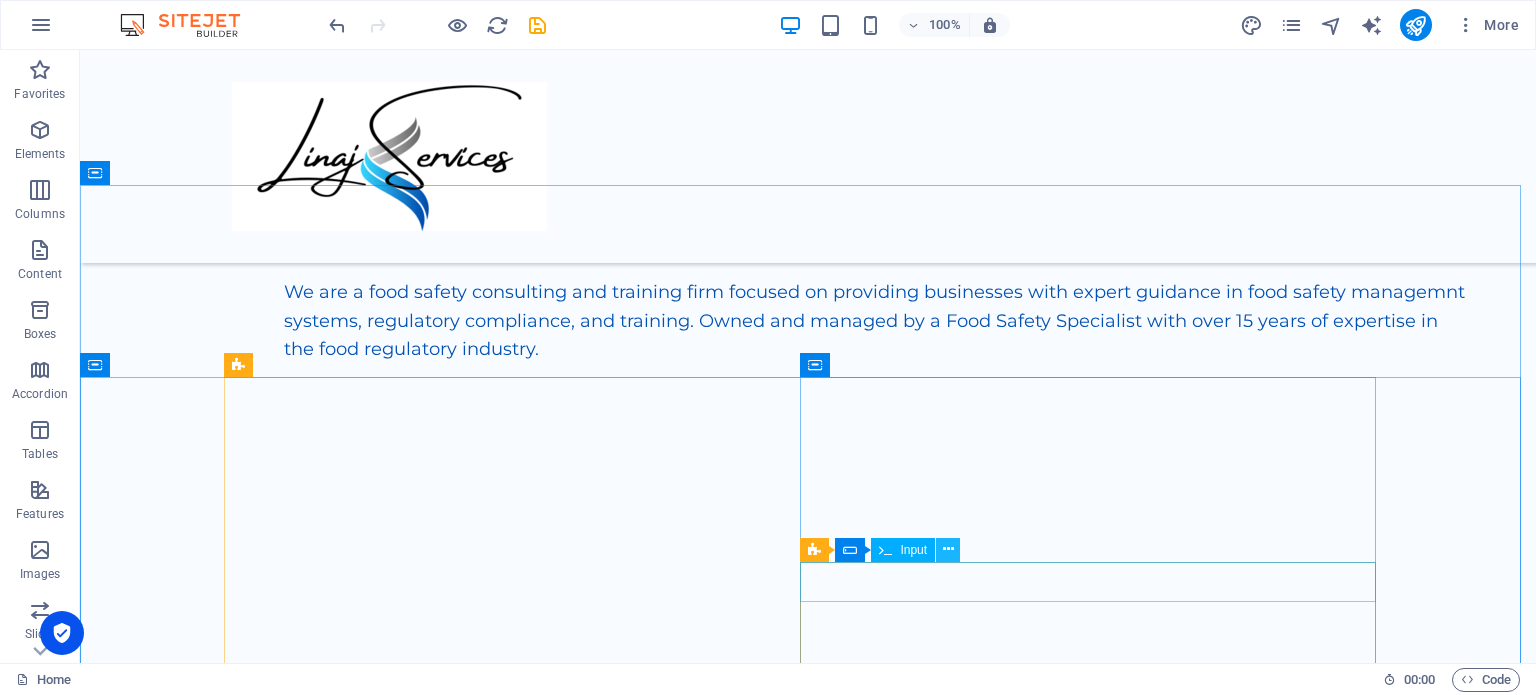 click at bounding box center [948, 549] 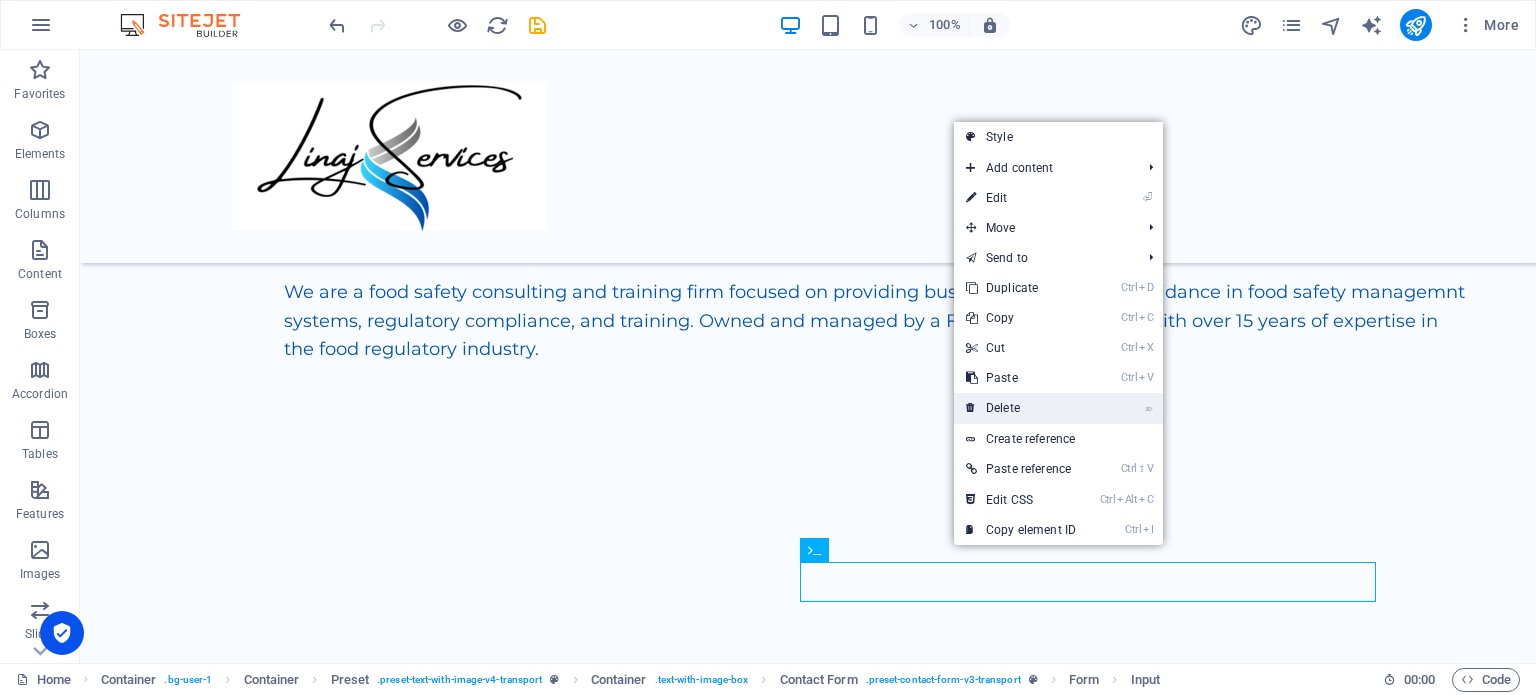 click on "⌦  Delete" at bounding box center (1021, 408) 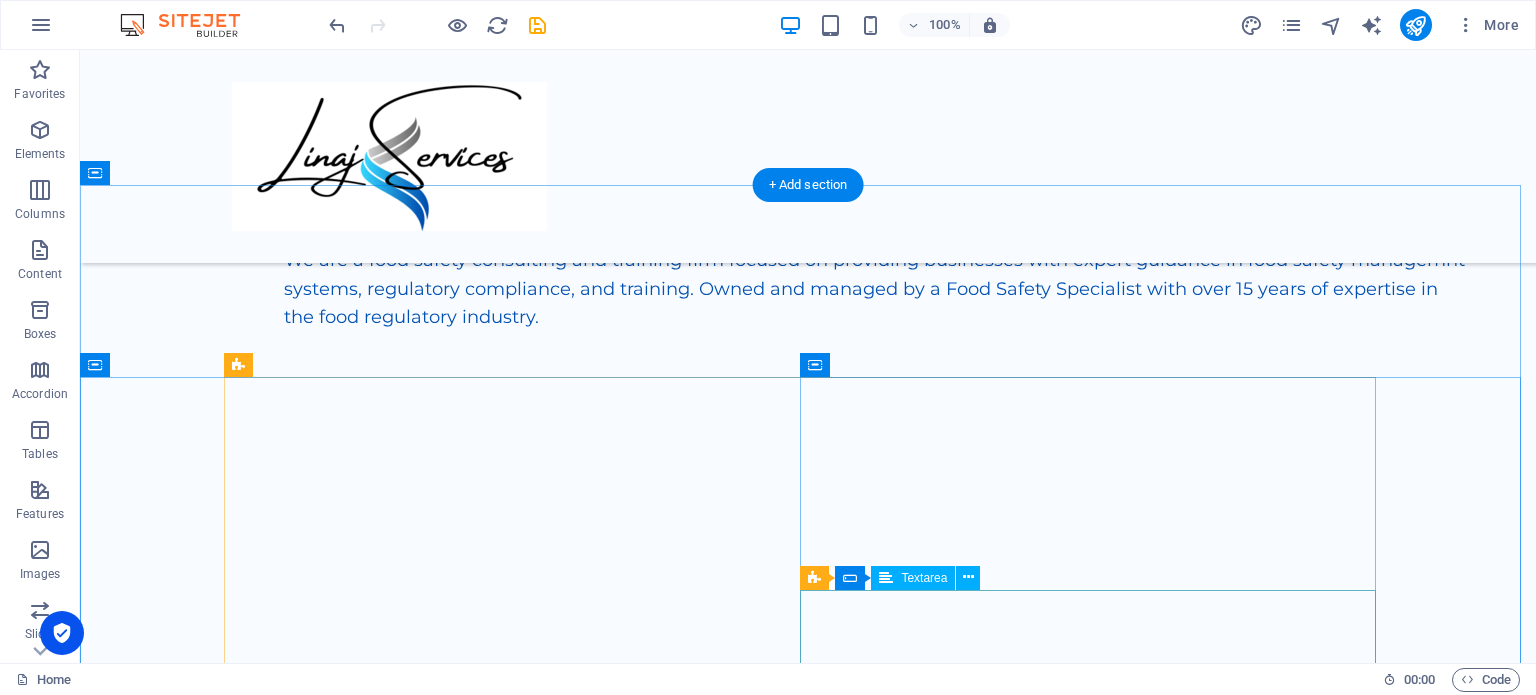 scroll, scrollTop: 1700, scrollLeft: 0, axis: vertical 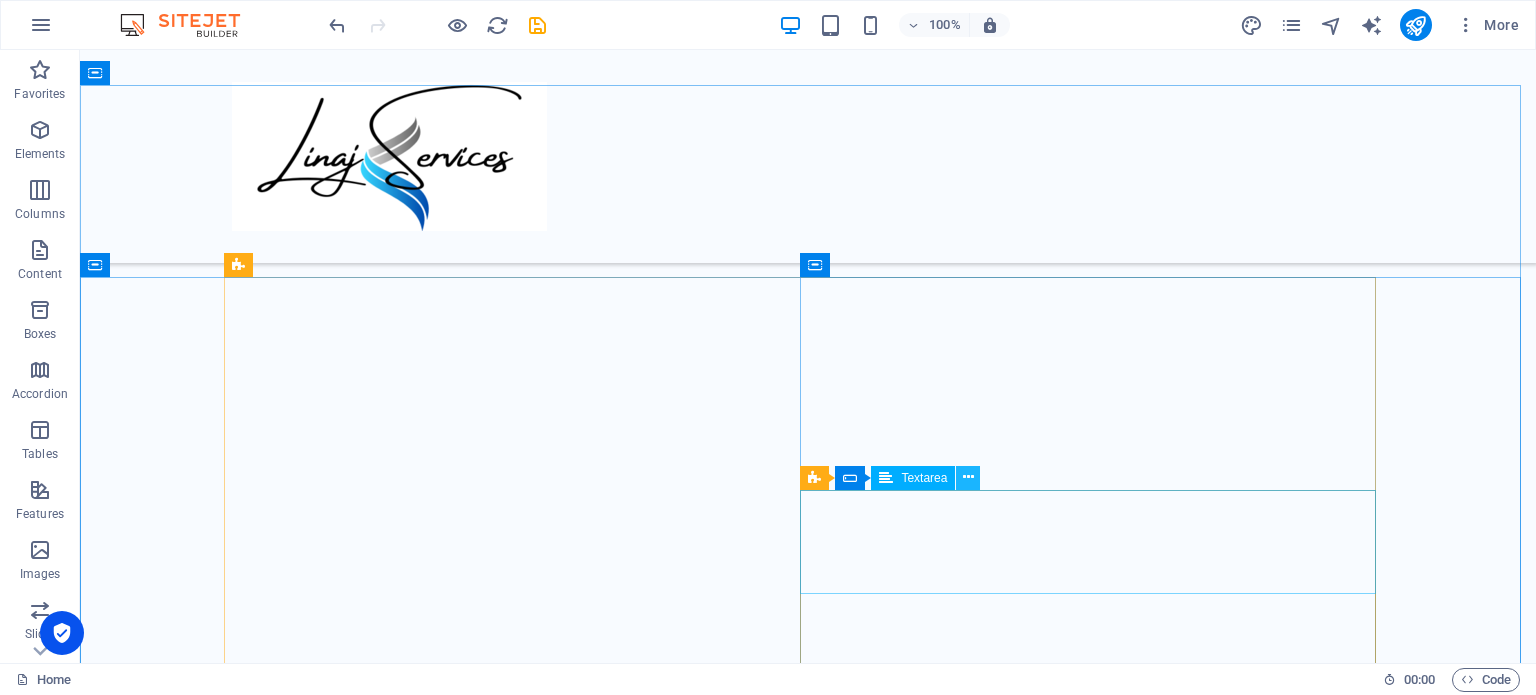 click at bounding box center (968, 477) 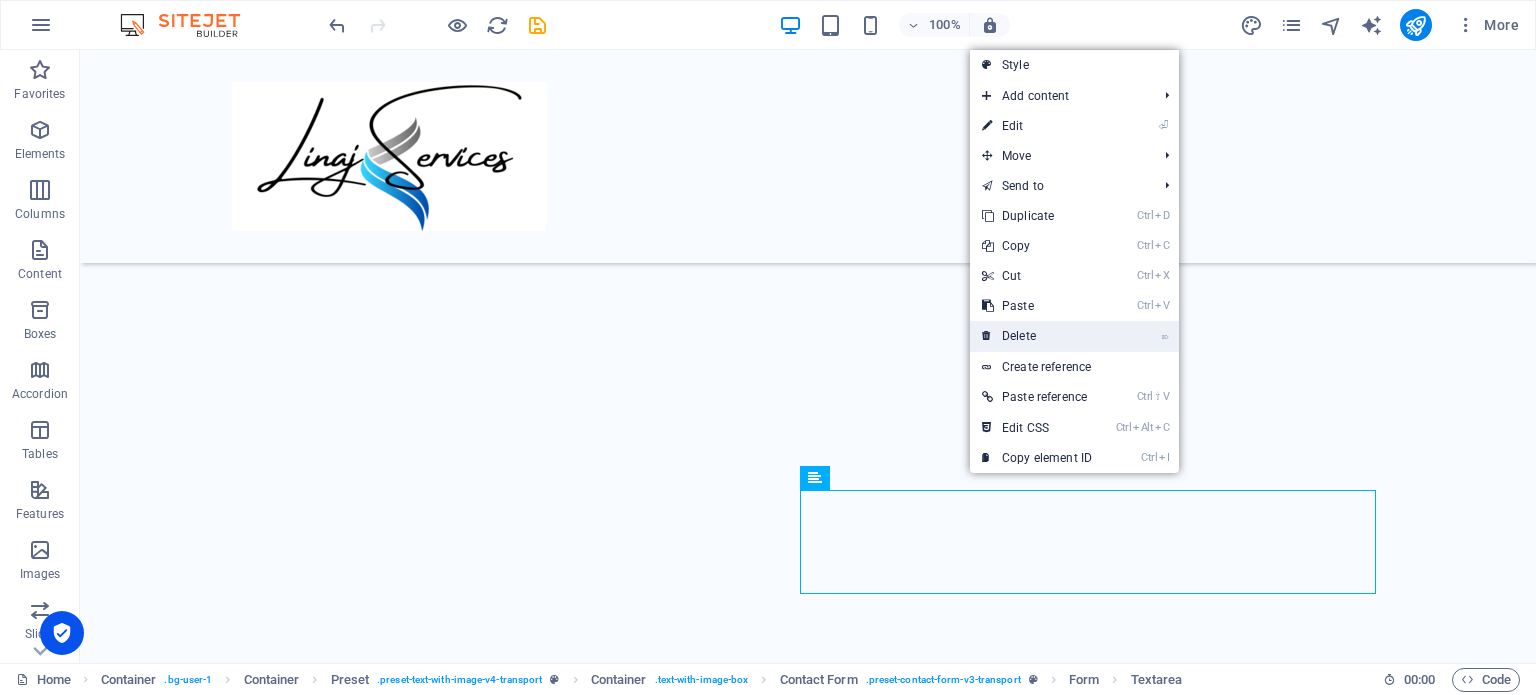 click on "⌦  Delete" at bounding box center (1037, 336) 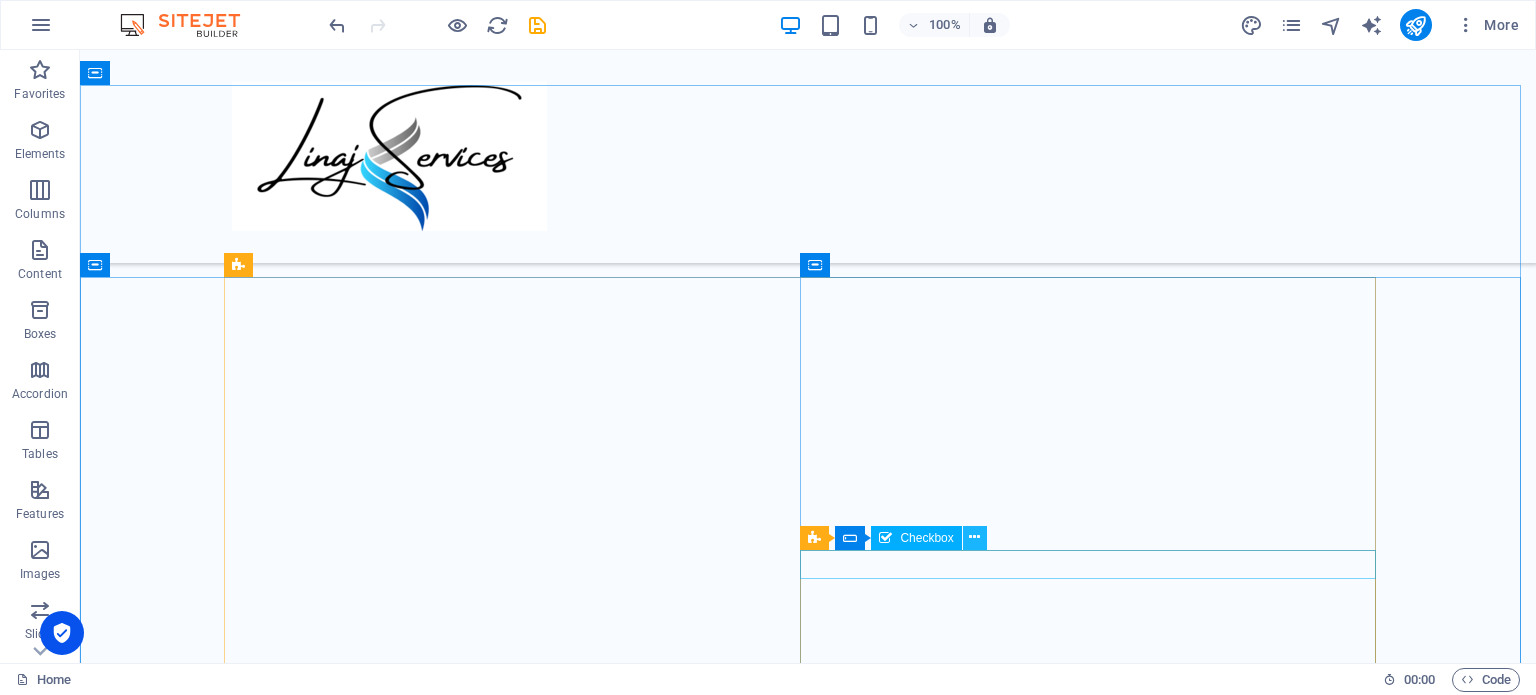 click at bounding box center [974, 537] 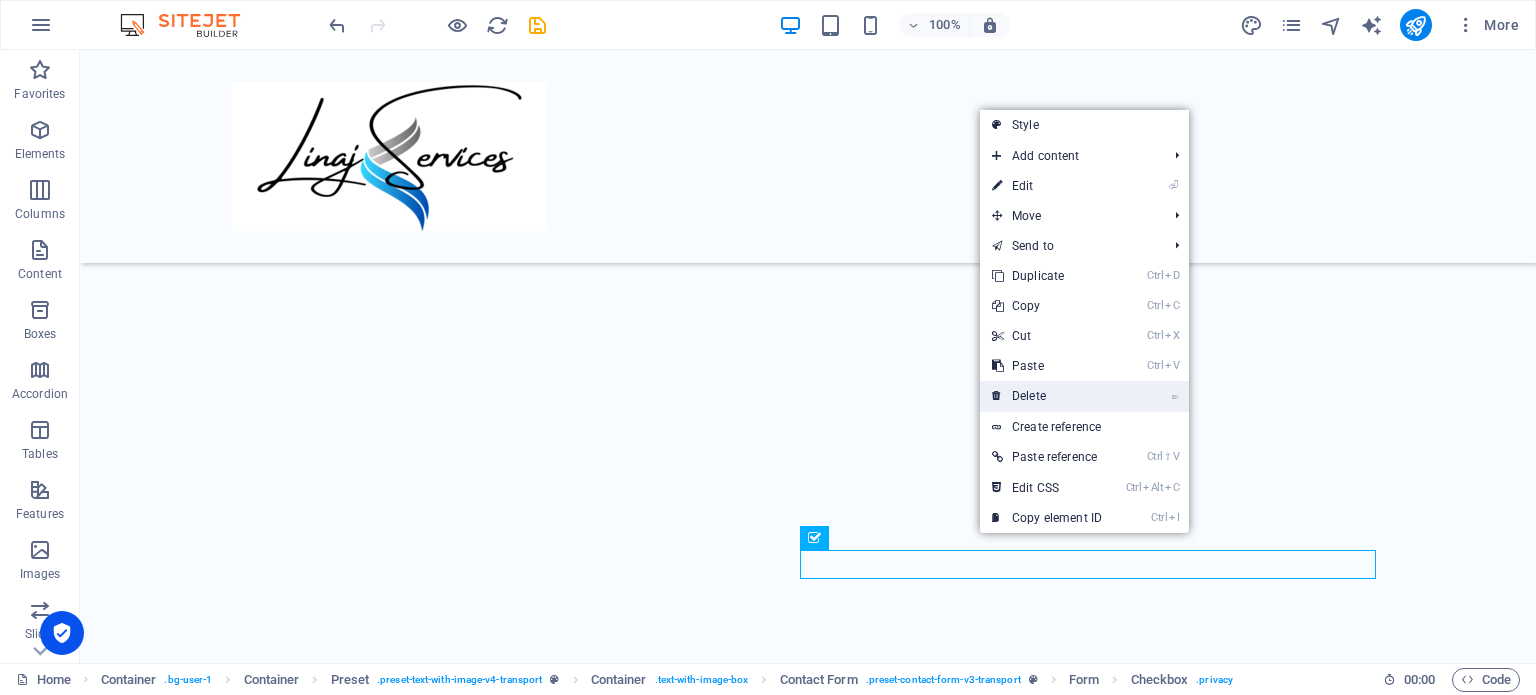 click on "⌦  Delete" at bounding box center (1047, 396) 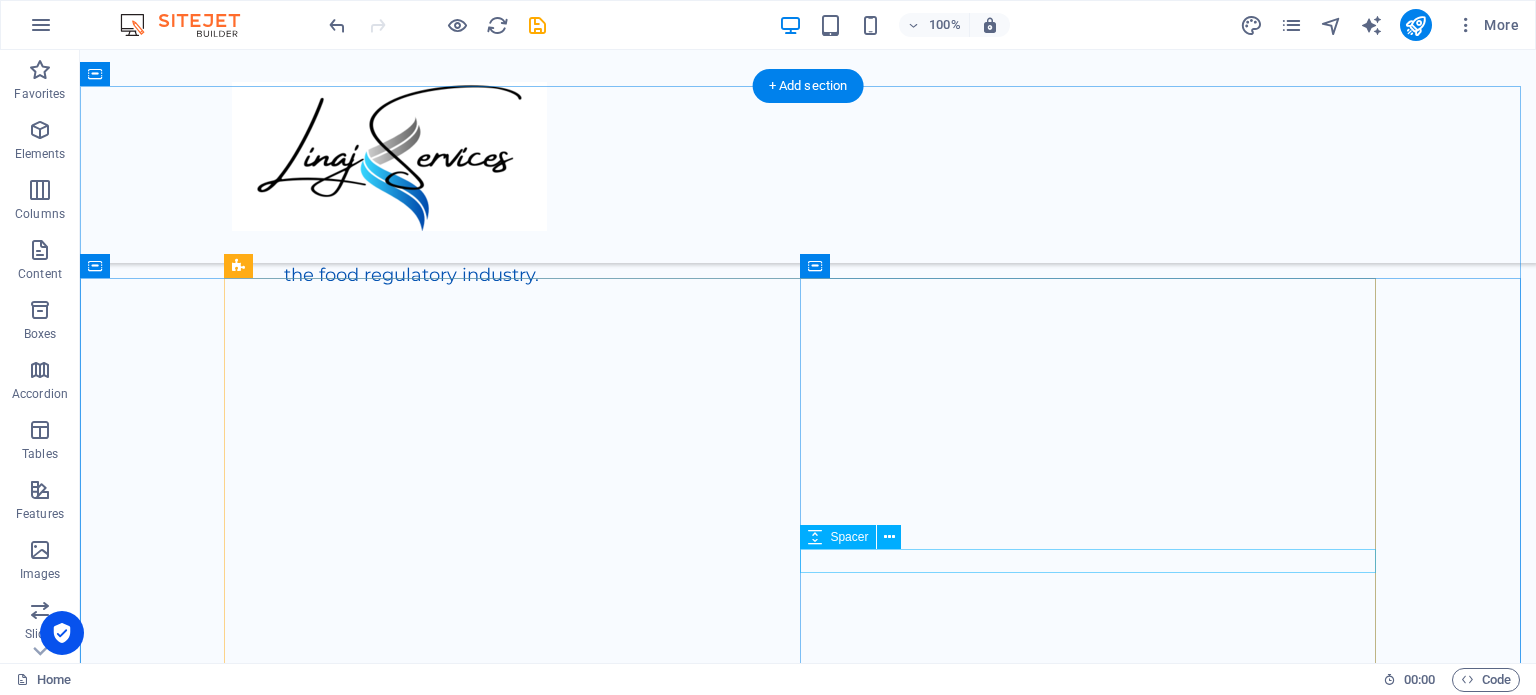 scroll, scrollTop: 1700, scrollLeft: 0, axis: vertical 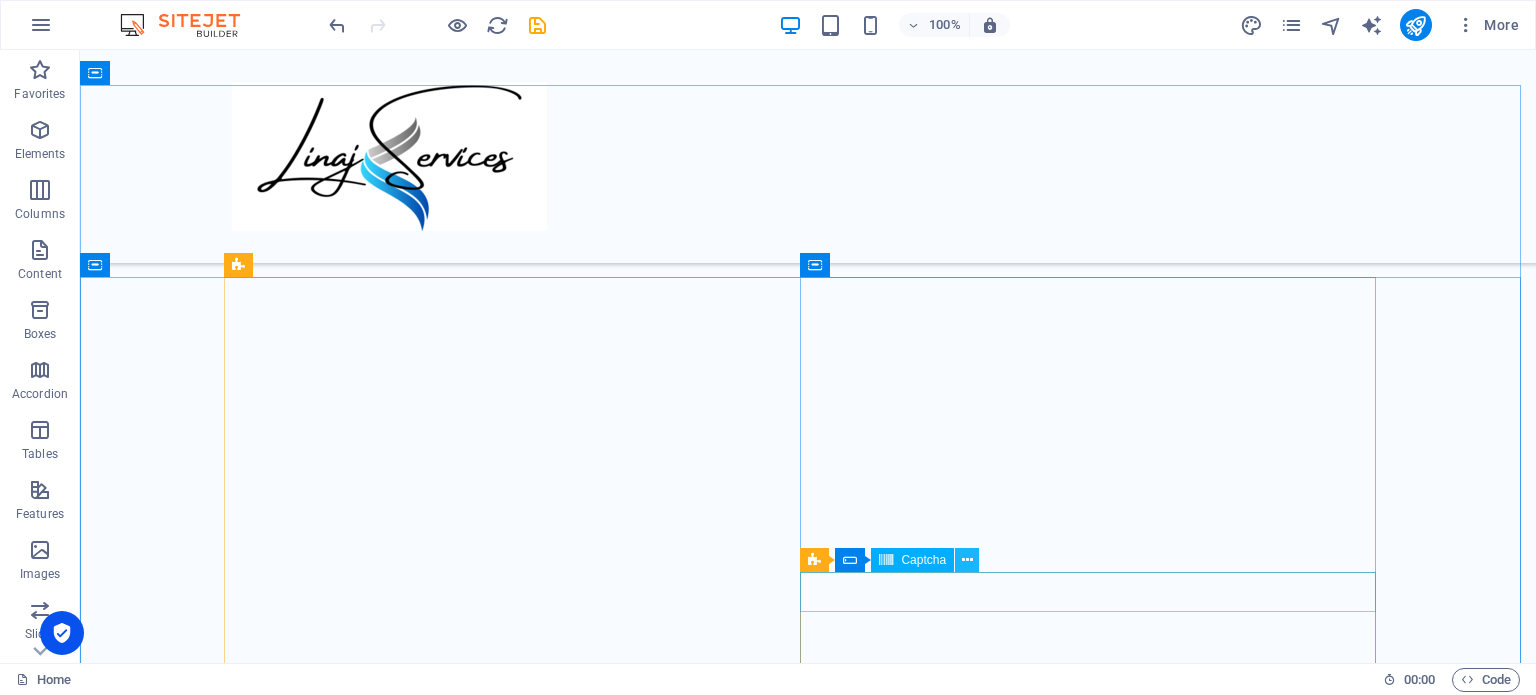 click at bounding box center (967, 560) 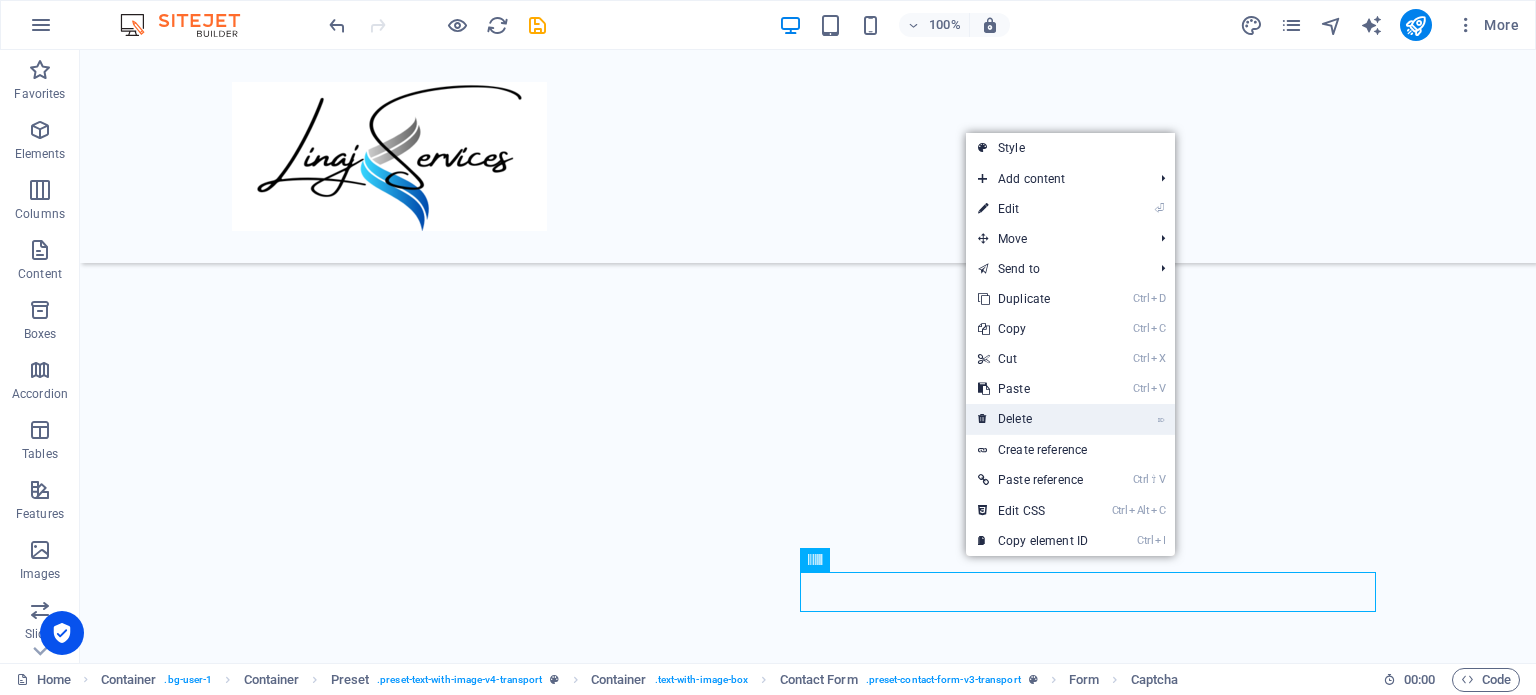 click on "⌦  Delete" at bounding box center [1033, 419] 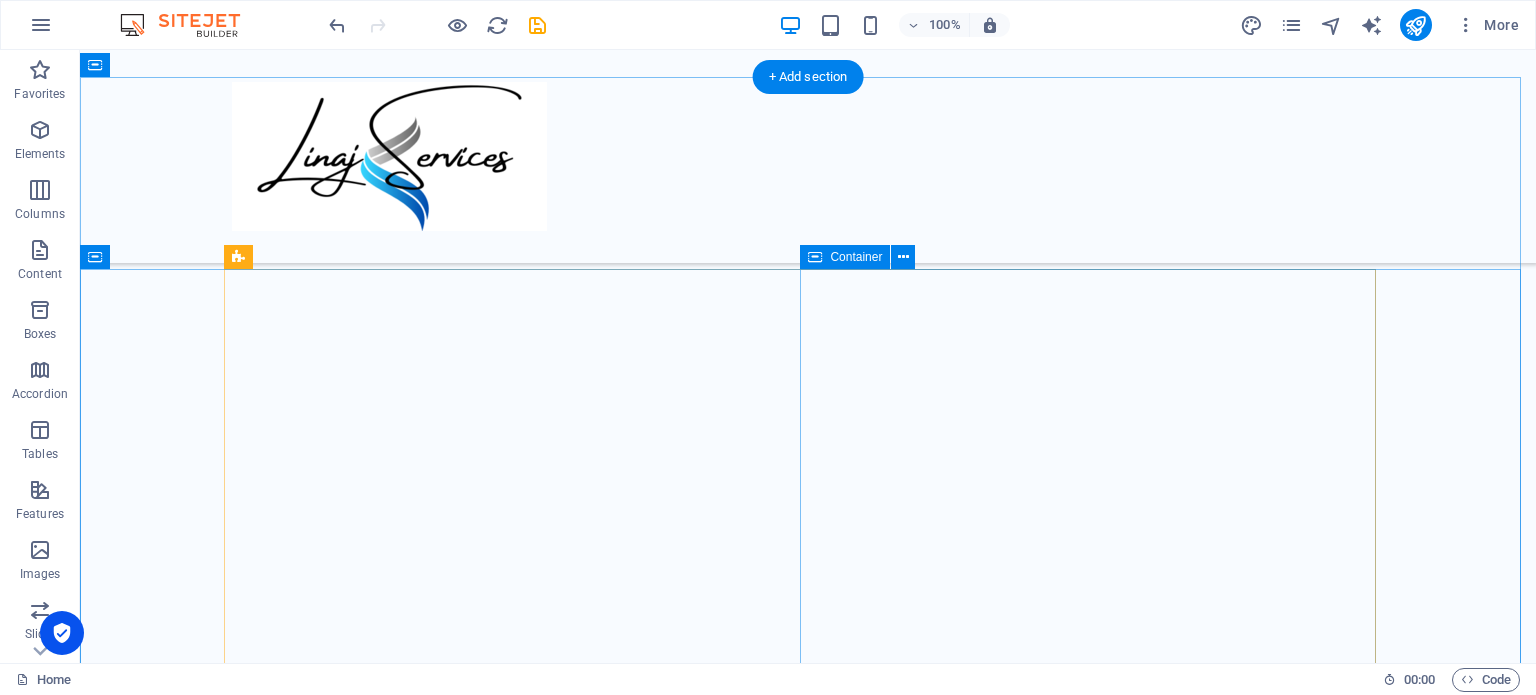scroll, scrollTop: 1508, scrollLeft: 0, axis: vertical 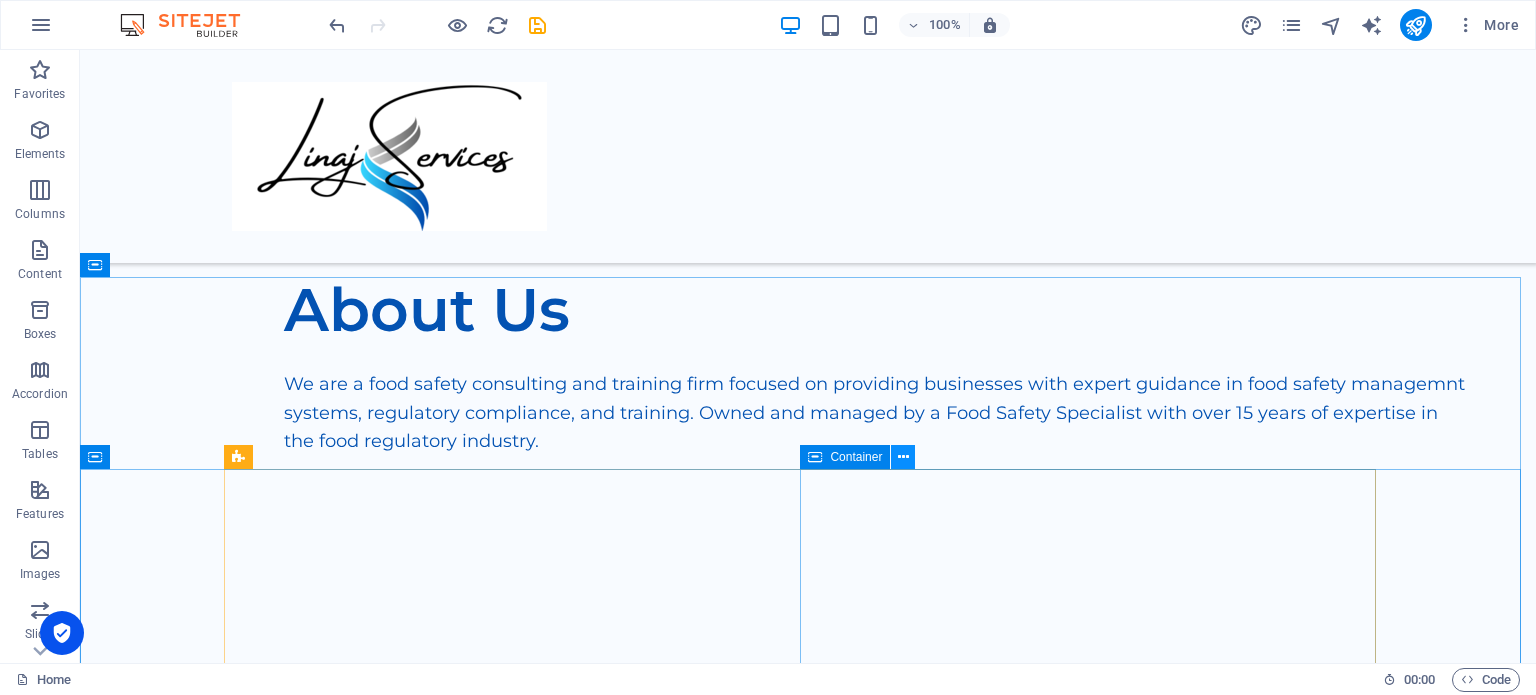 click at bounding box center [903, 457] 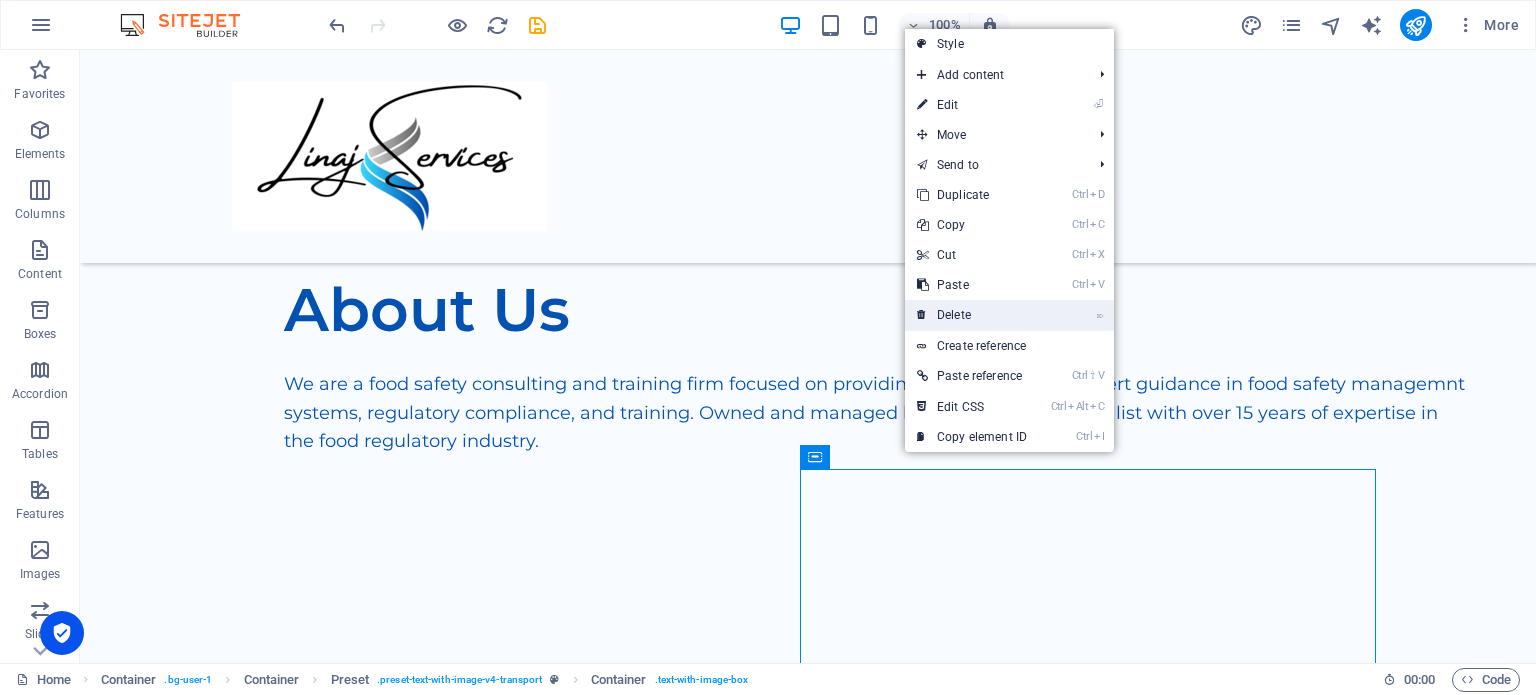 click on "⌦  Delete" at bounding box center [972, 315] 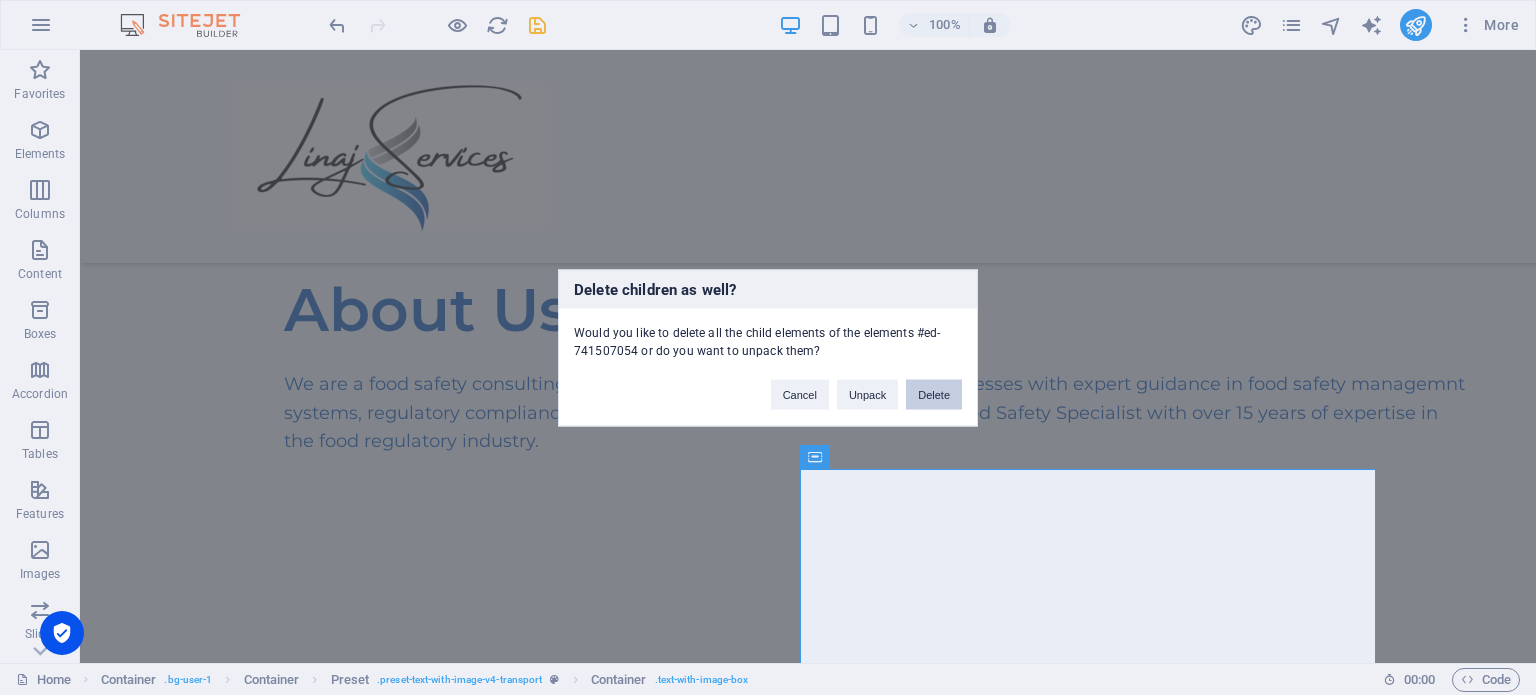 click on "Delete" at bounding box center [934, 394] 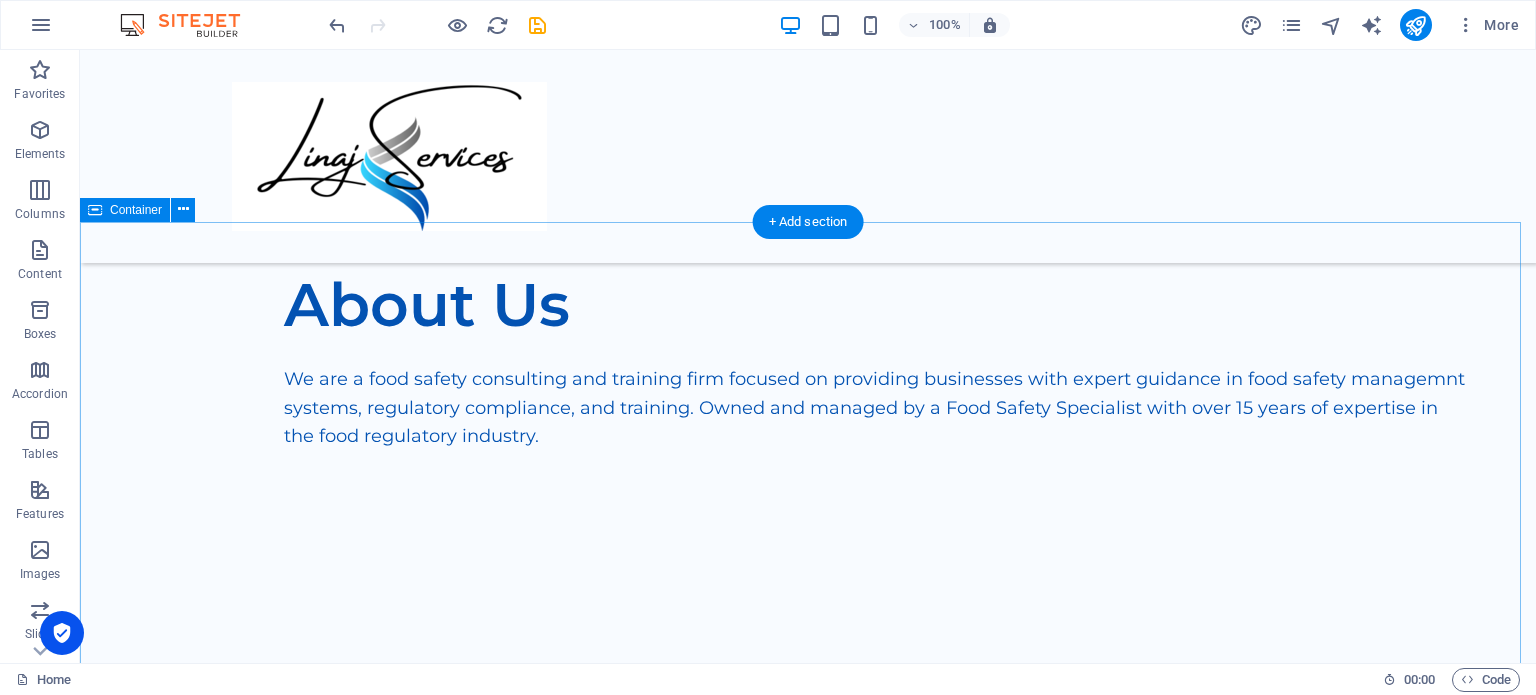 scroll, scrollTop: 1408, scrollLeft: 0, axis: vertical 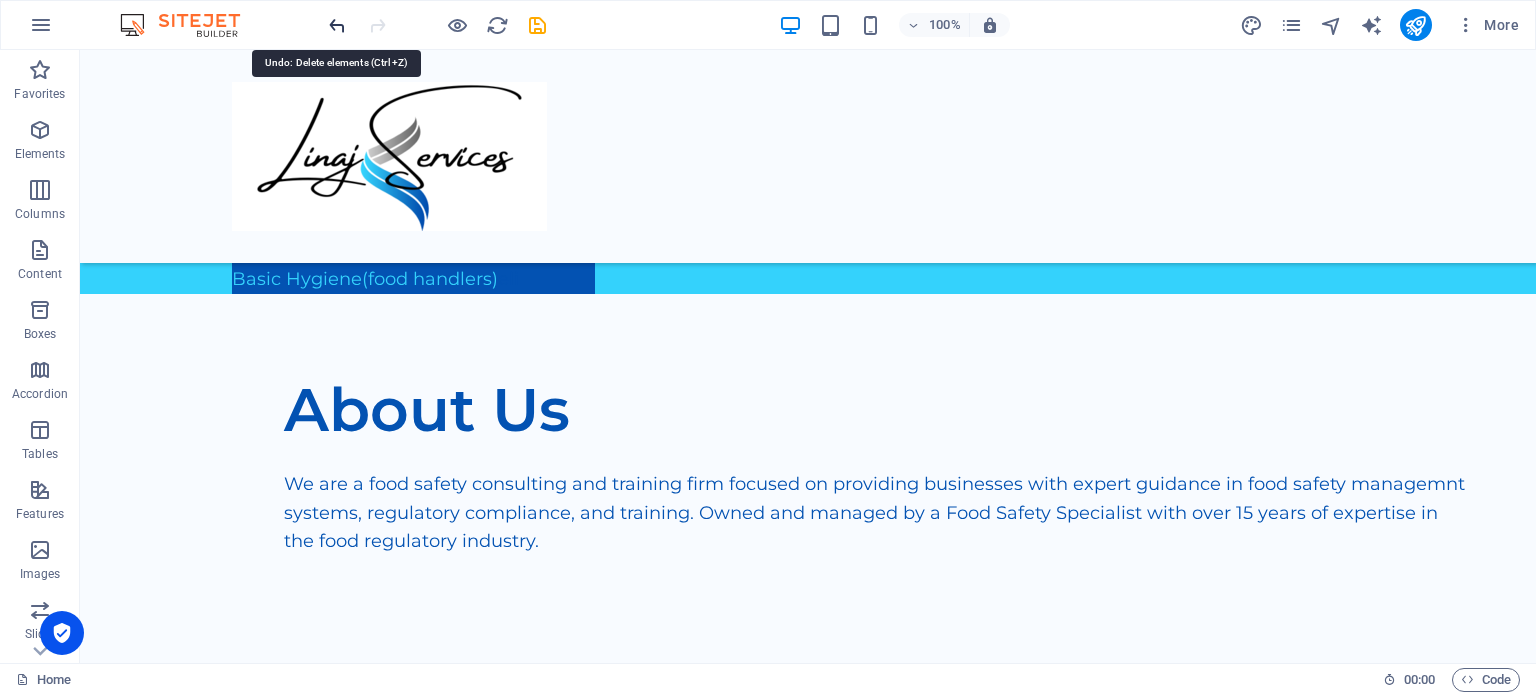 click at bounding box center [337, 25] 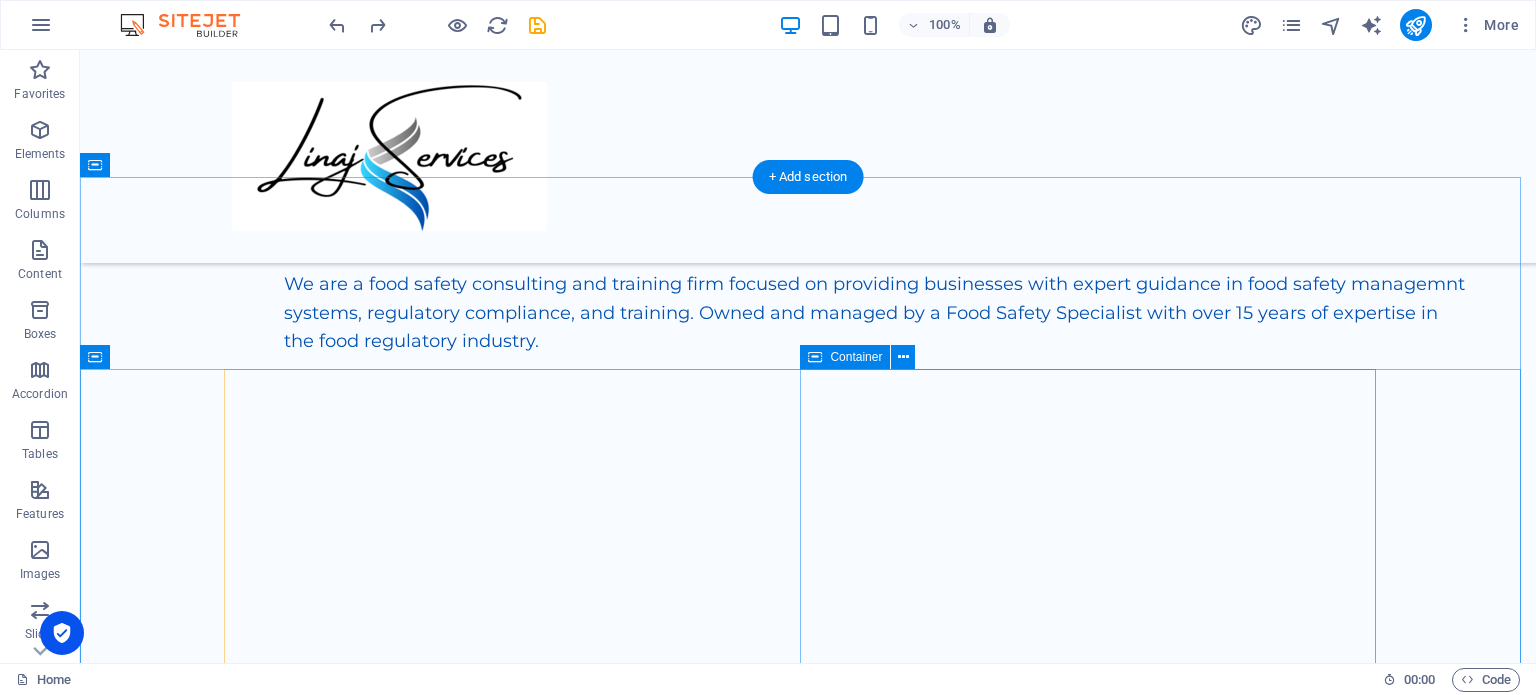 scroll, scrollTop: 1708, scrollLeft: 0, axis: vertical 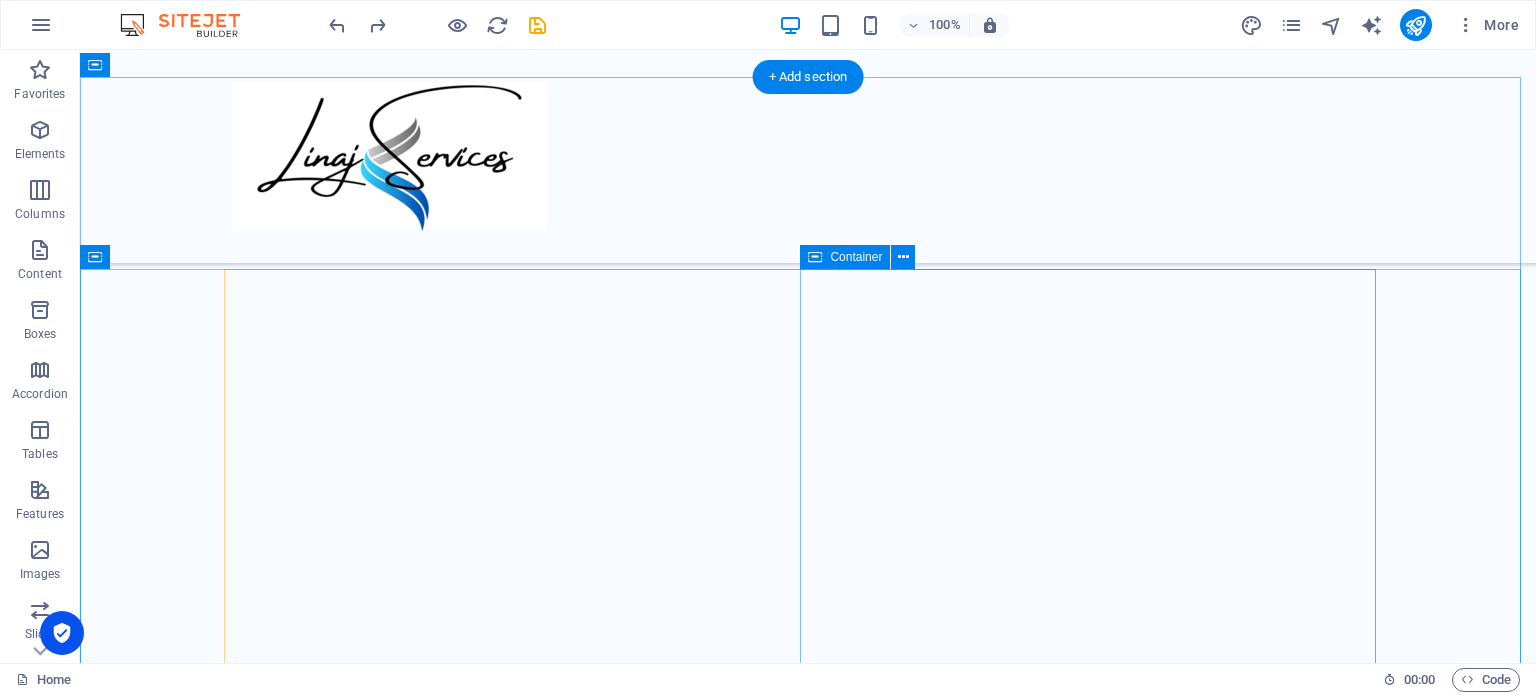 click on "Contact Us [EMAIL_ADDRESS][DOMAIN_NAME] Submit" at bounding box center [808, 1286] 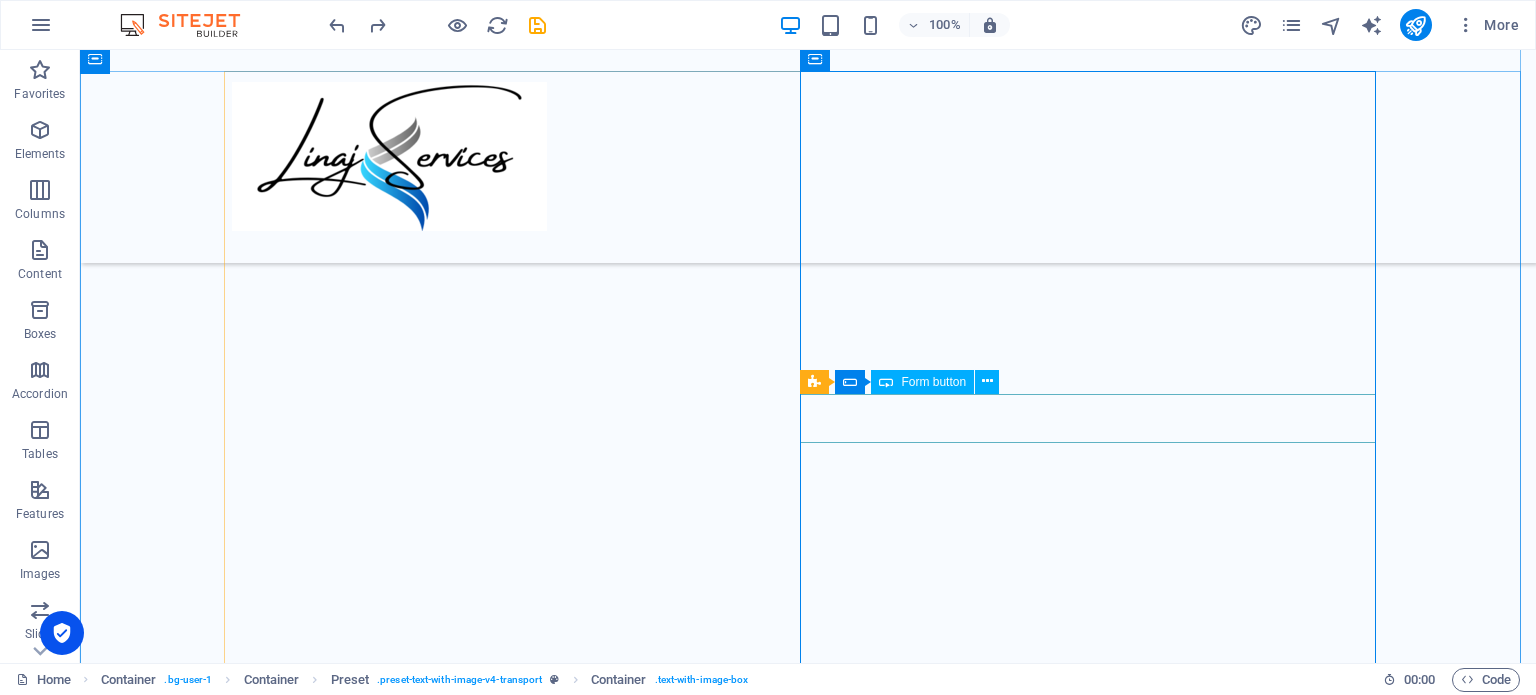 scroll, scrollTop: 1608, scrollLeft: 0, axis: vertical 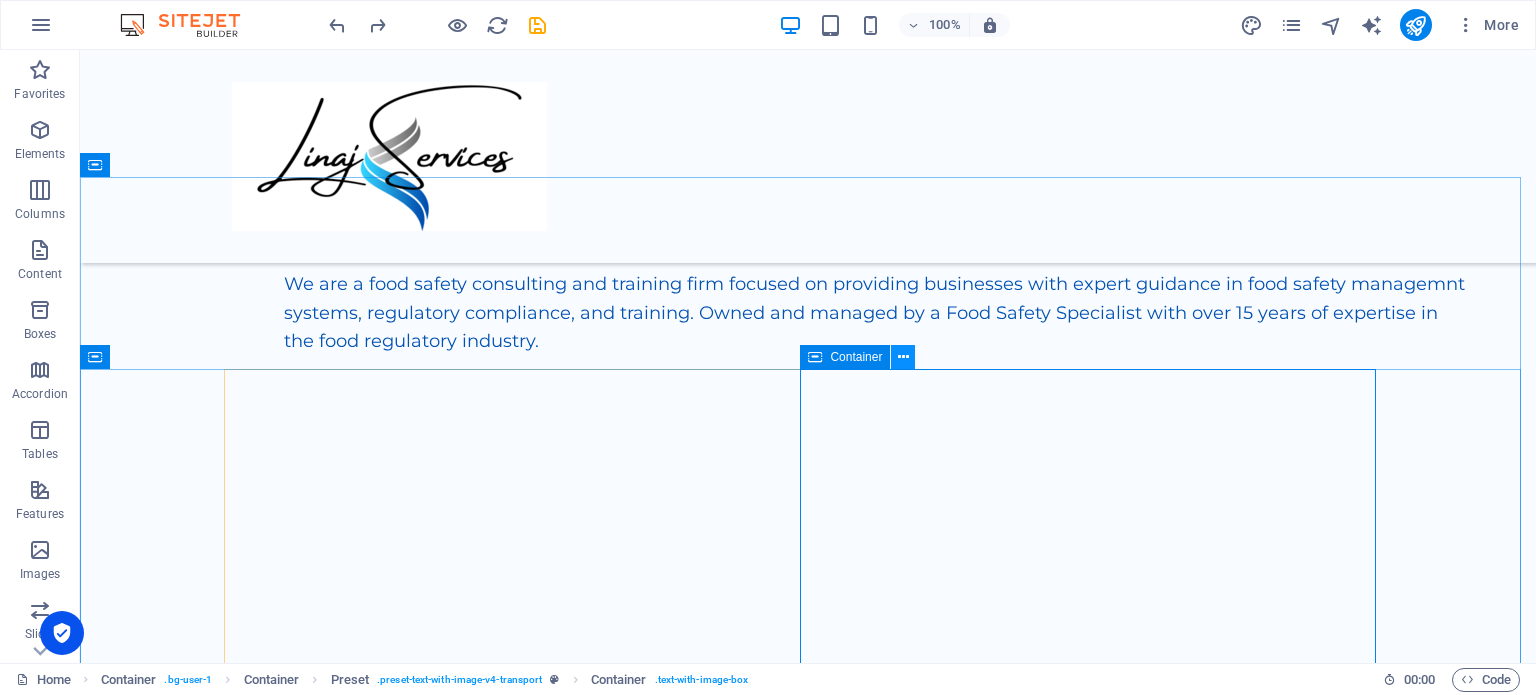 click at bounding box center (903, 357) 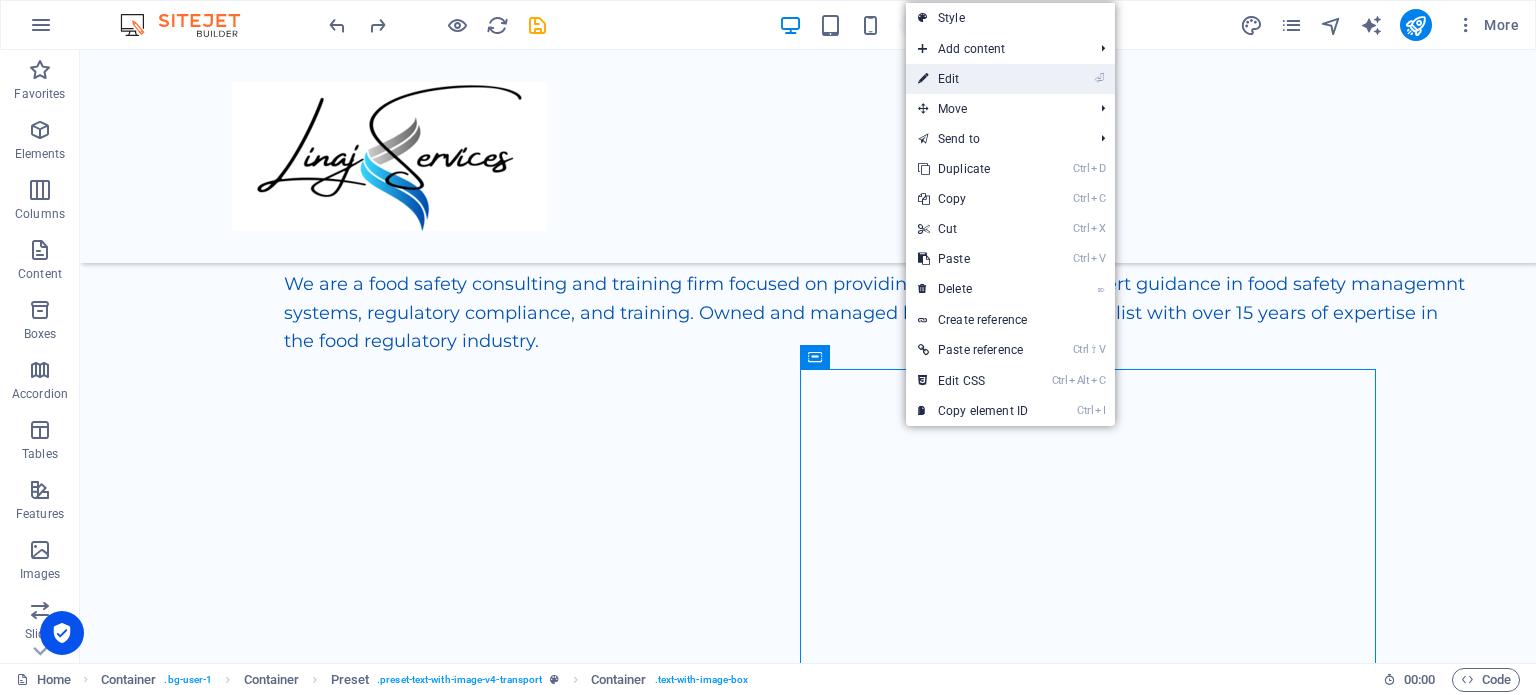 click on "⏎  Edit" at bounding box center (973, 79) 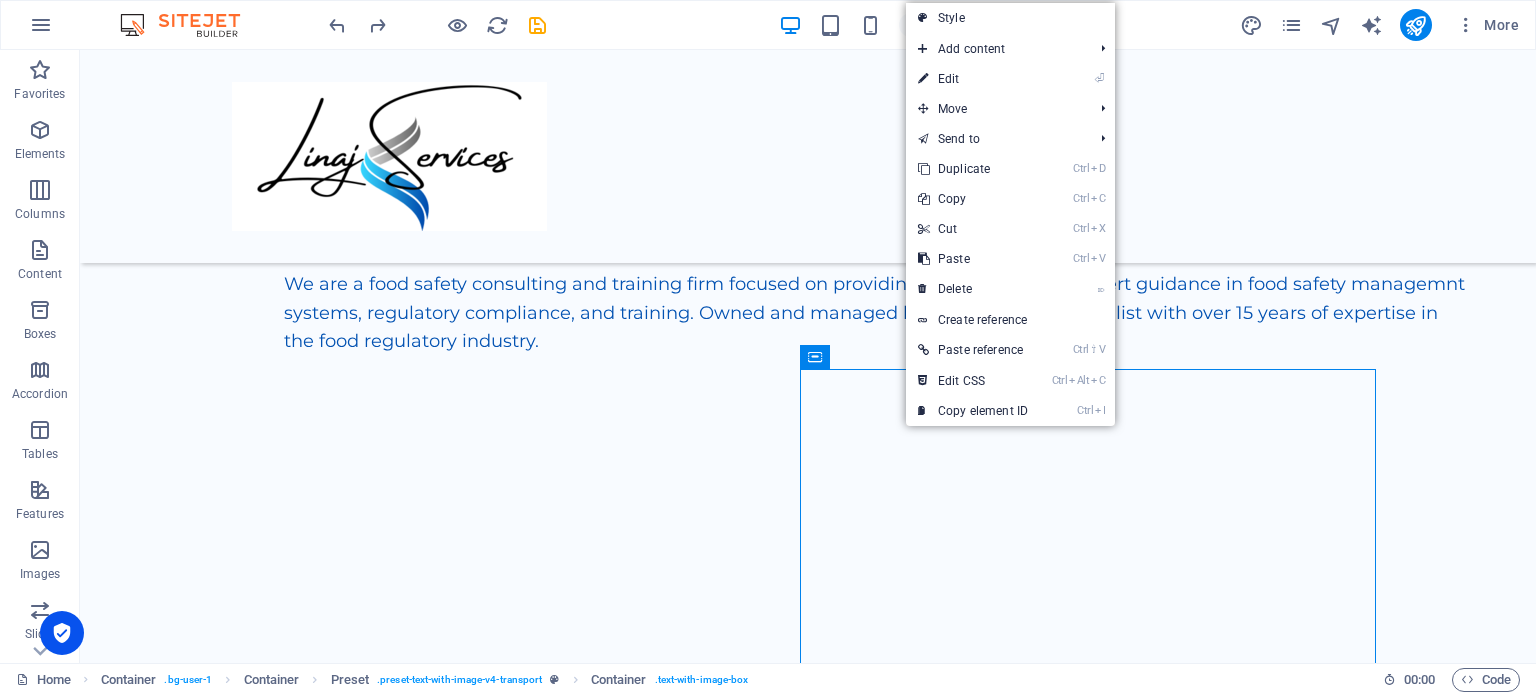 scroll, scrollTop: 1665, scrollLeft: 0, axis: vertical 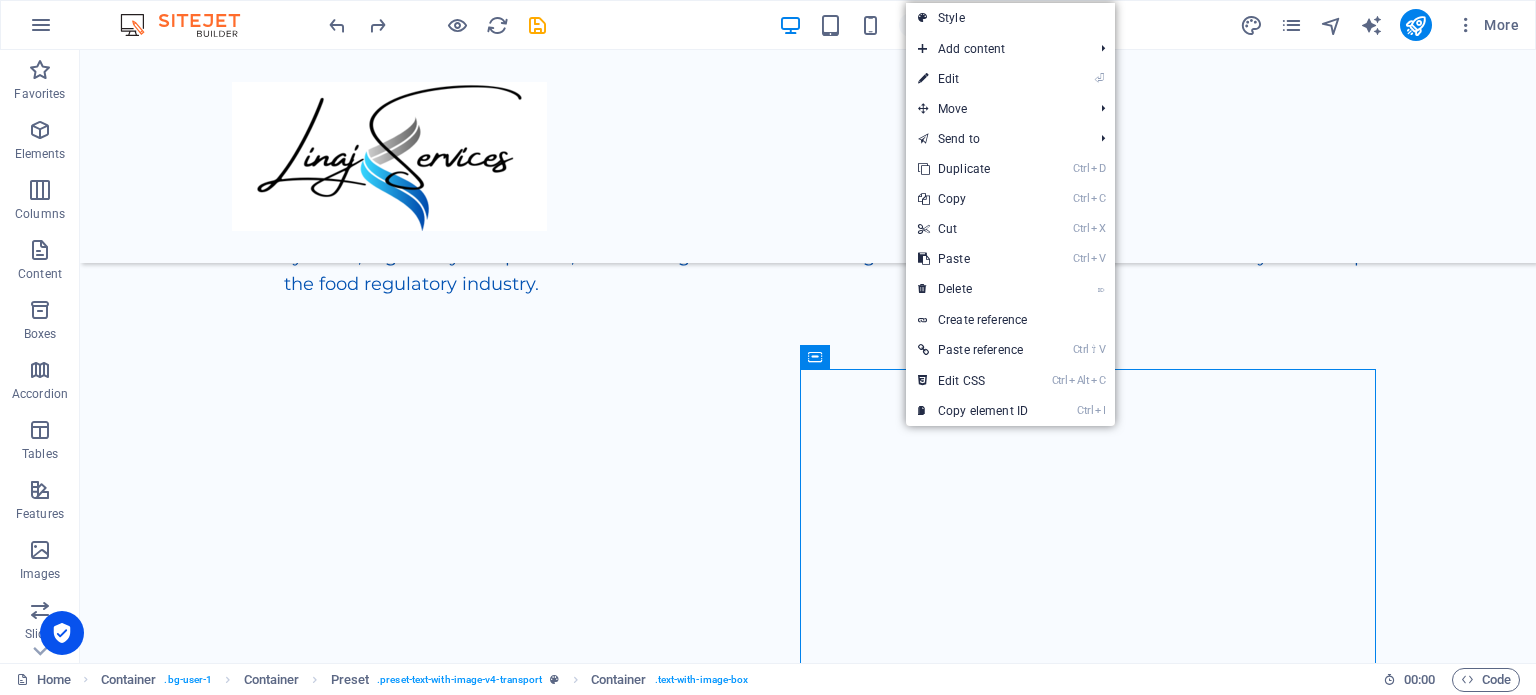 select on "px" 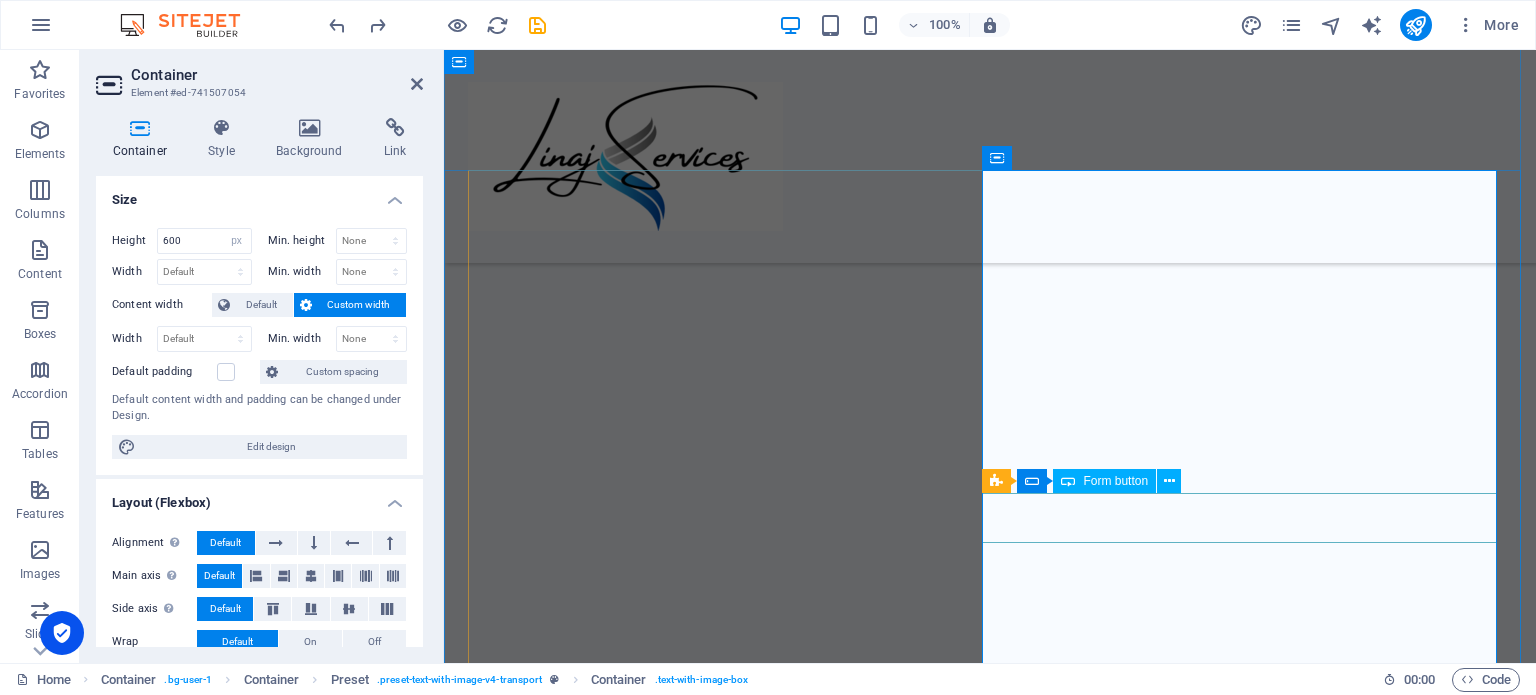 scroll, scrollTop: 1865, scrollLeft: 0, axis: vertical 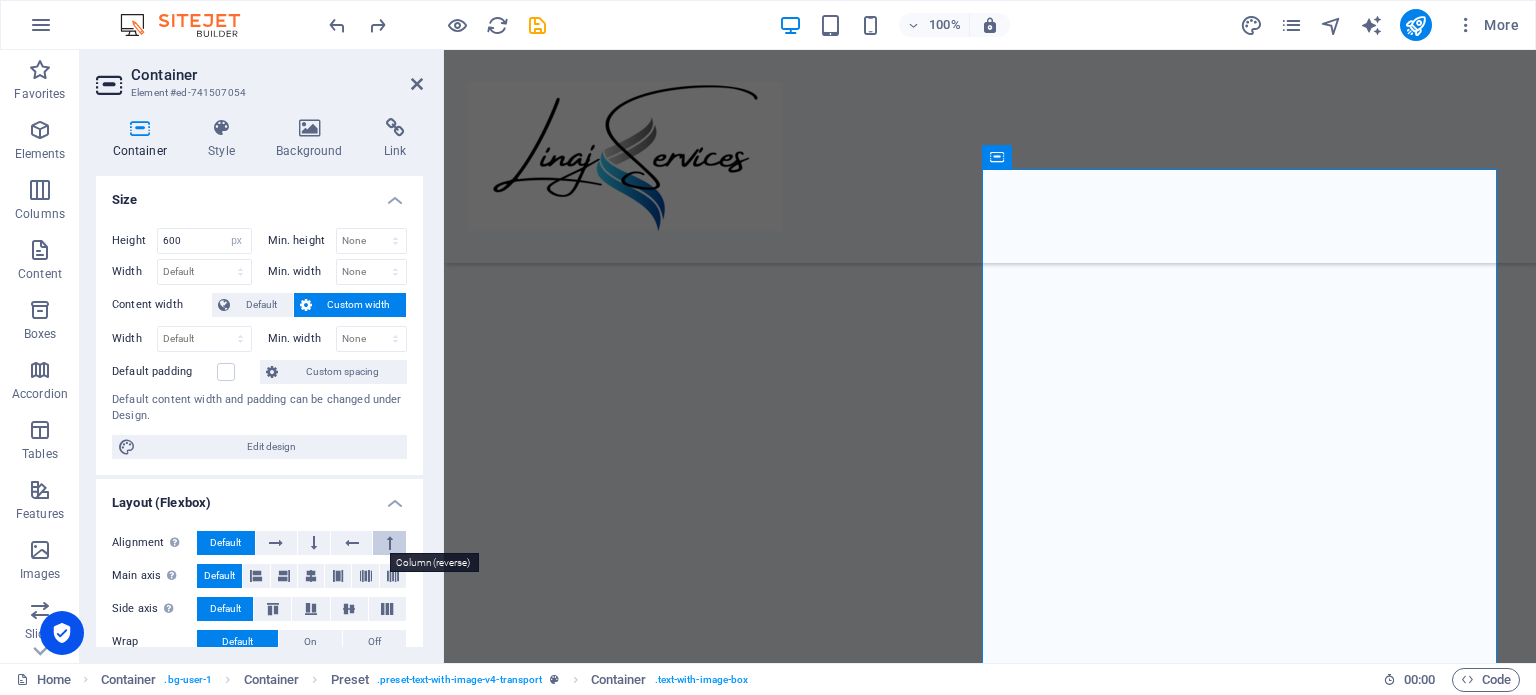 click at bounding box center [389, 543] 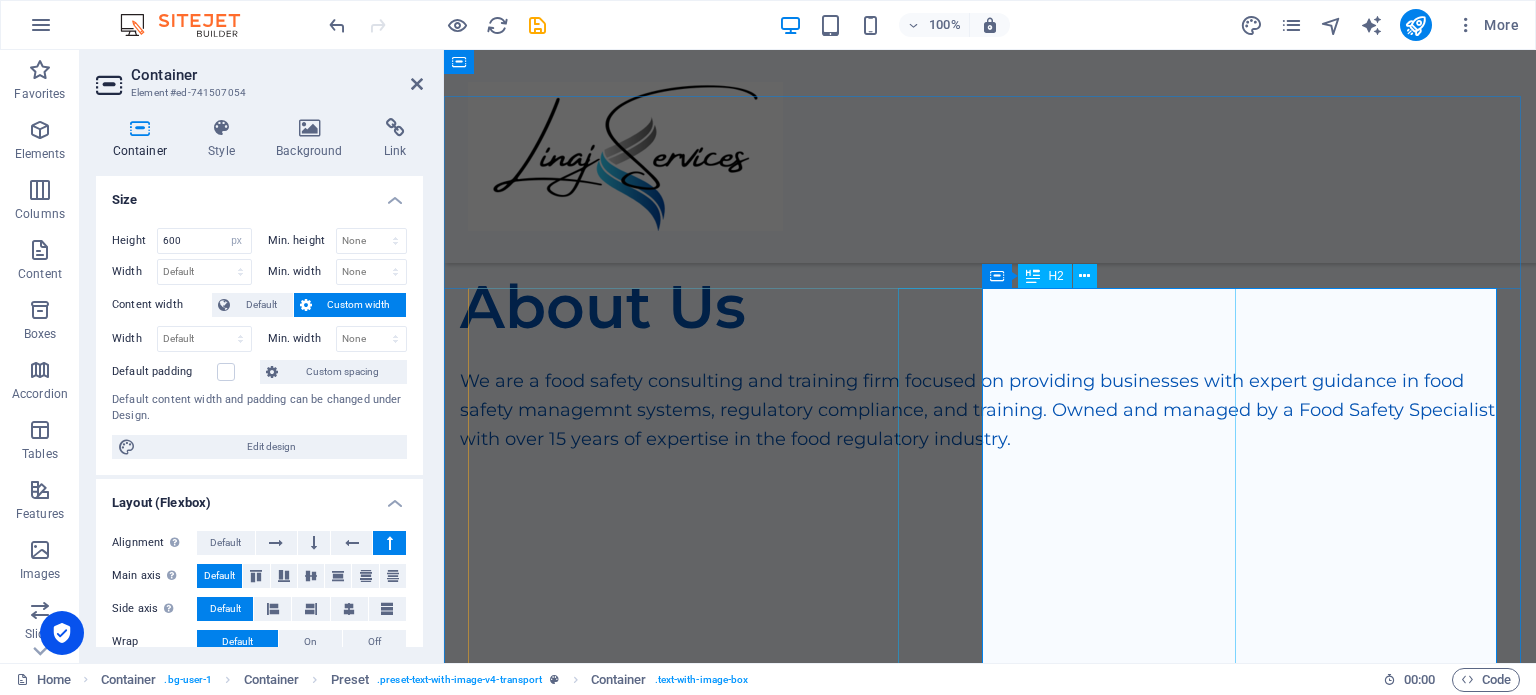 scroll, scrollTop: 1565, scrollLeft: 0, axis: vertical 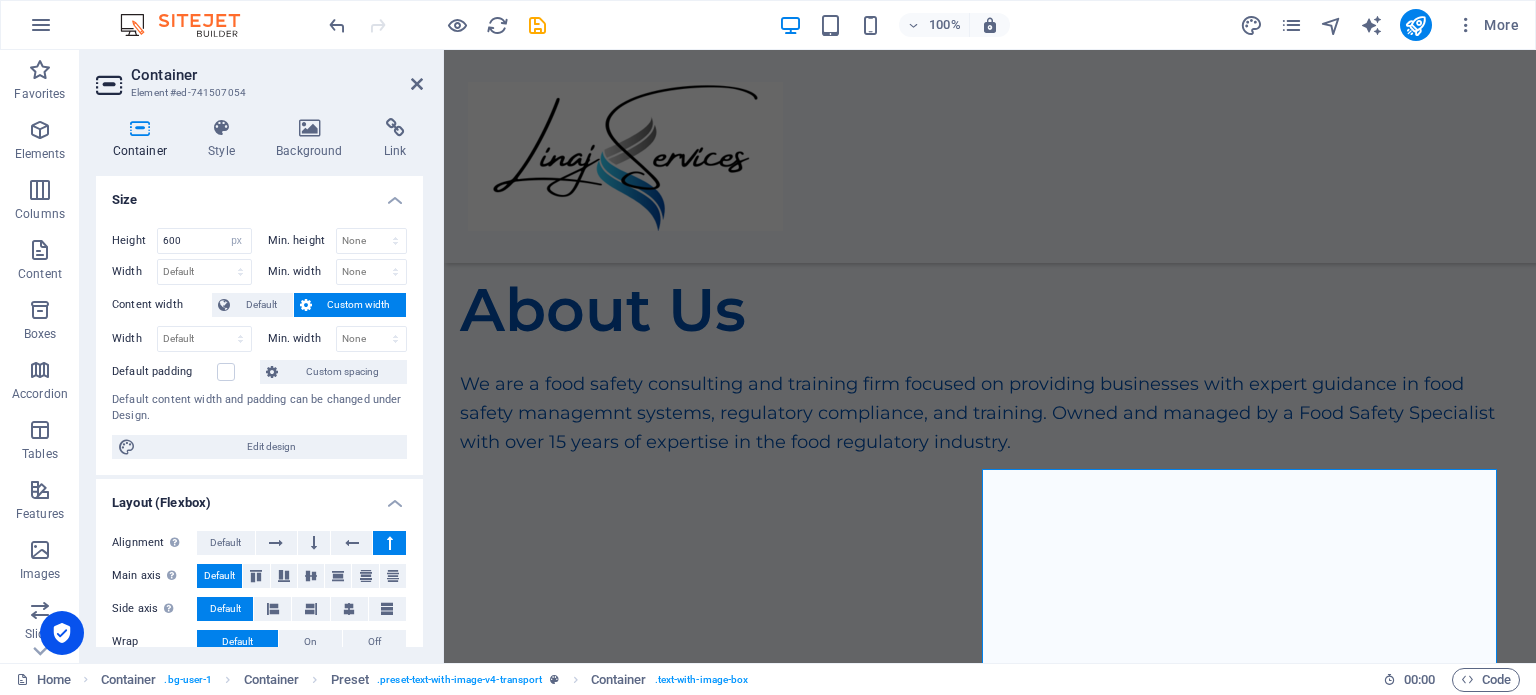 click on "Container Element #ed-741507054" at bounding box center [259, 76] 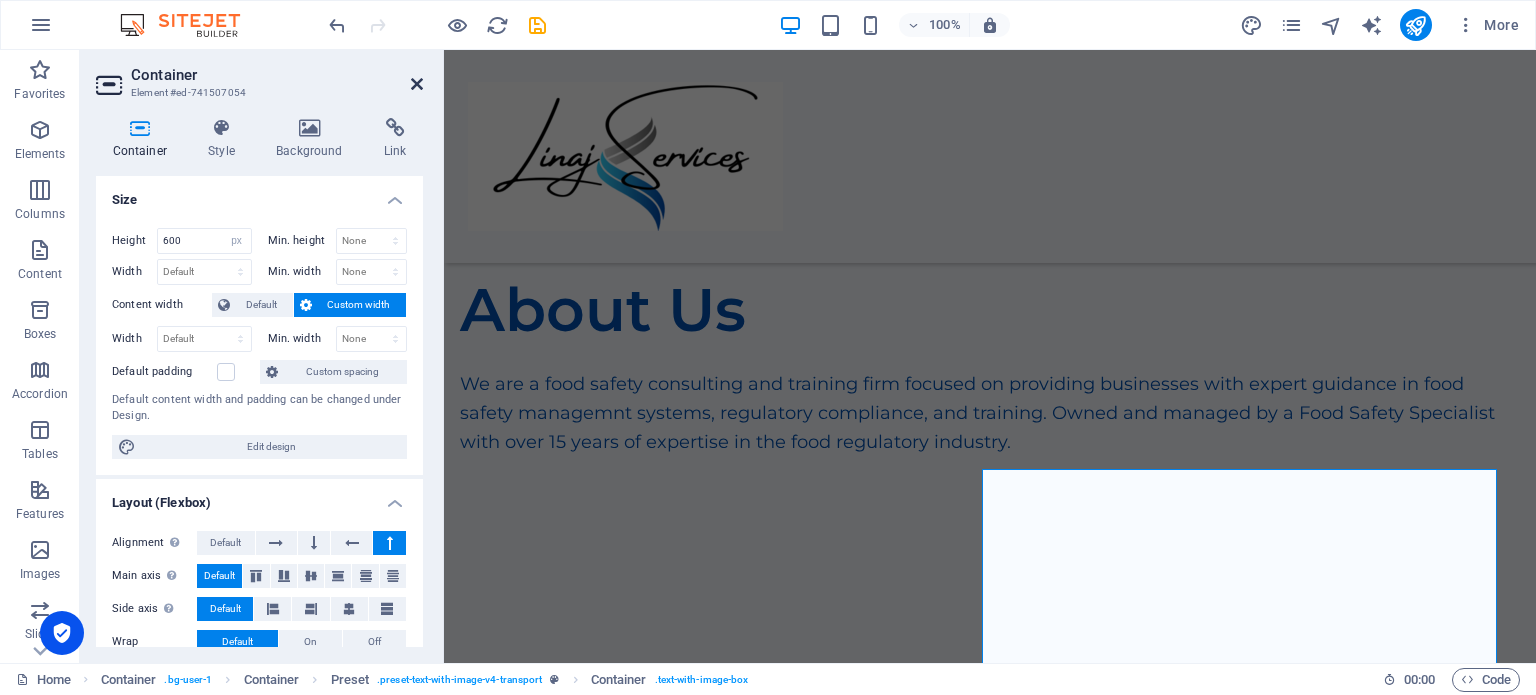 click at bounding box center [417, 84] 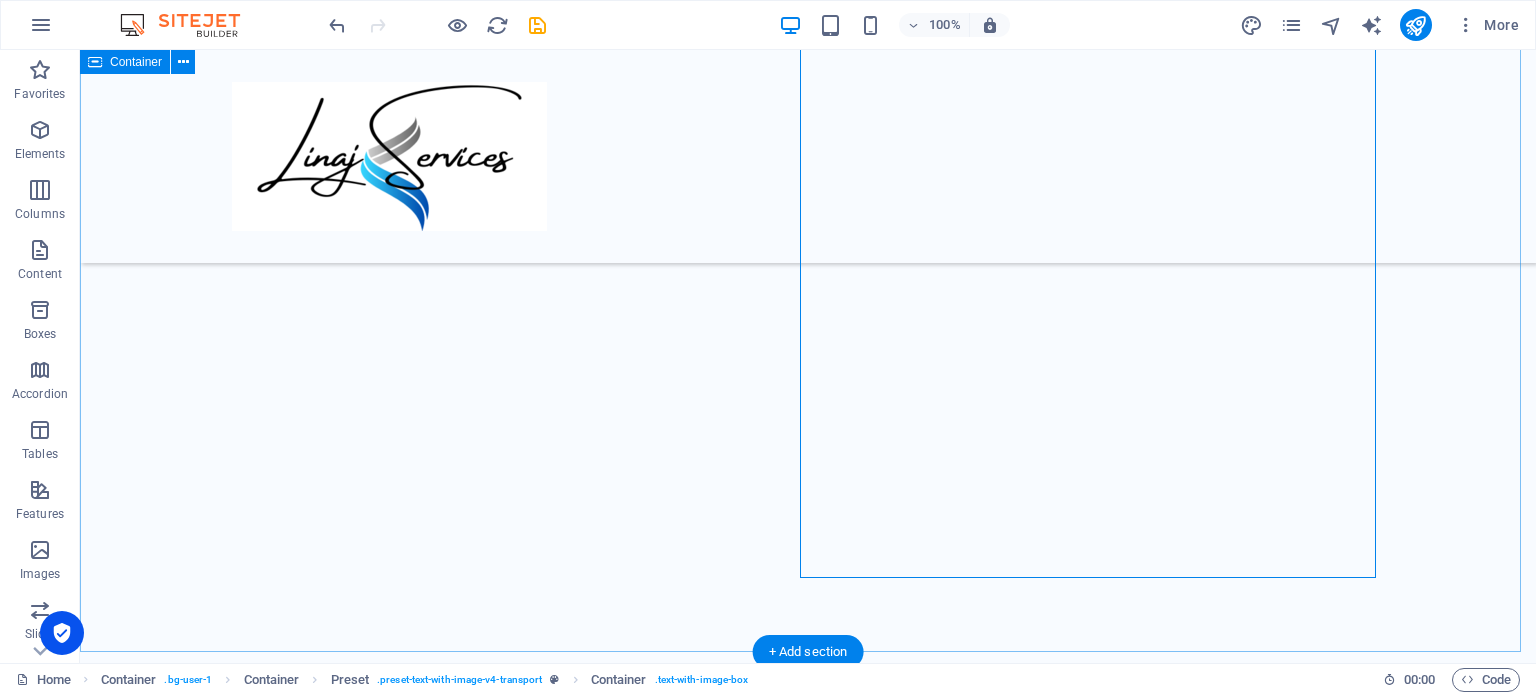 scroll, scrollTop: 1708, scrollLeft: 0, axis: vertical 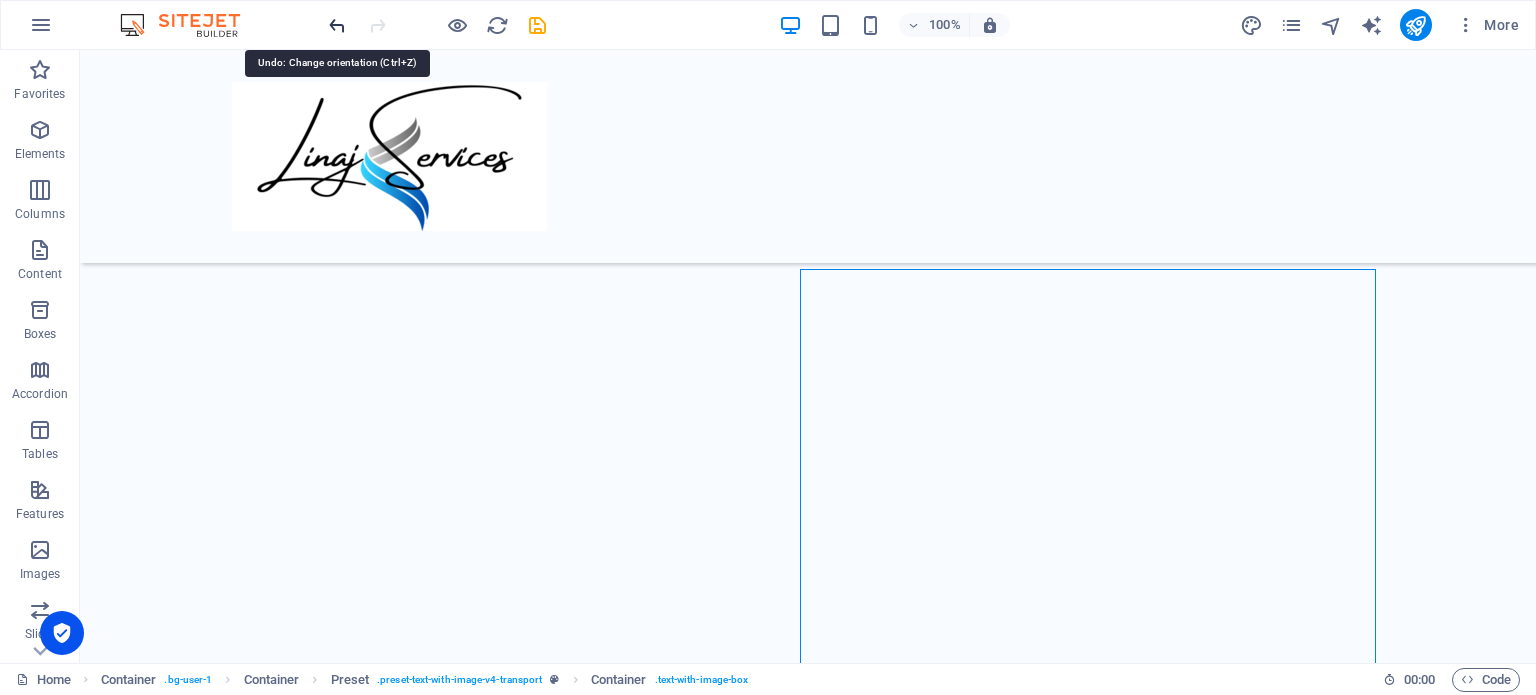 click at bounding box center [337, 25] 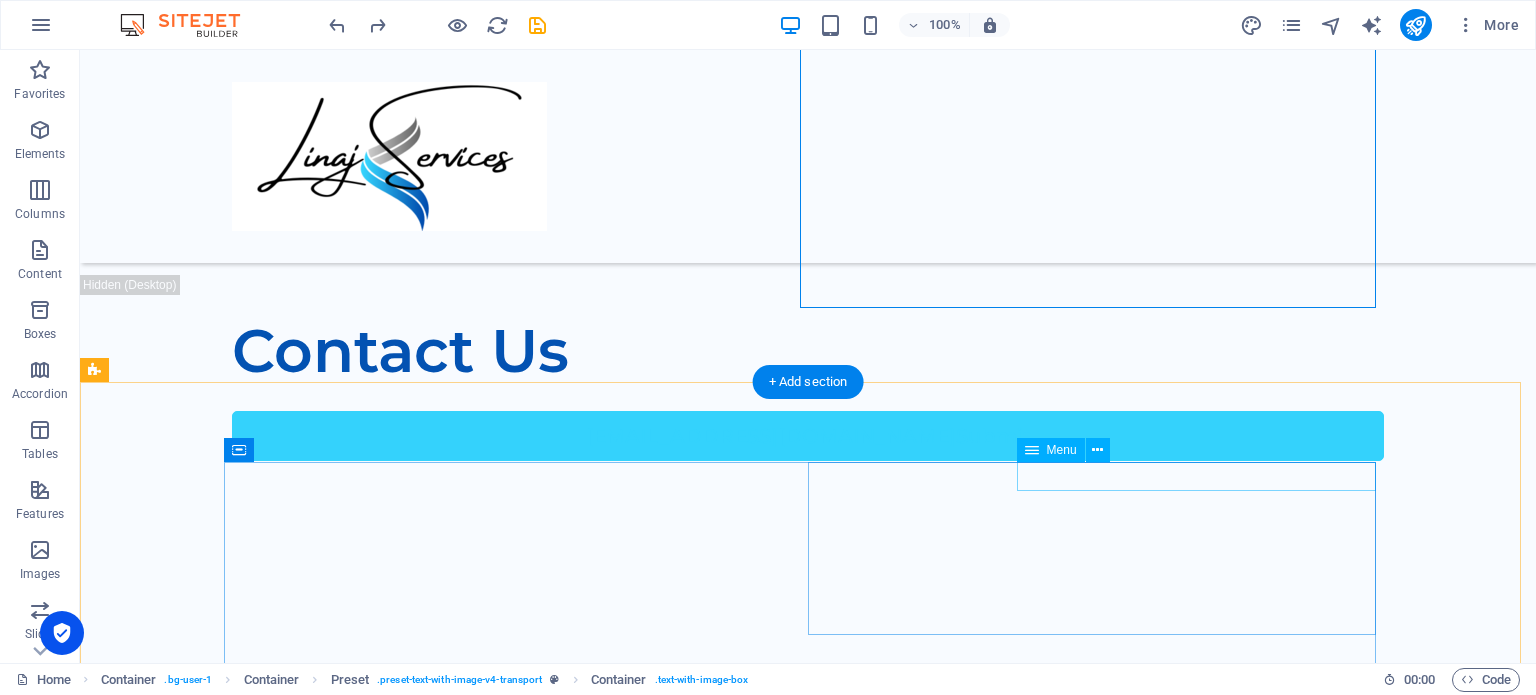 scroll, scrollTop: 2408, scrollLeft: 0, axis: vertical 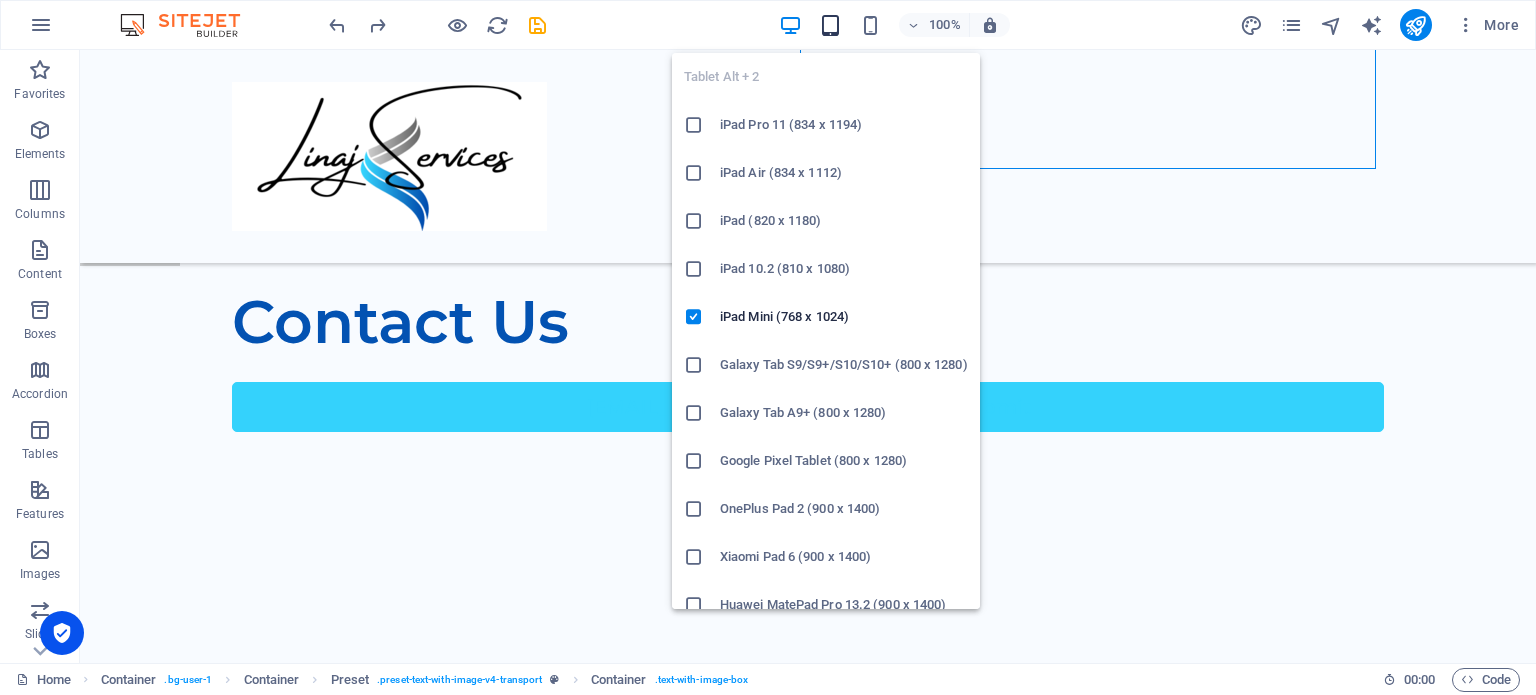 click at bounding box center [830, 25] 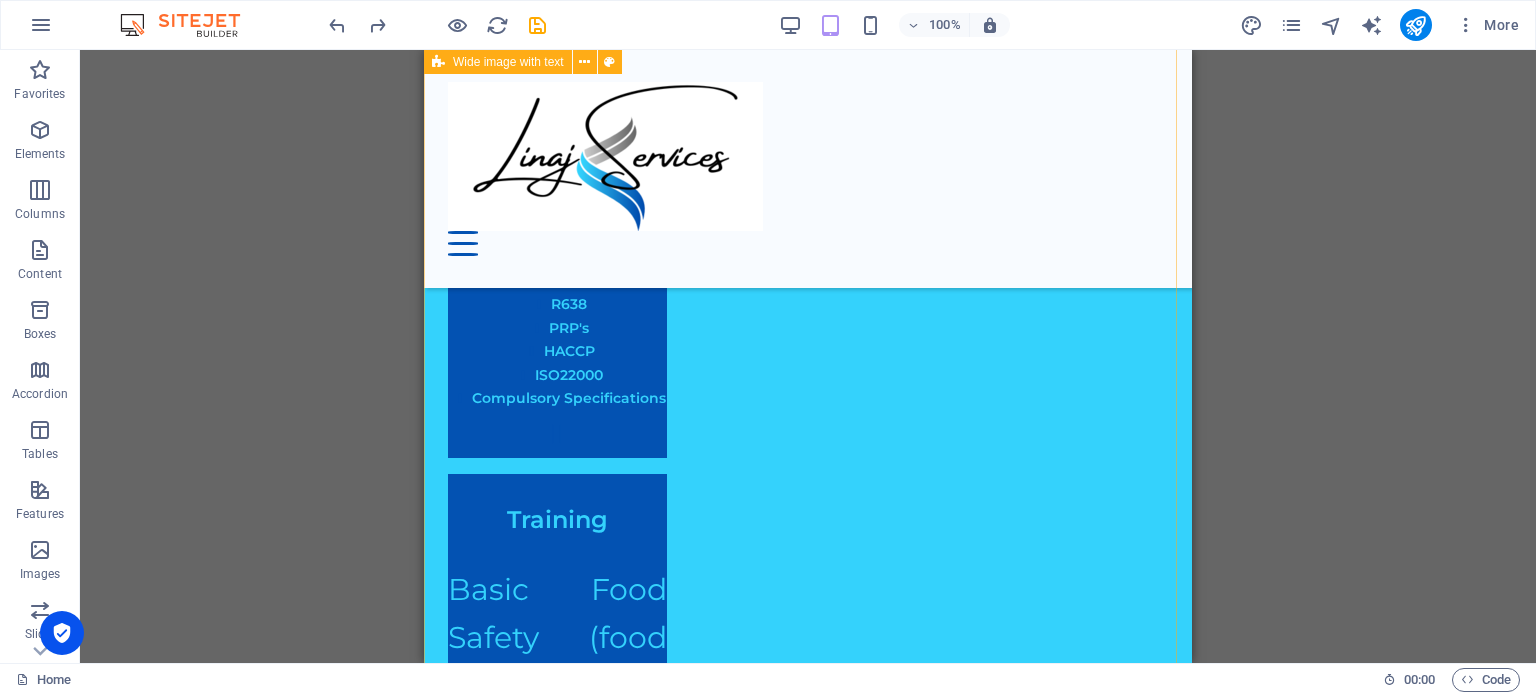 scroll, scrollTop: 1667, scrollLeft: 0, axis: vertical 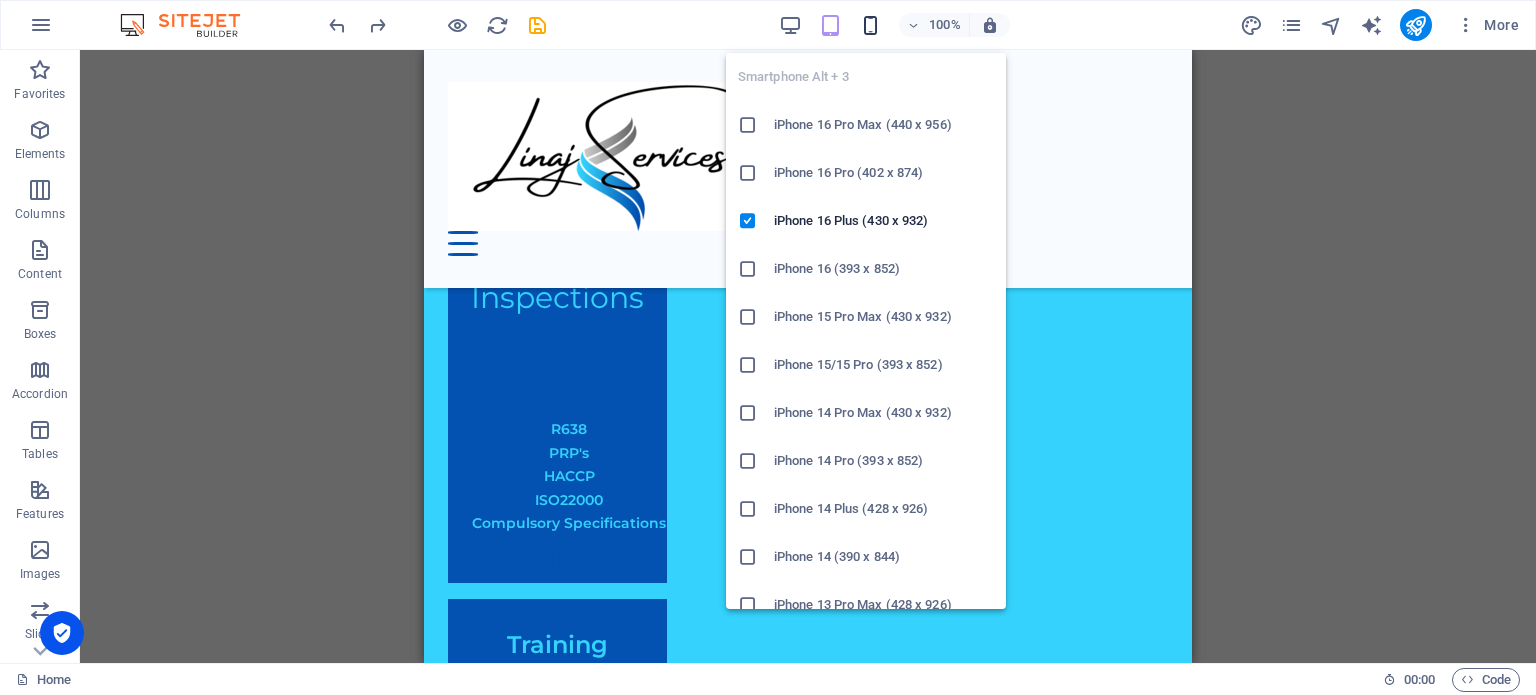 click at bounding box center [870, 25] 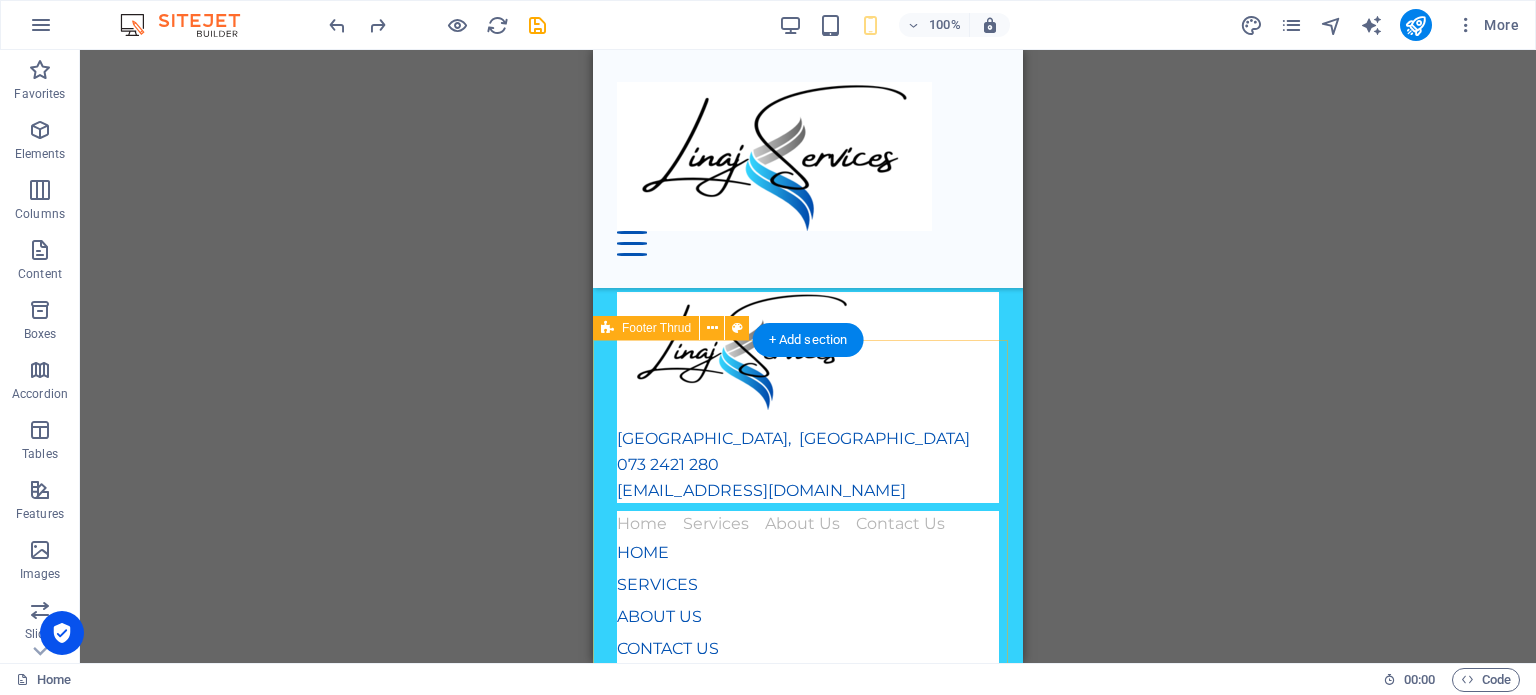 scroll, scrollTop: 2885, scrollLeft: 0, axis: vertical 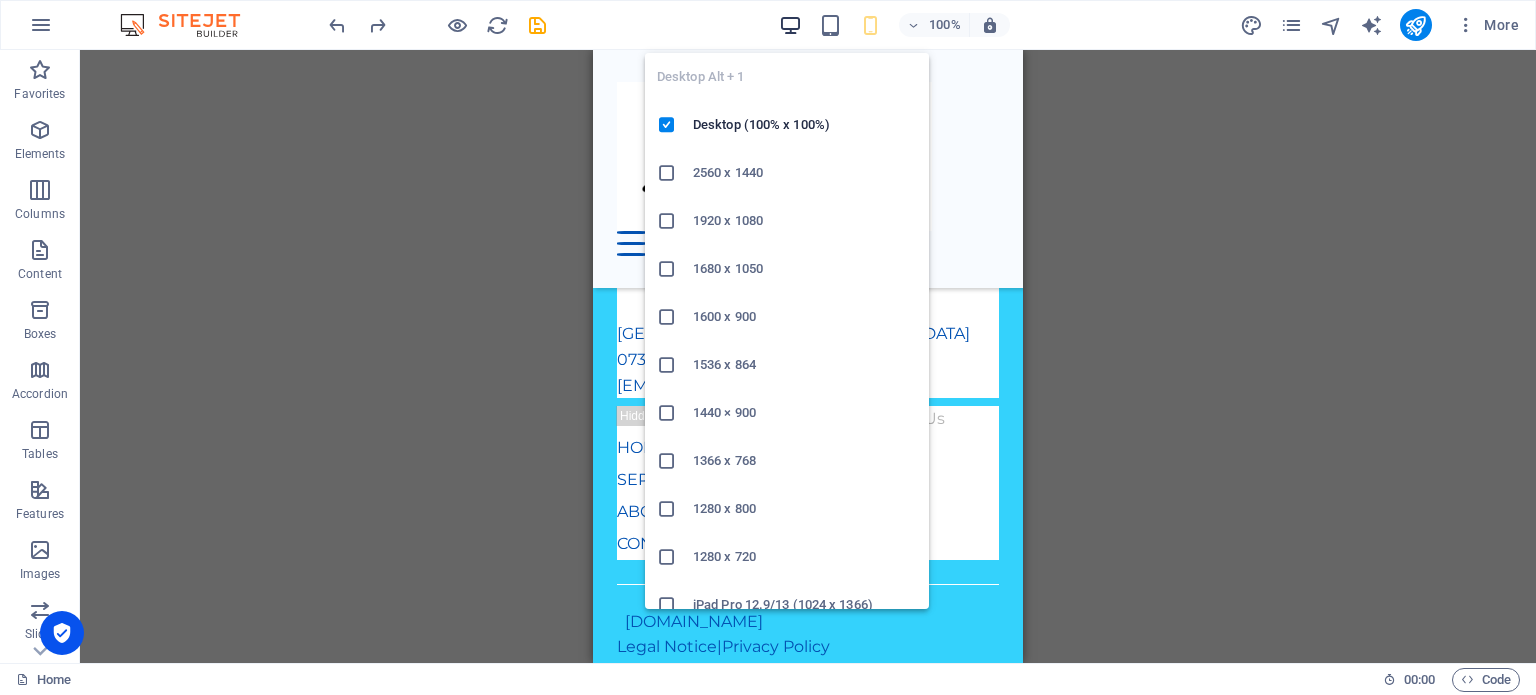 click at bounding box center (790, 25) 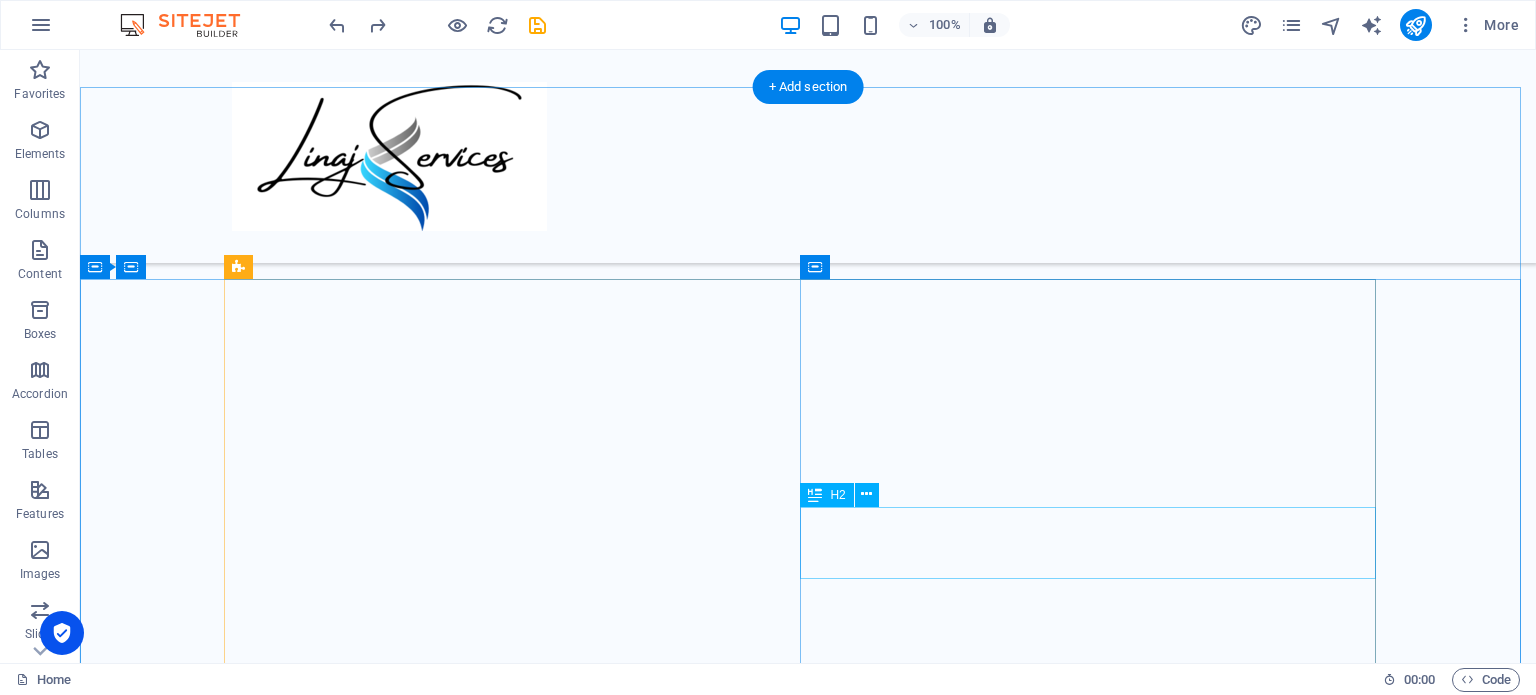 scroll, scrollTop: 1608, scrollLeft: 0, axis: vertical 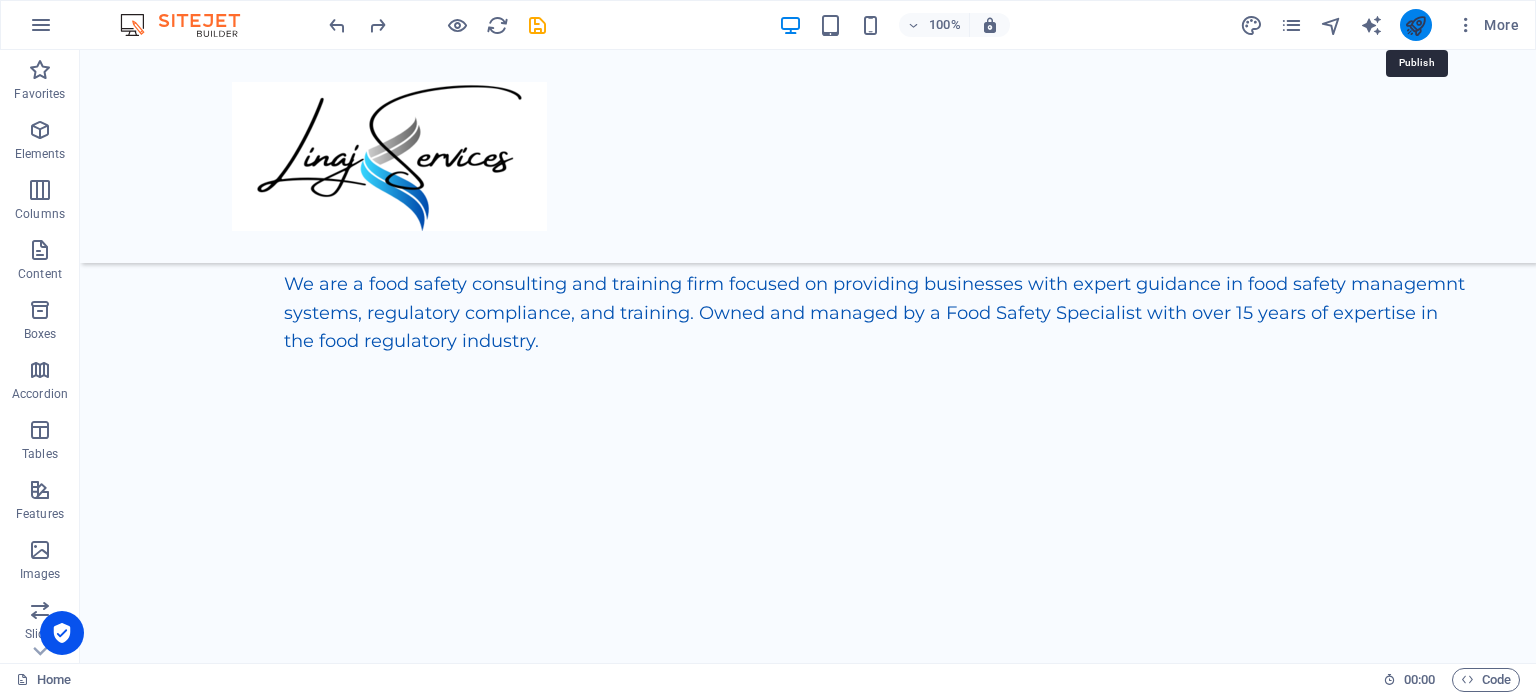 click at bounding box center (1415, 25) 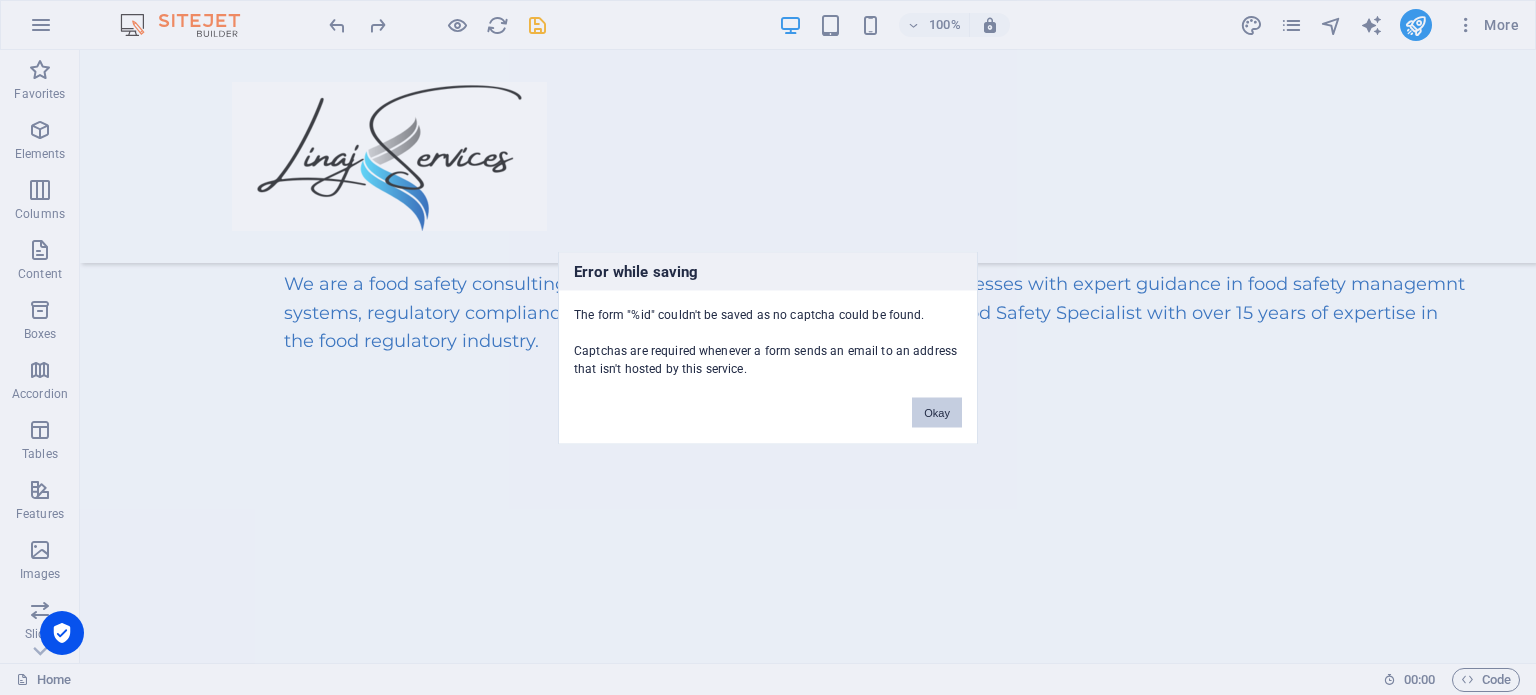 click on "Okay" at bounding box center [937, 412] 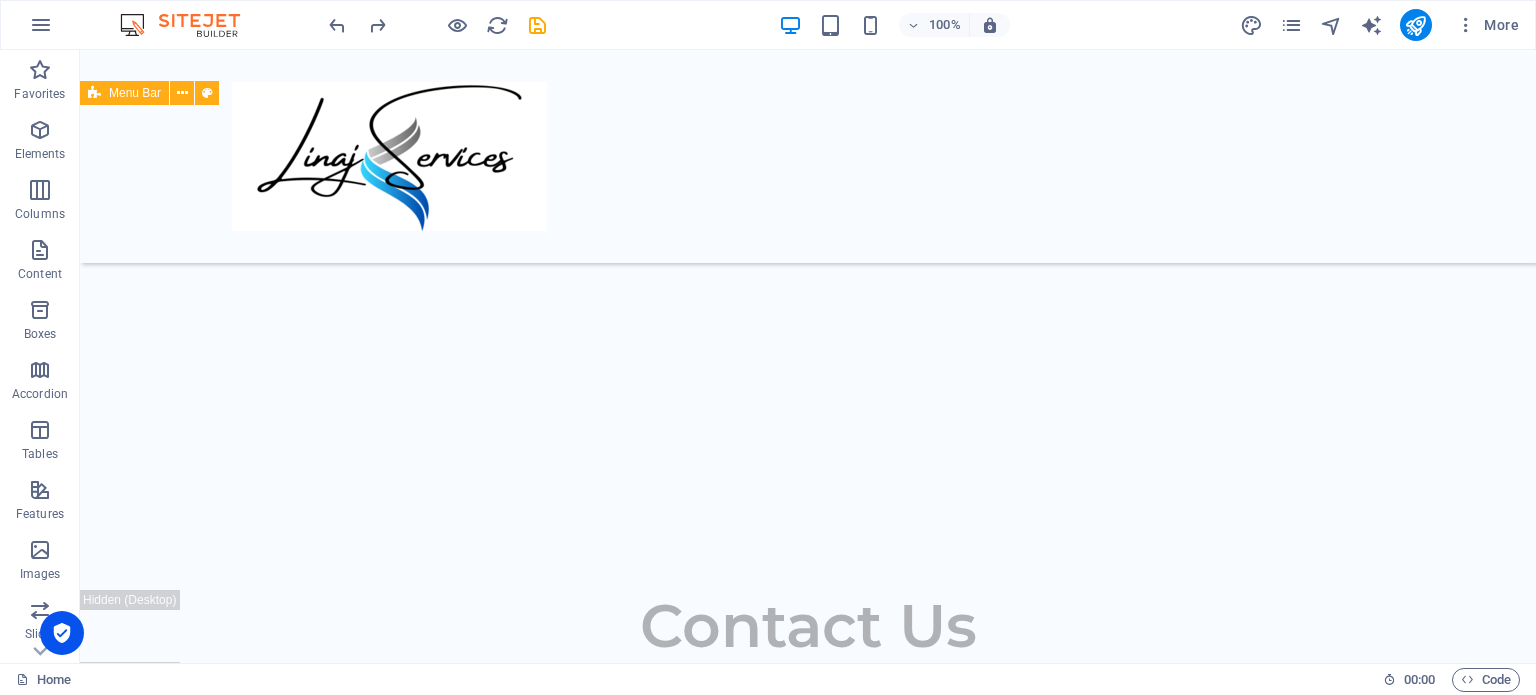 scroll, scrollTop: 1908, scrollLeft: 0, axis: vertical 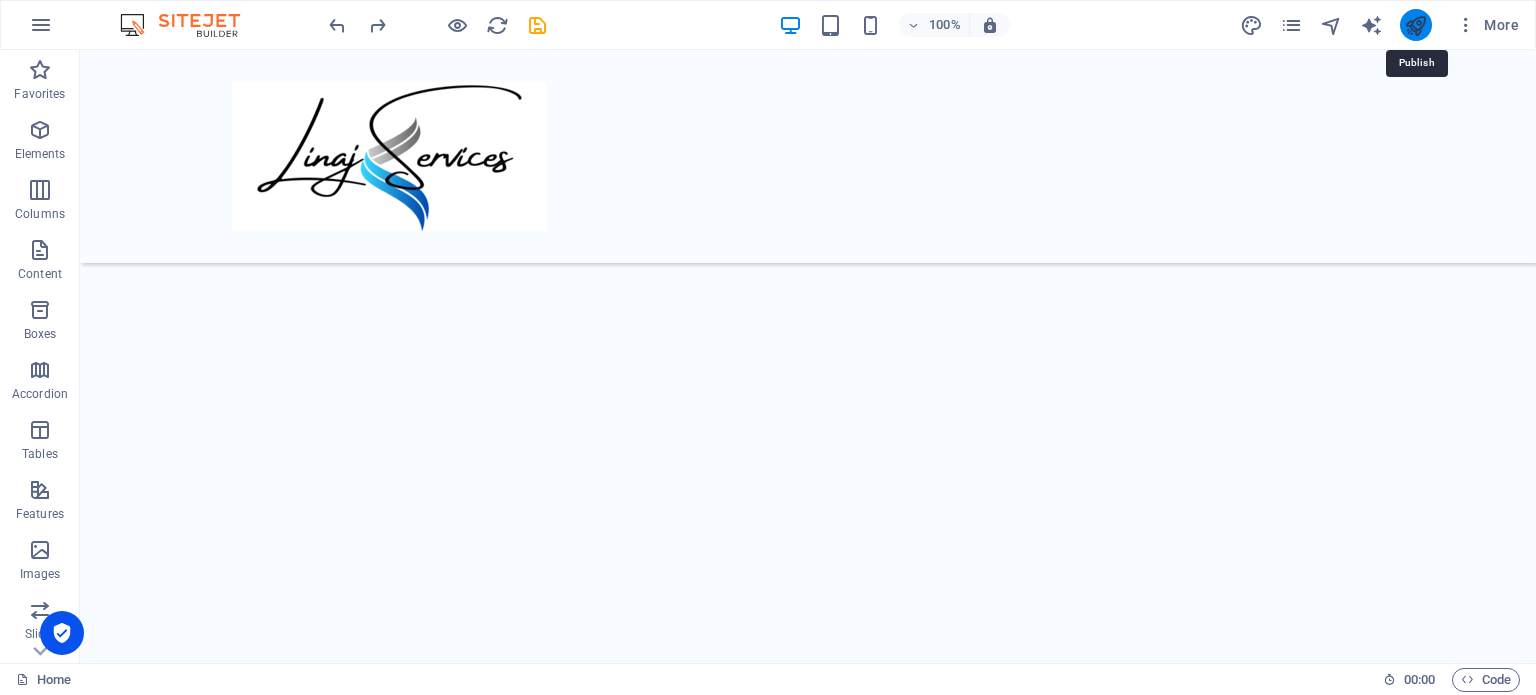 click at bounding box center (1415, 25) 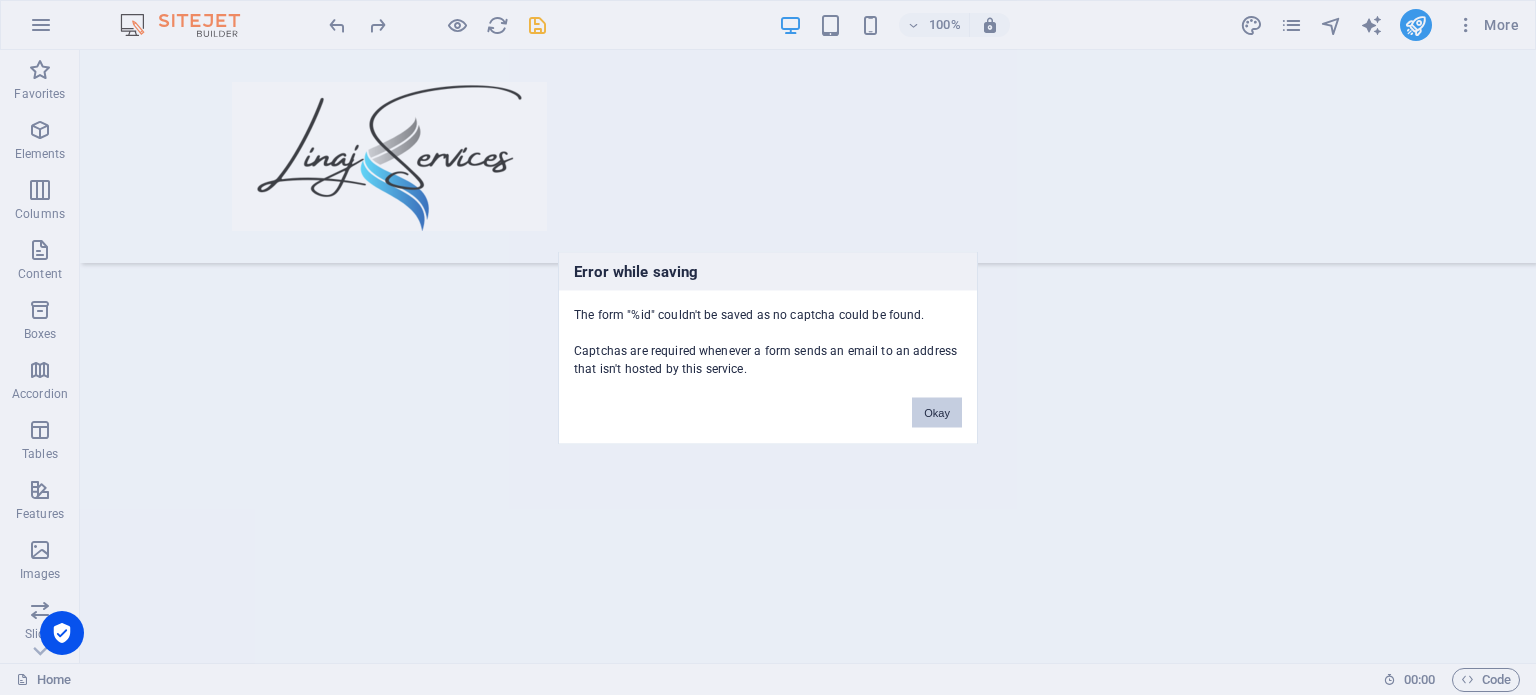 click on "Okay" at bounding box center [937, 412] 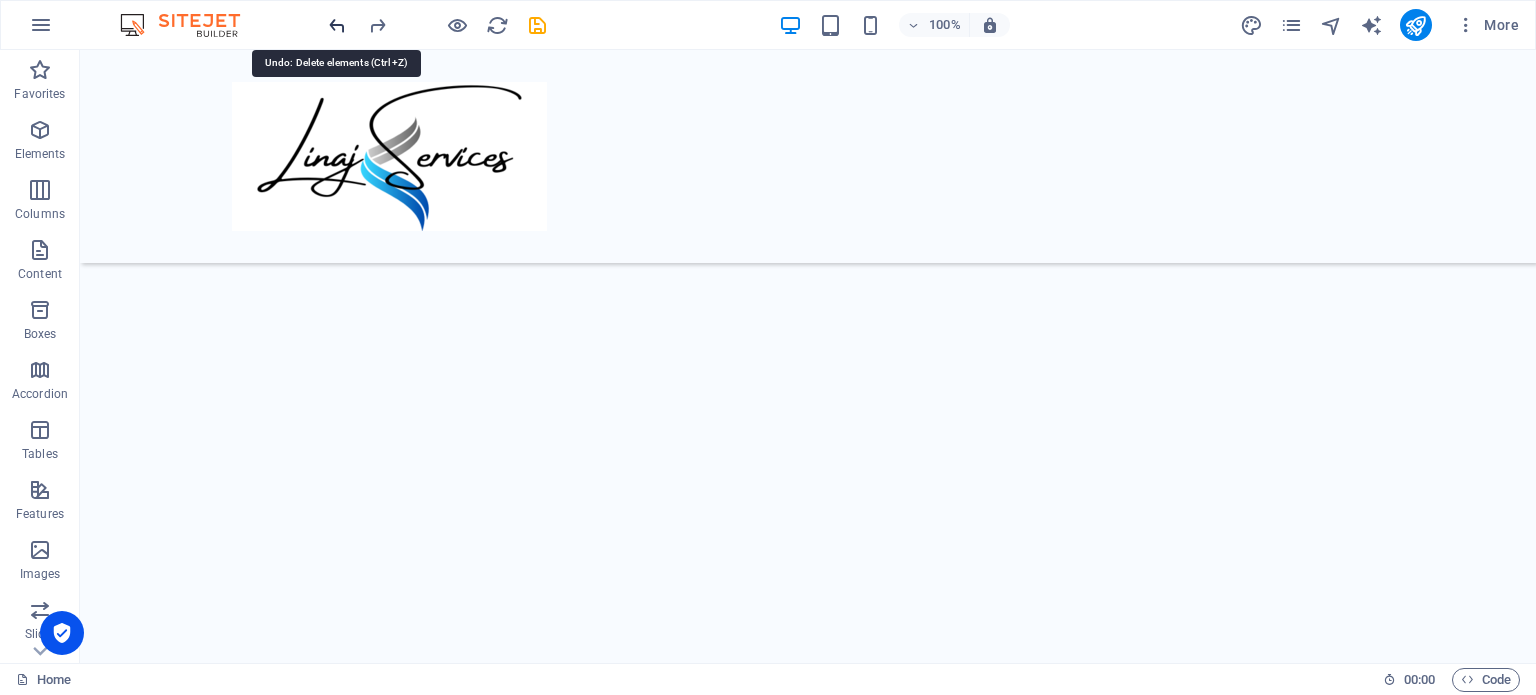 click at bounding box center [337, 25] 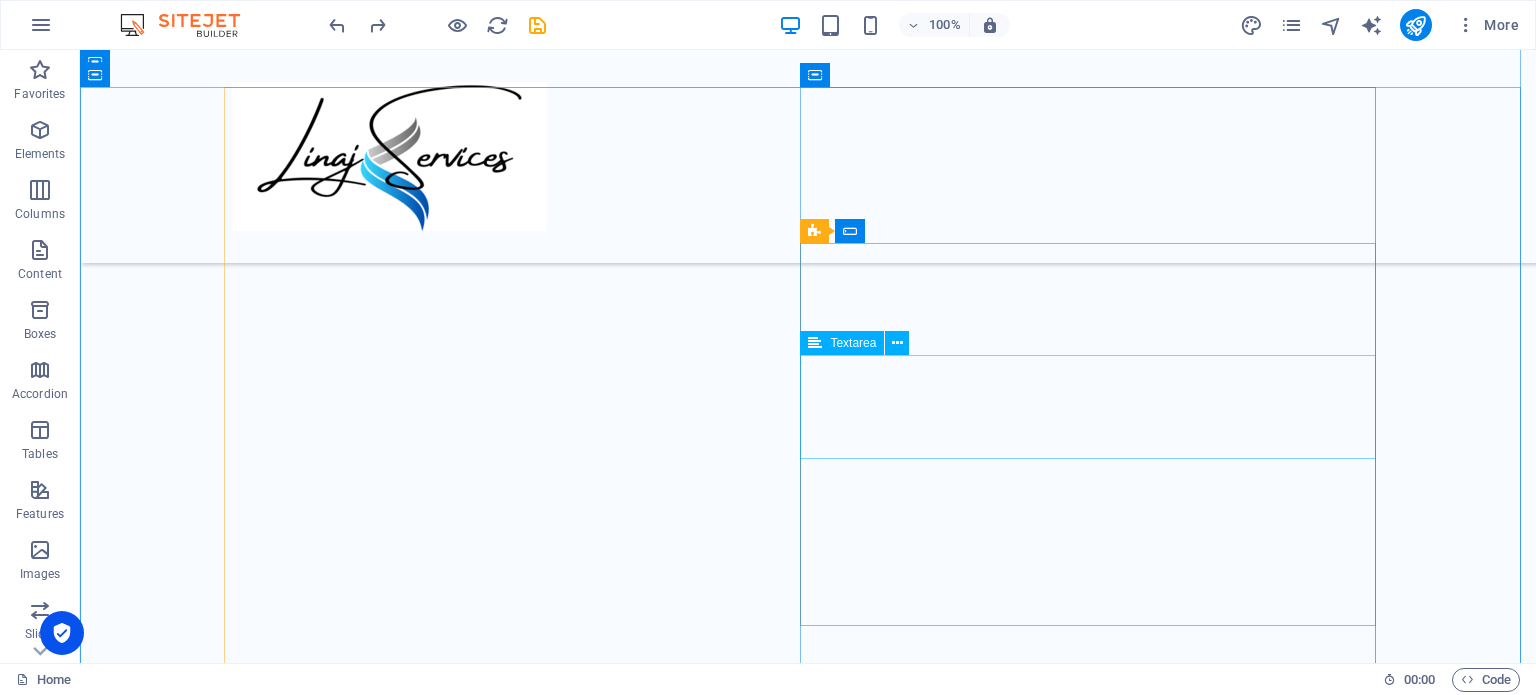 scroll, scrollTop: 1708, scrollLeft: 0, axis: vertical 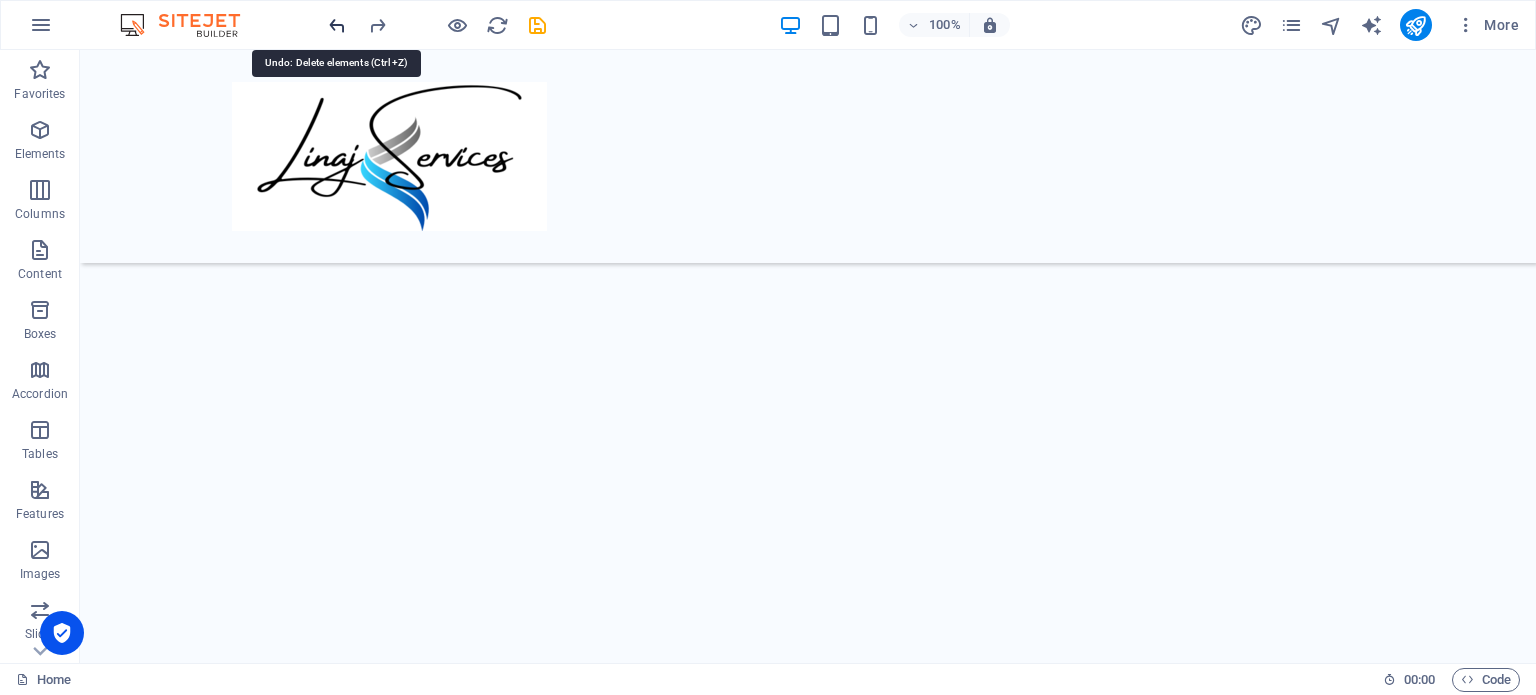 click at bounding box center (337, 25) 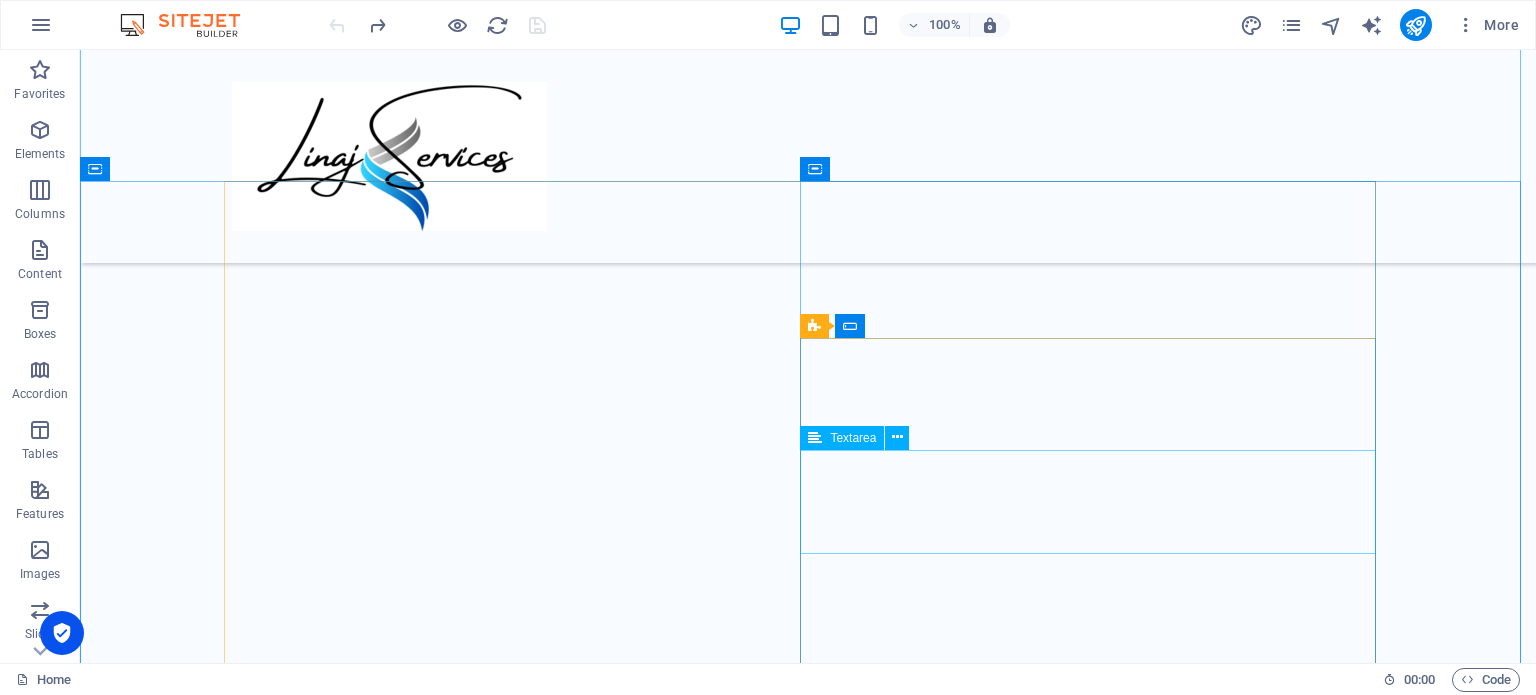 scroll, scrollTop: 2008, scrollLeft: 0, axis: vertical 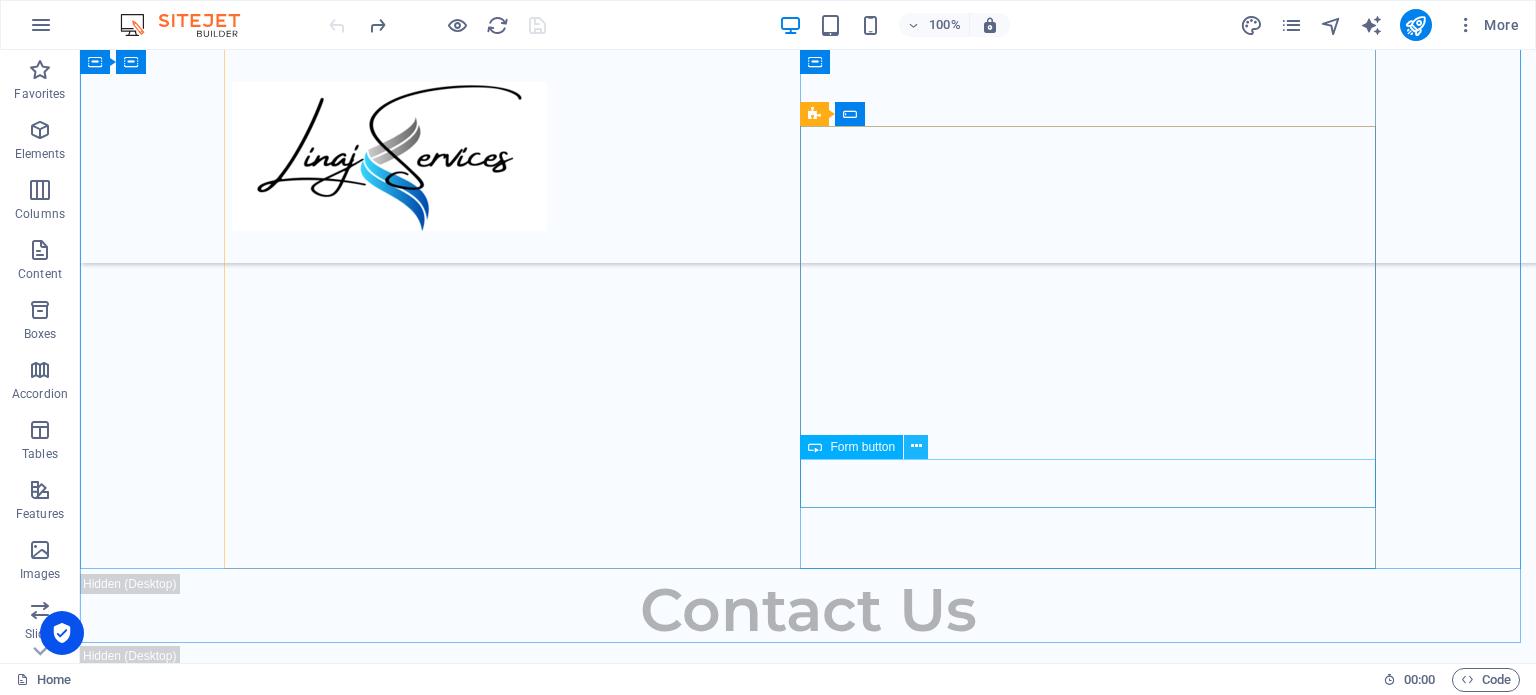 click at bounding box center [916, 446] 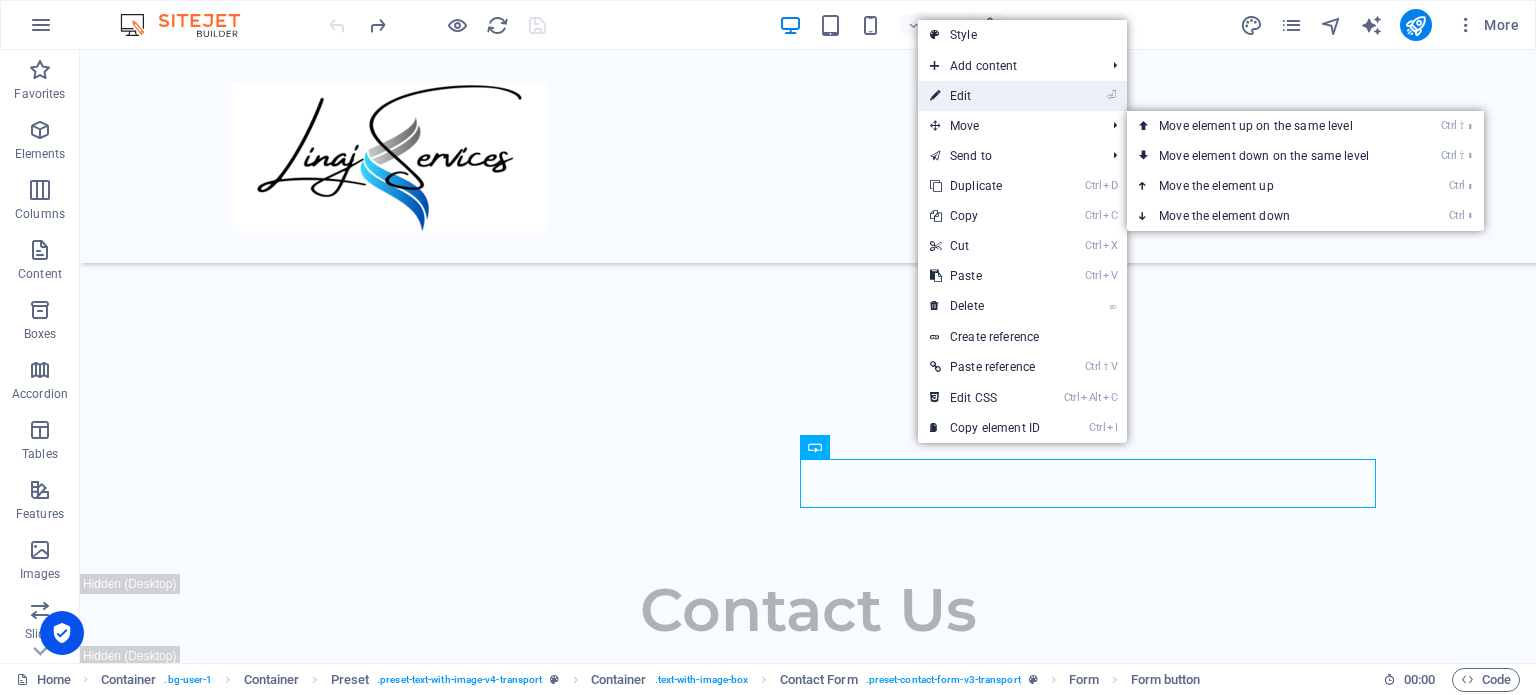 click on "⏎  Edit" at bounding box center [985, 96] 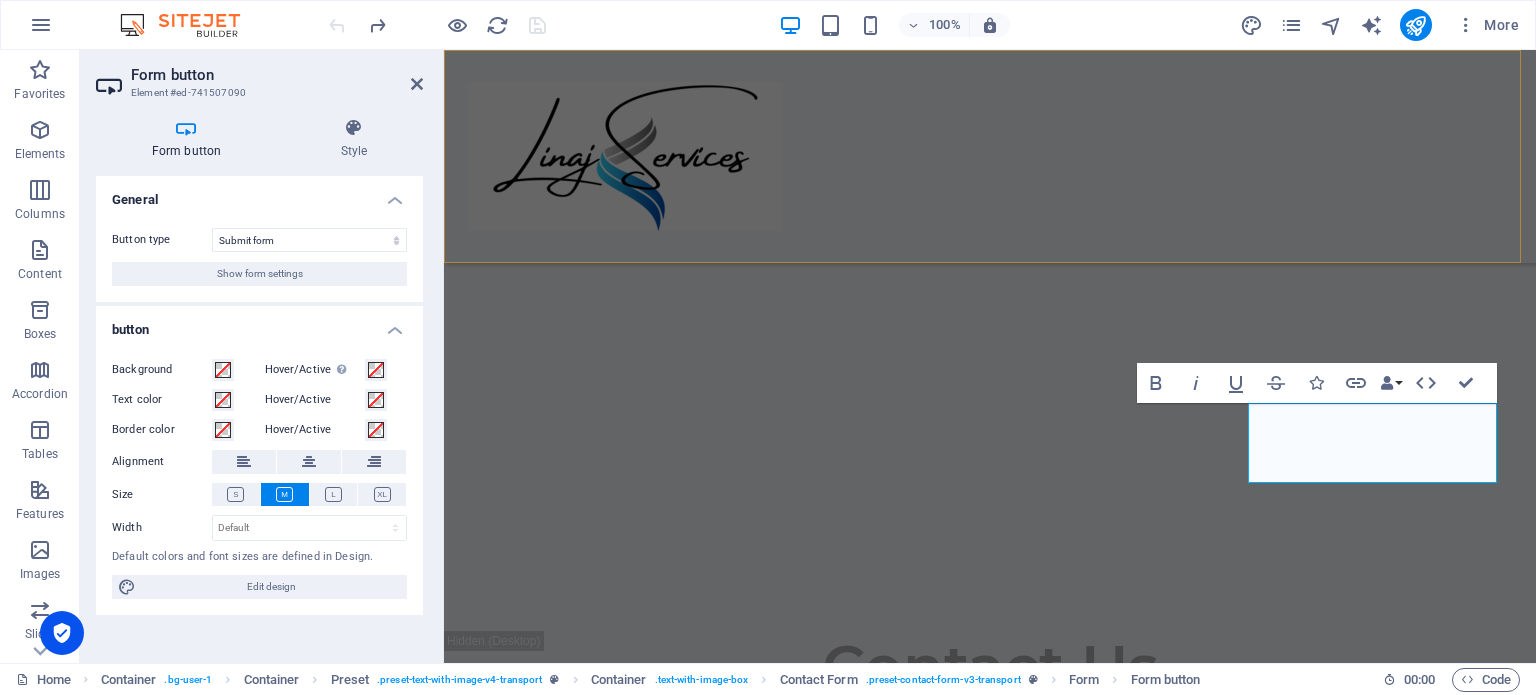 scroll, scrollTop: 2078, scrollLeft: 0, axis: vertical 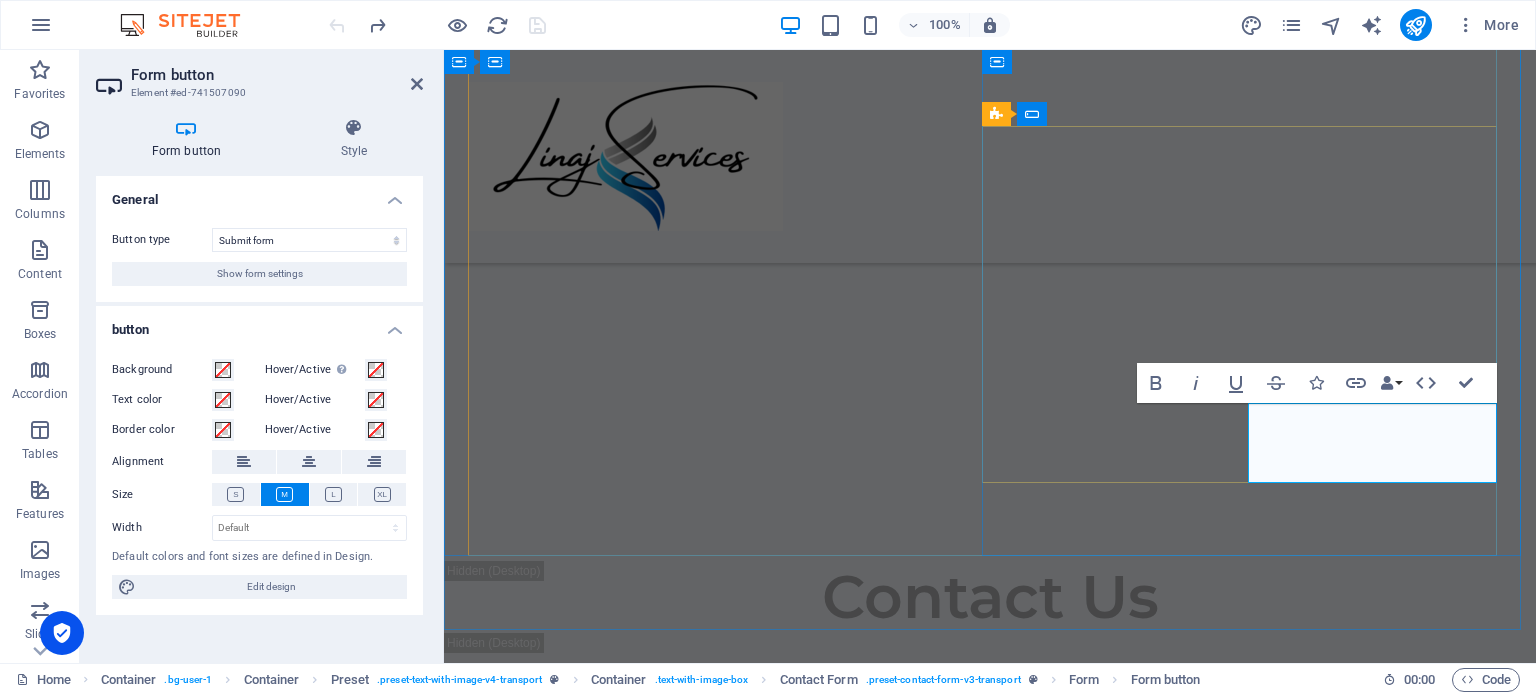 type on "Submit" 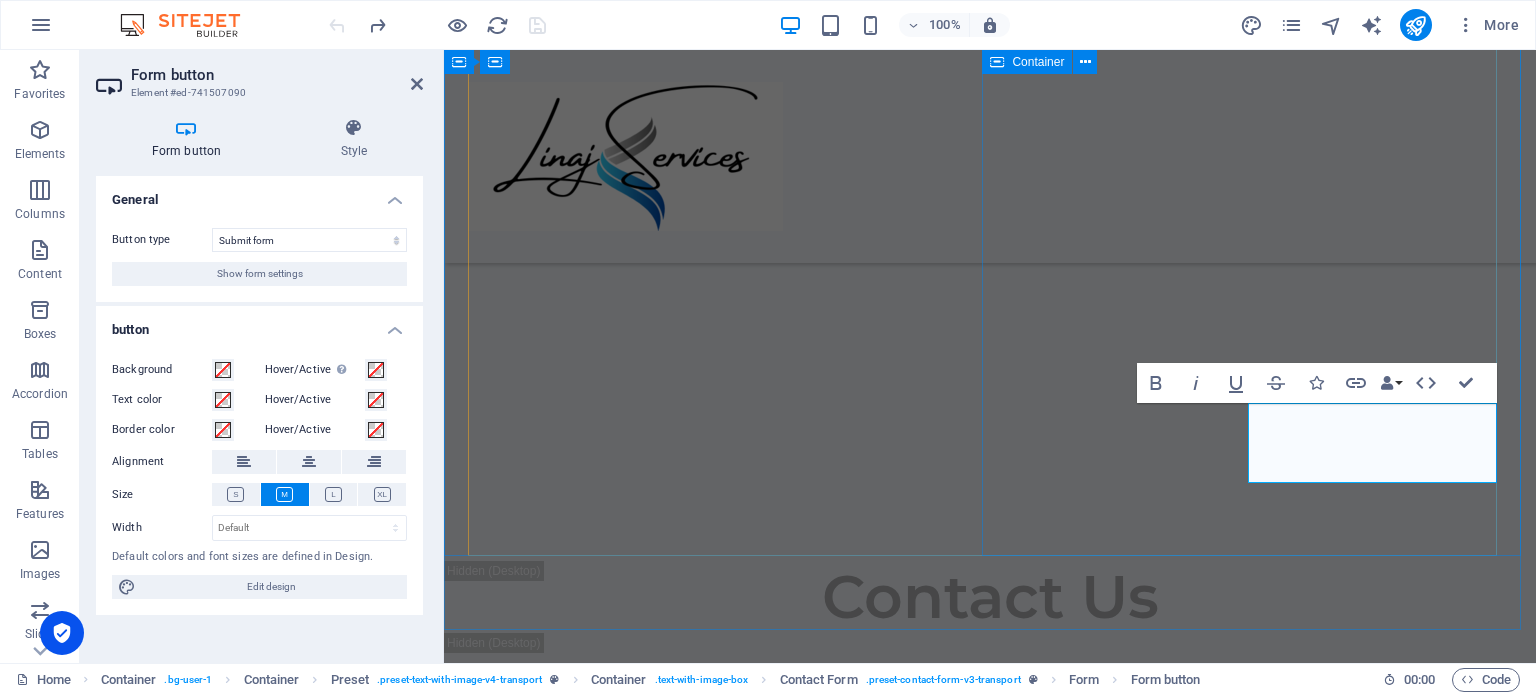 click on "Contact Us   I have read and understand the privacy policy. Unreadable? Regenerate ​" at bounding box center (990, 973) 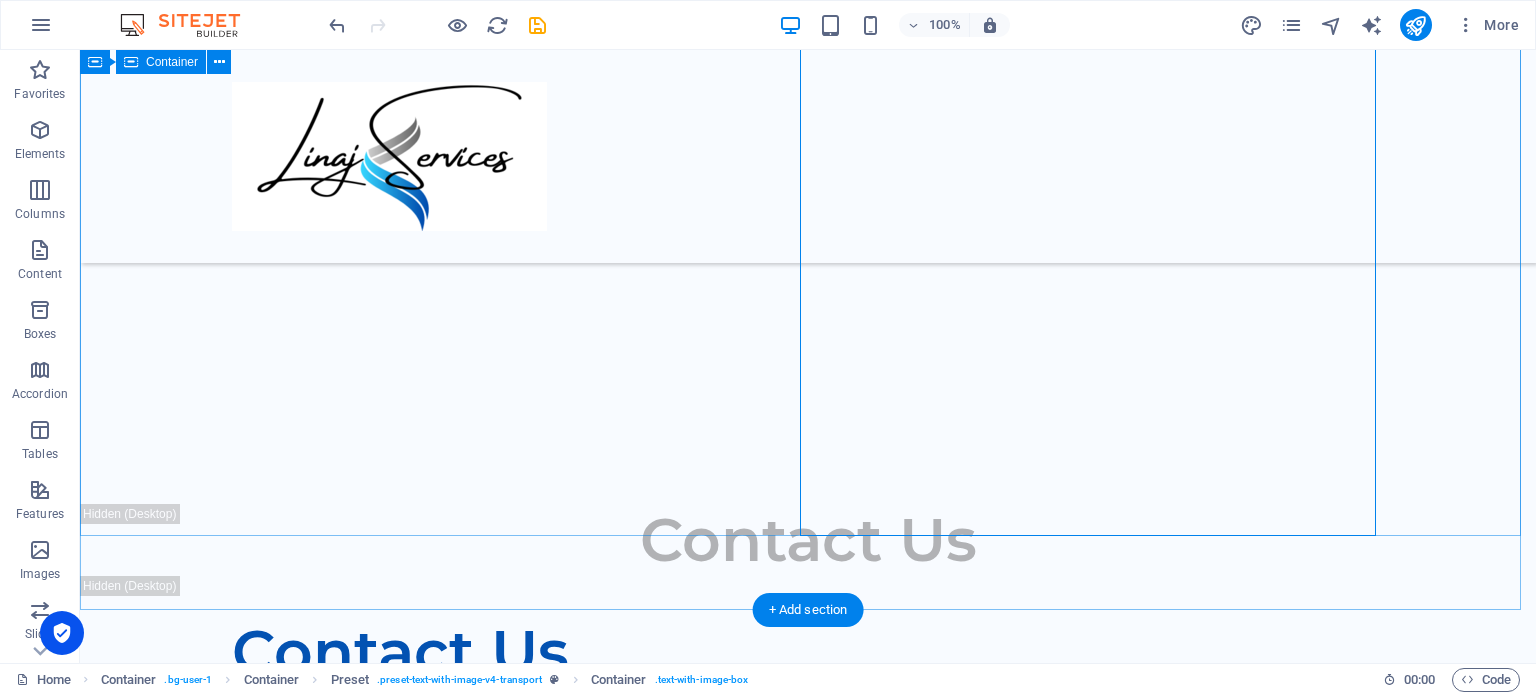 scroll, scrollTop: 2040, scrollLeft: 0, axis: vertical 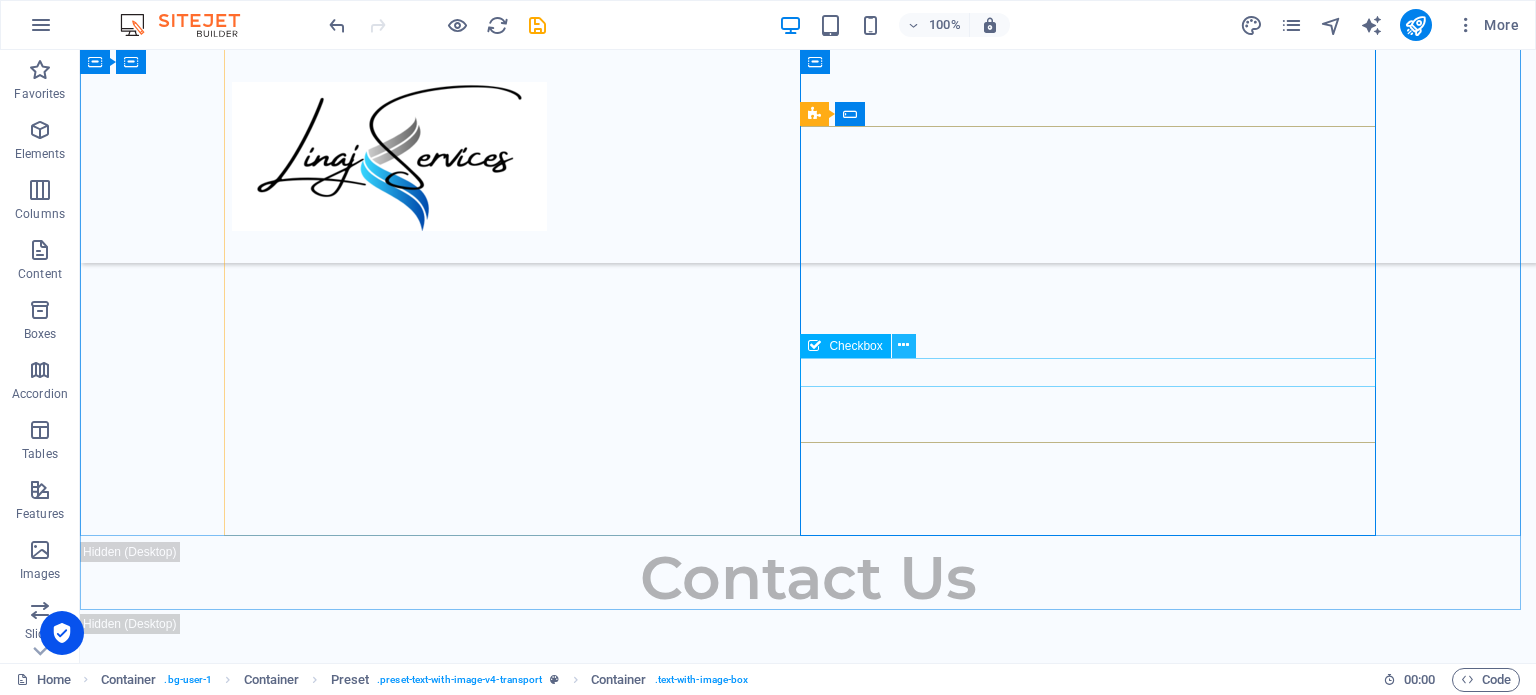 click at bounding box center [903, 345] 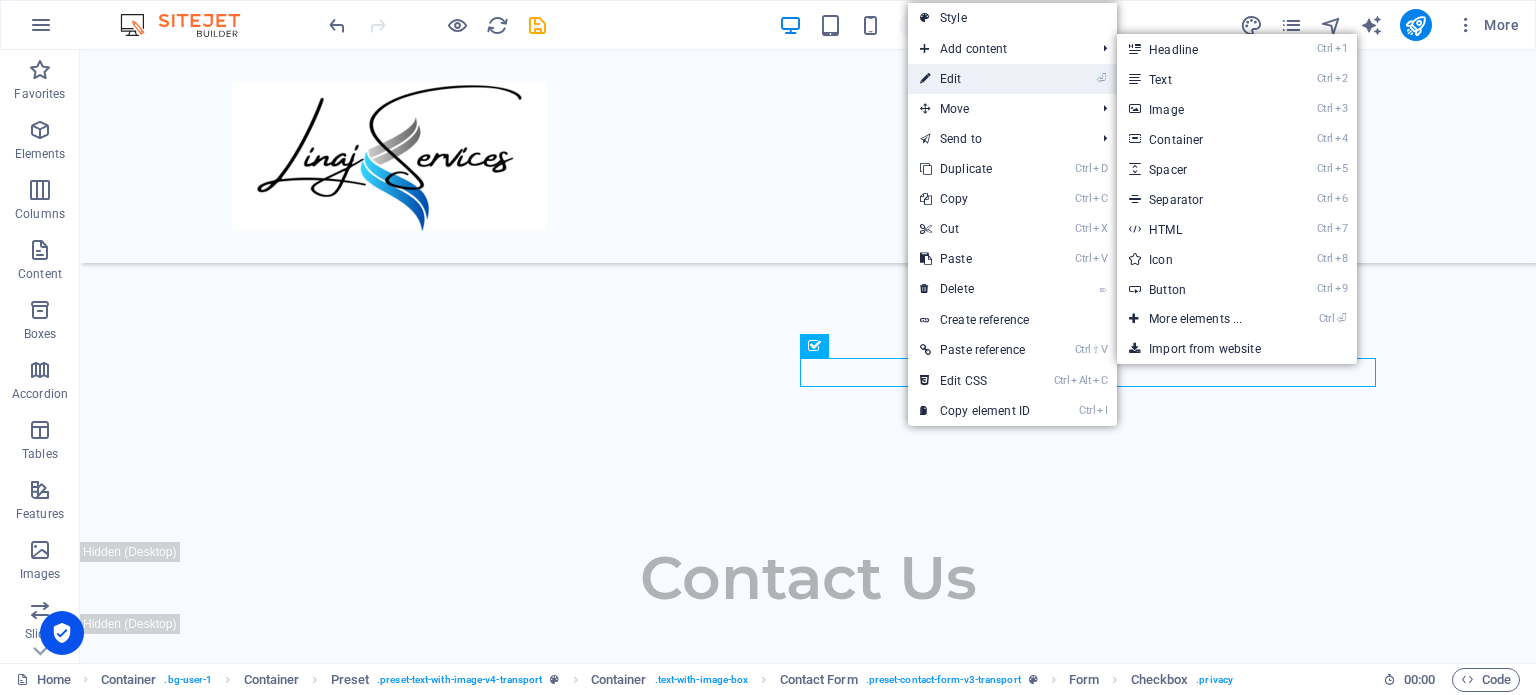 click on "⏎  Edit" at bounding box center (975, 79) 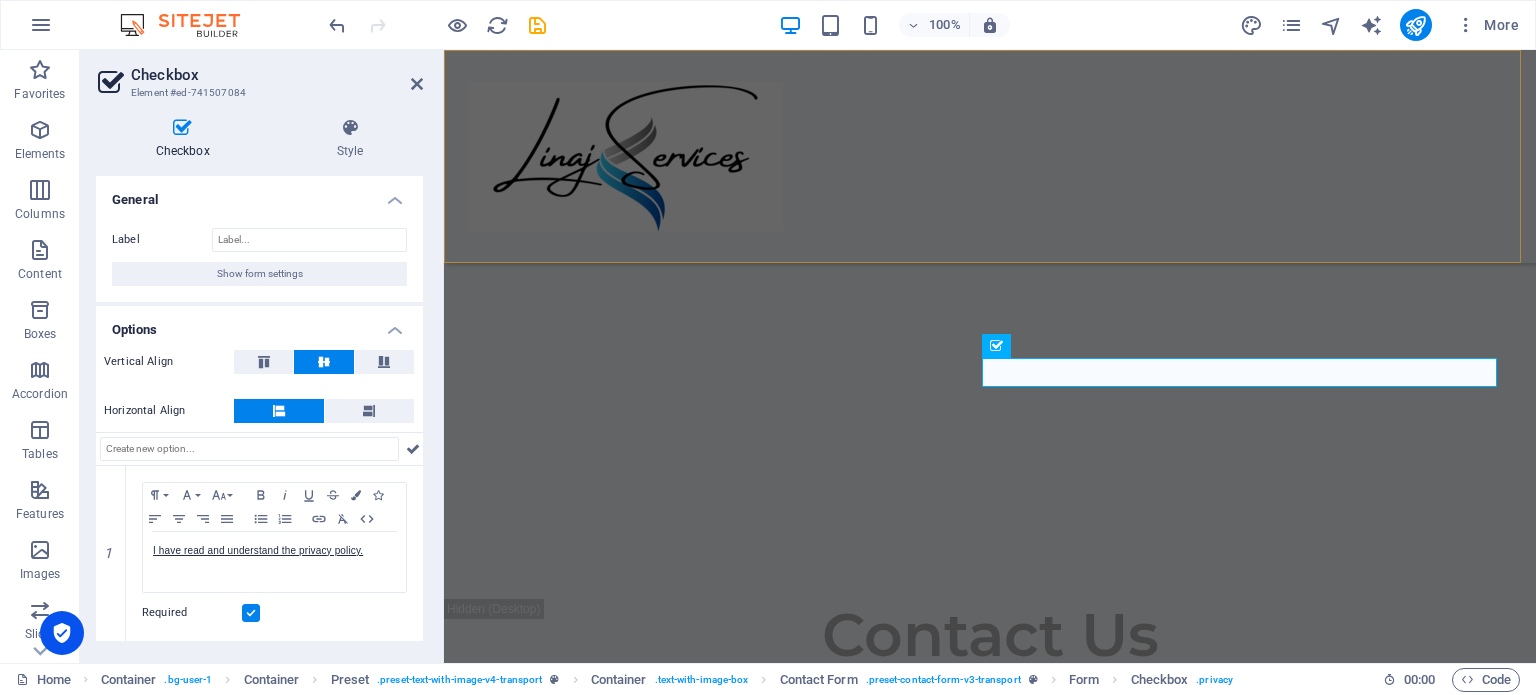 scroll, scrollTop: 2098, scrollLeft: 0, axis: vertical 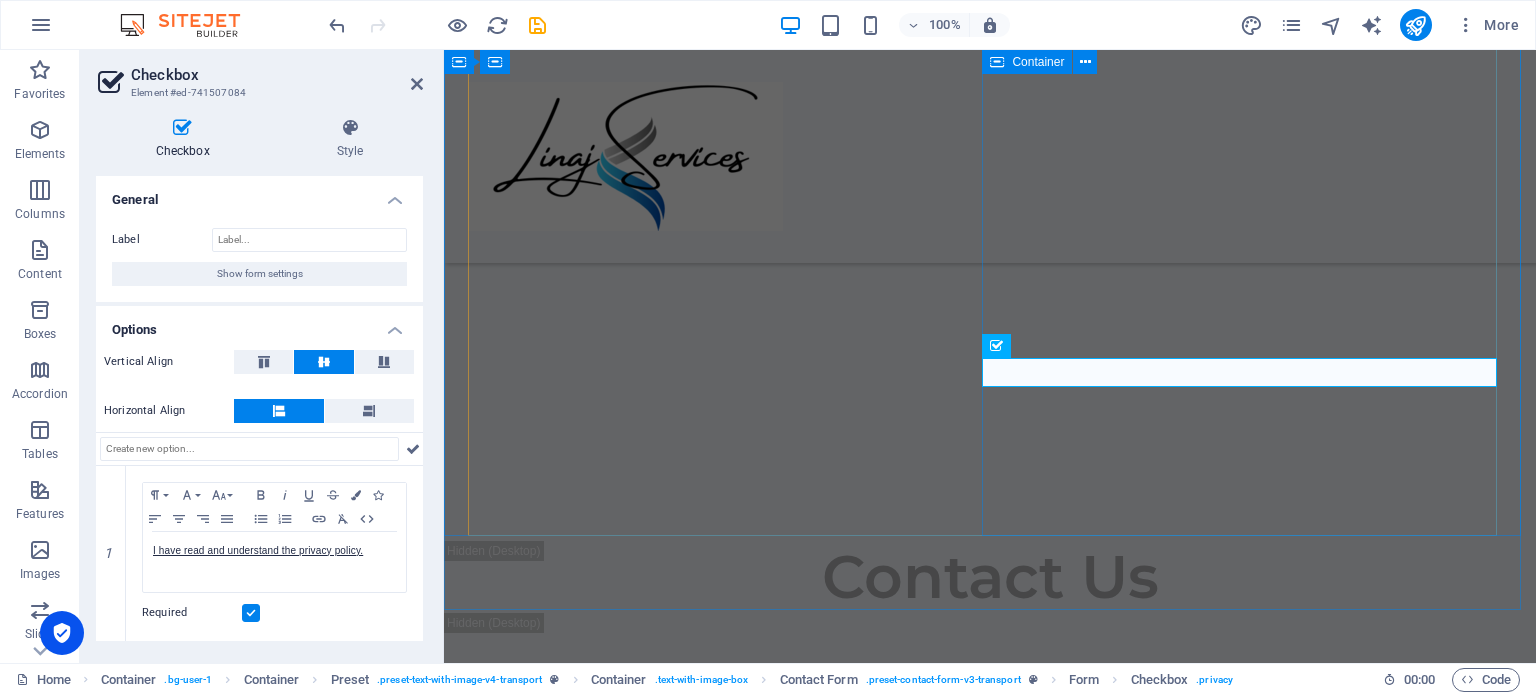 click on "Contact Us   I have read and understand the privacy policy. Unreadable? Regenerate" at bounding box center (990, 953) 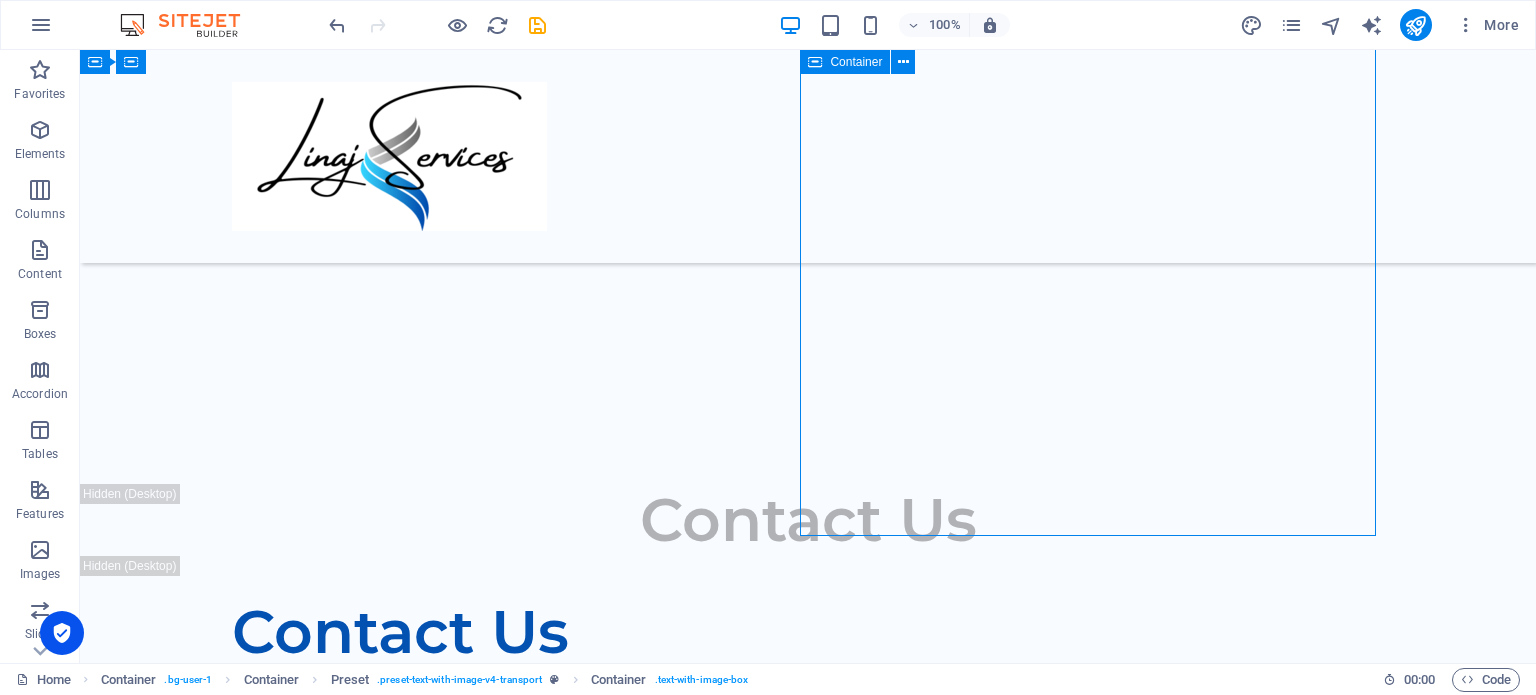 scroll, scrollTop: 2040, scrollLeft: 0, axis: vertical 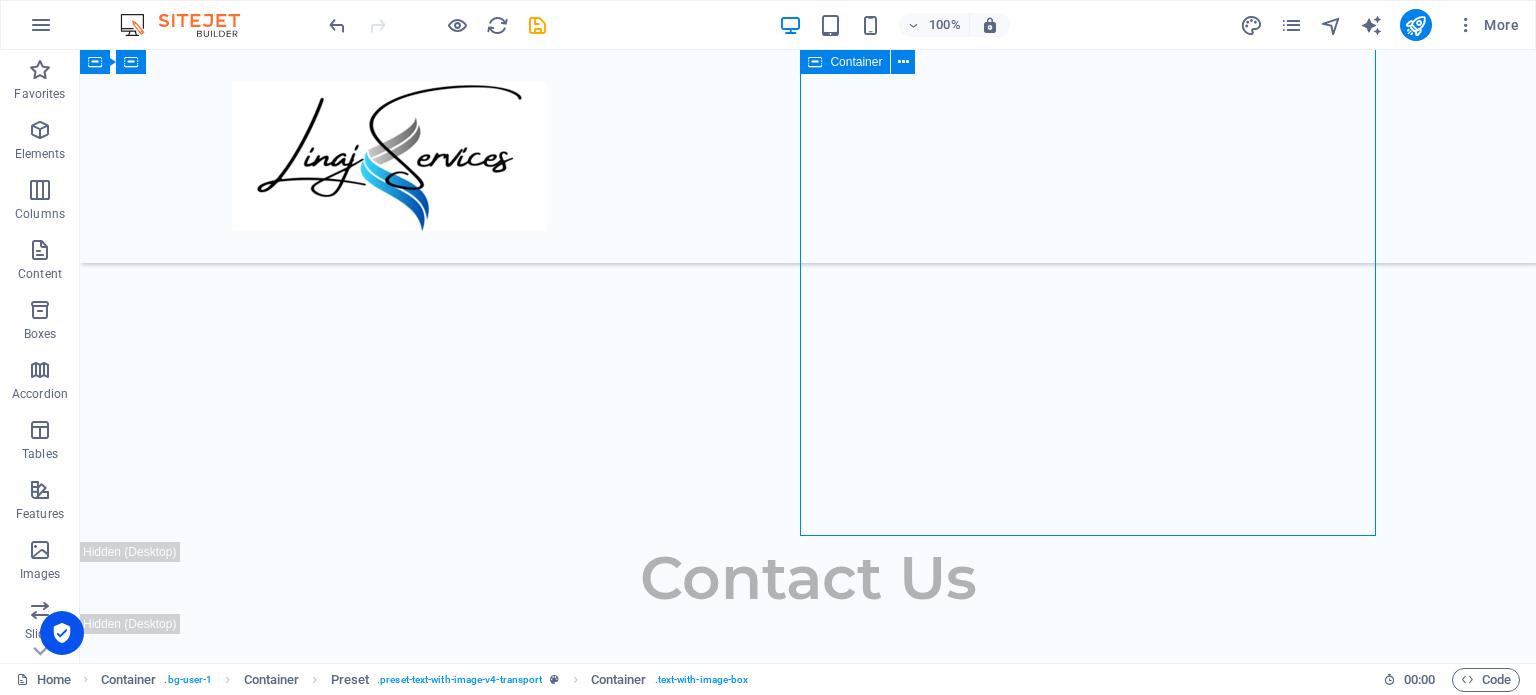 click on "Contact Us   I have read and understand the privacy policy. Unreadable? Regenerate" at bounding box center (808, 954) 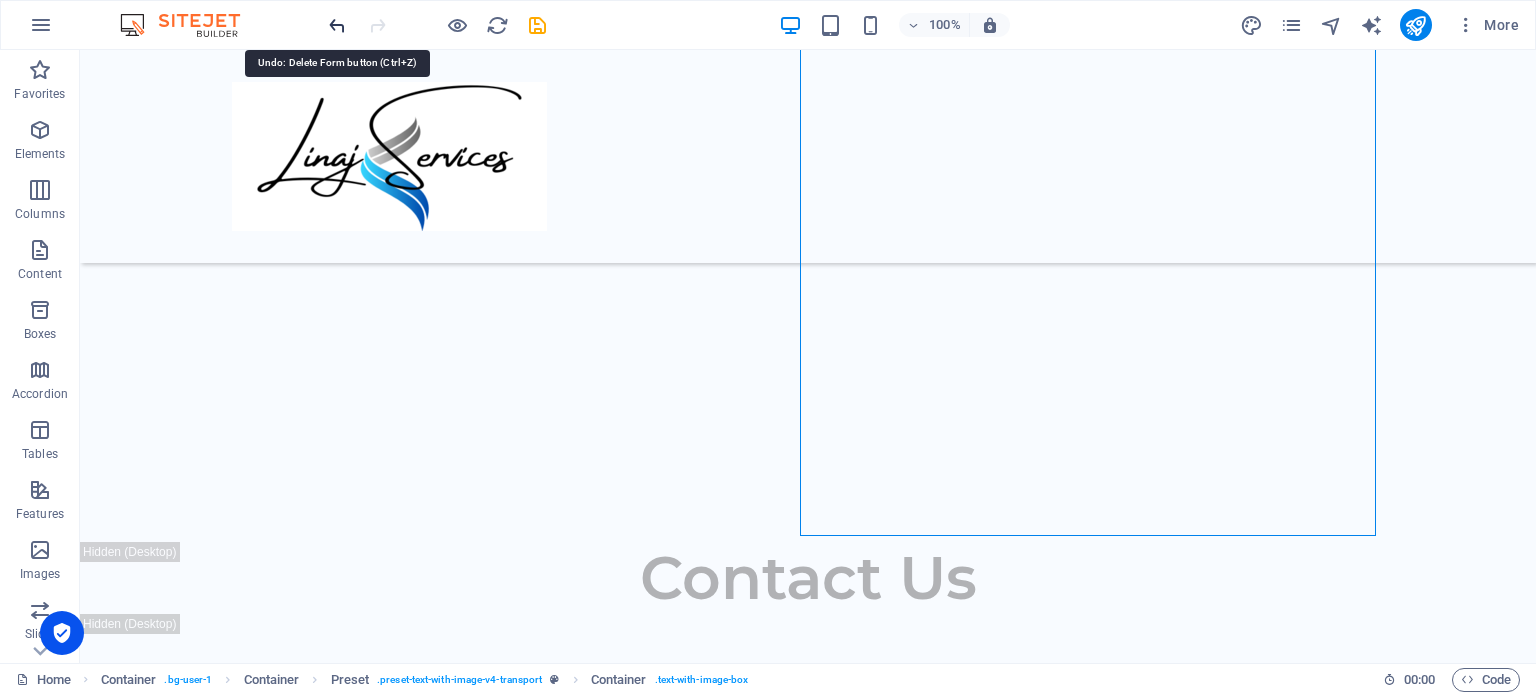 click at bounding box center (337, 25) 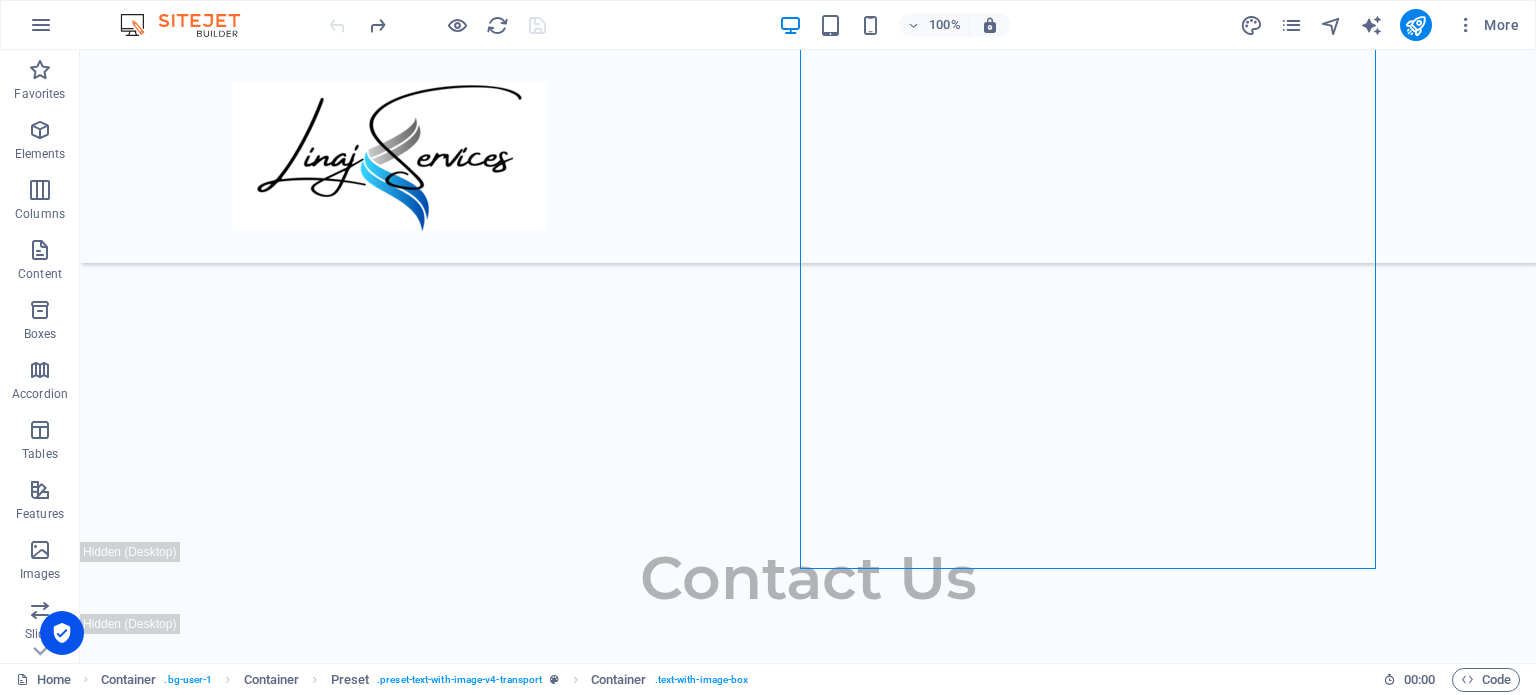 scroll, scrollTop: 2008, scrollLeft: 0, axis: vertical 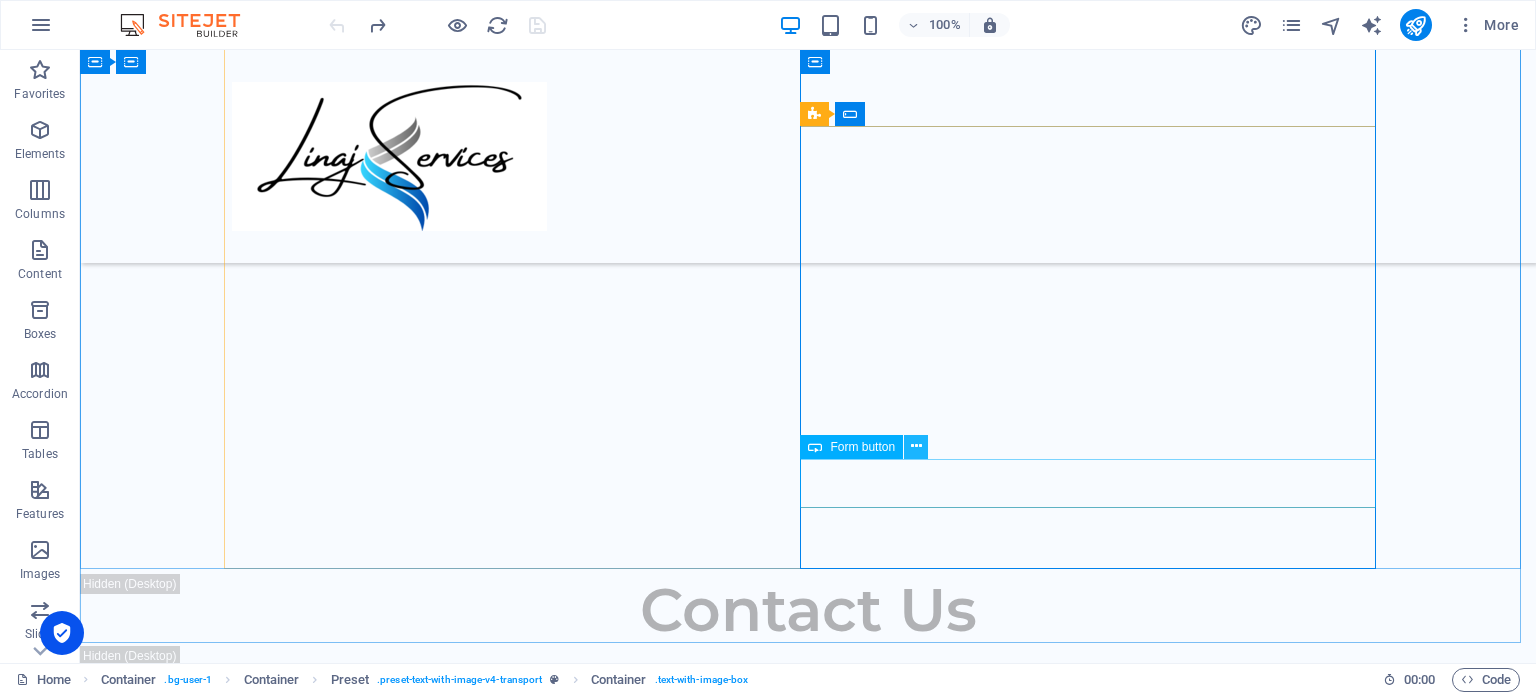 click at bounding box center [916, 446] 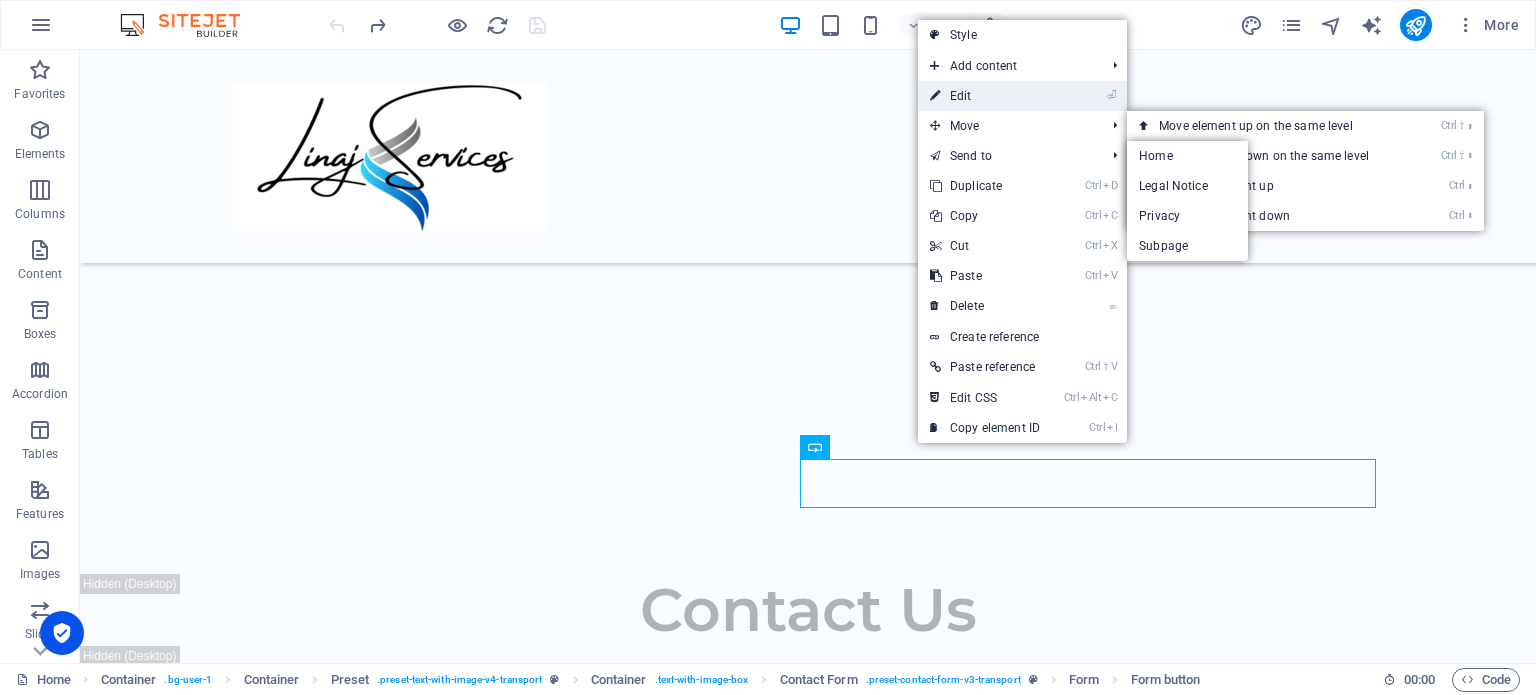 click on "⏎  Edit" at bounding box center [985, 96] 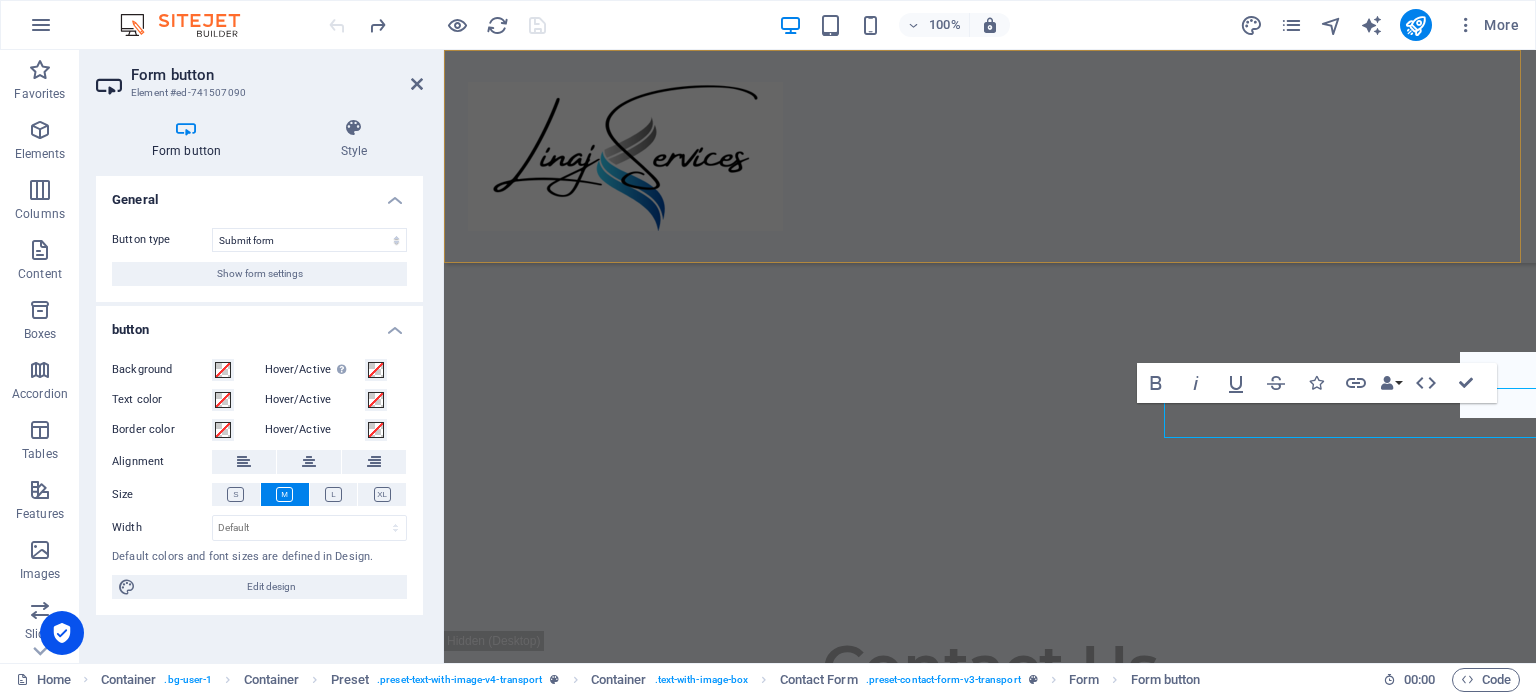 scroll, scrollTop: 2078, scrollLeft: 0, axis: vertical 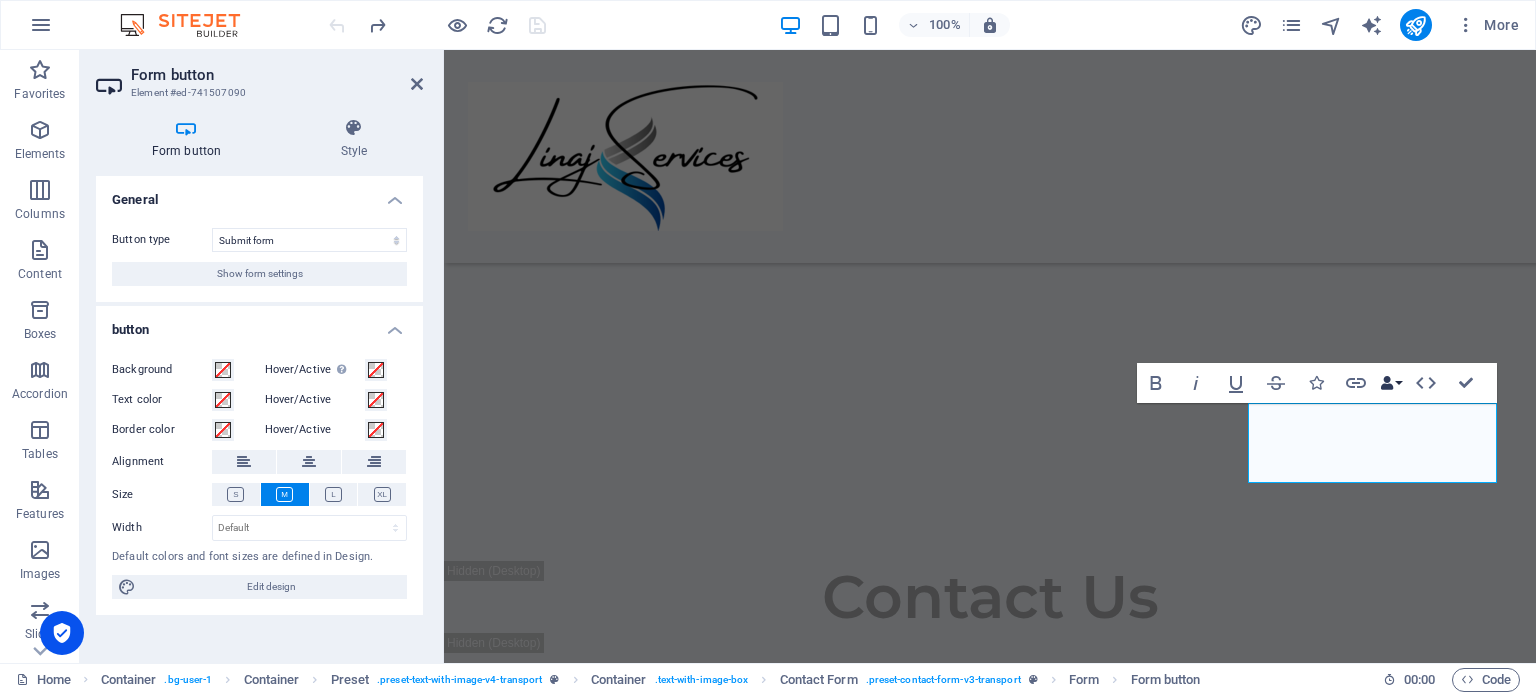 click at bounding box center [1387, 383] 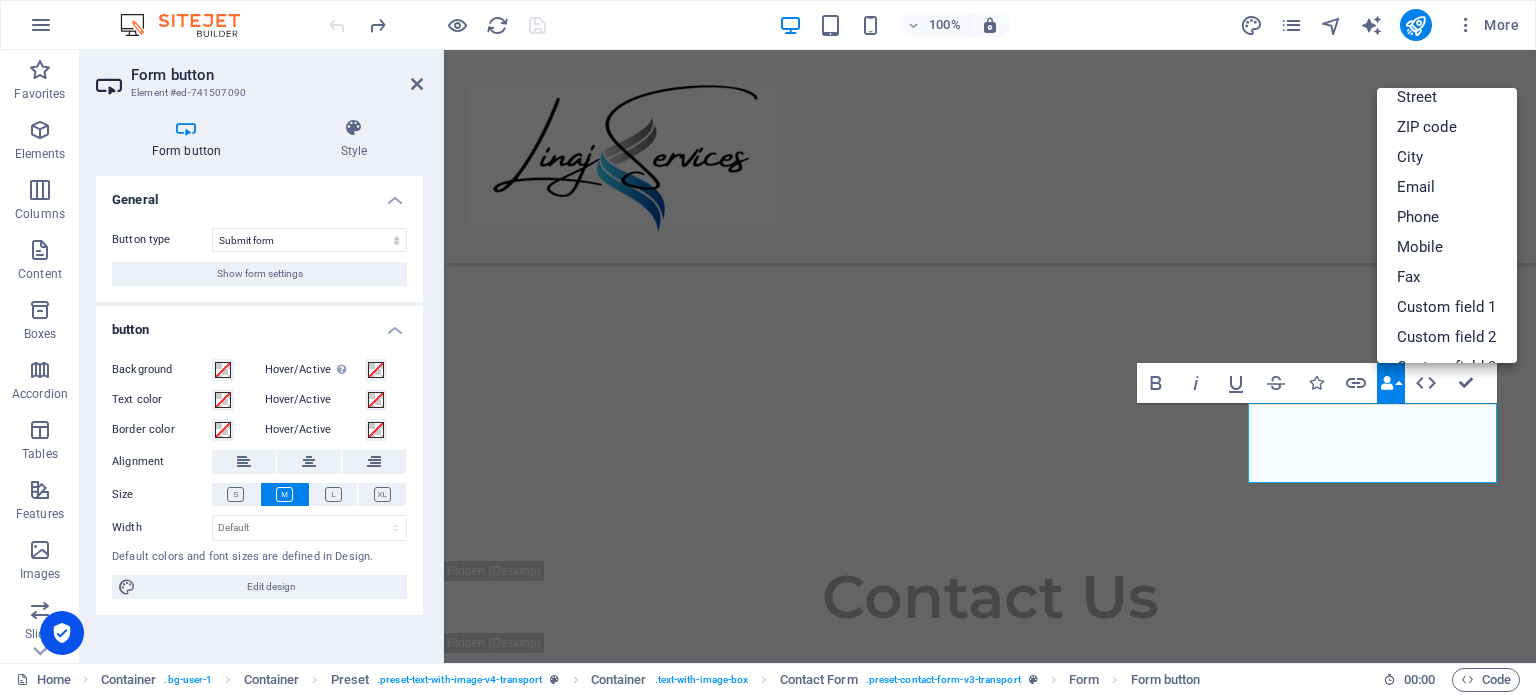 scroll, scrollTop: 21, scrollLeft: 0, axis: vertical 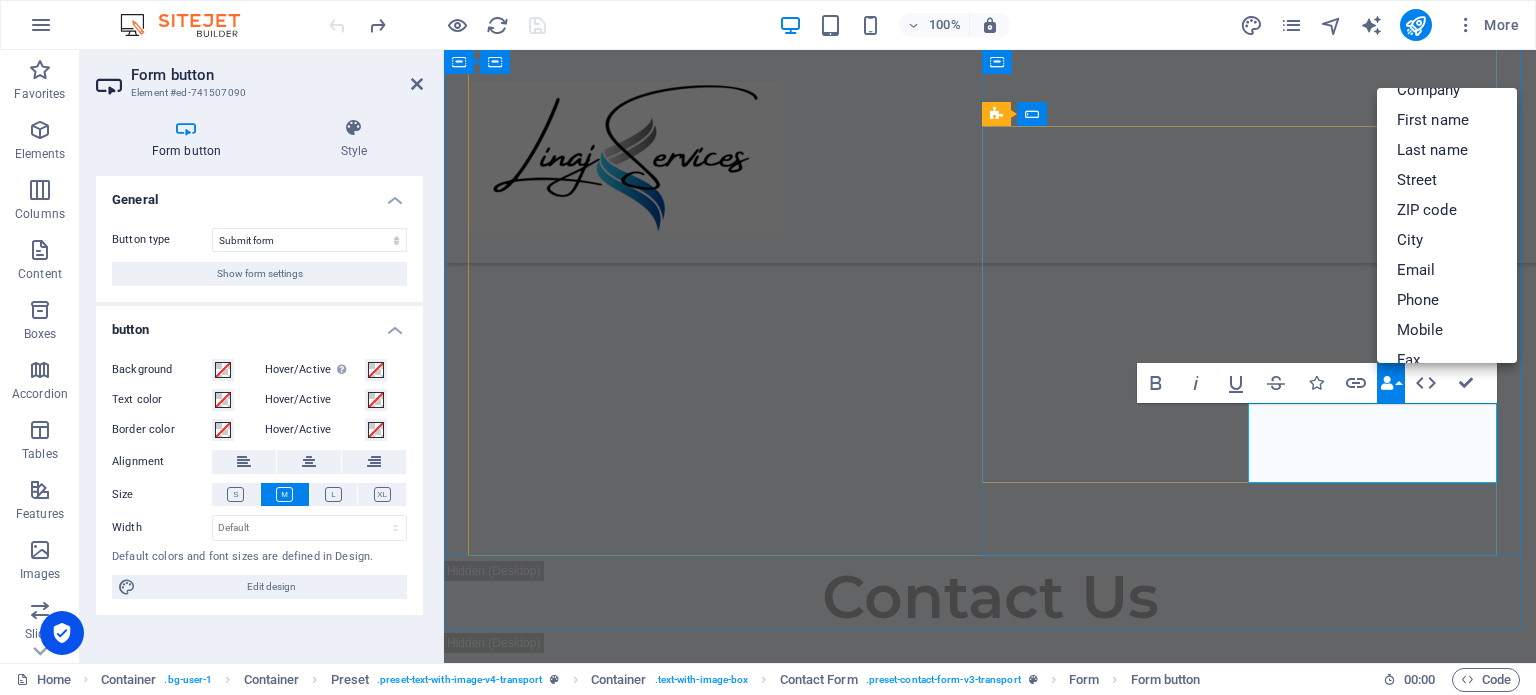 click on "[EMAIL_ADDRESS][DOMAIN_NAME] Submit" at bounding box center (1255, 1091) 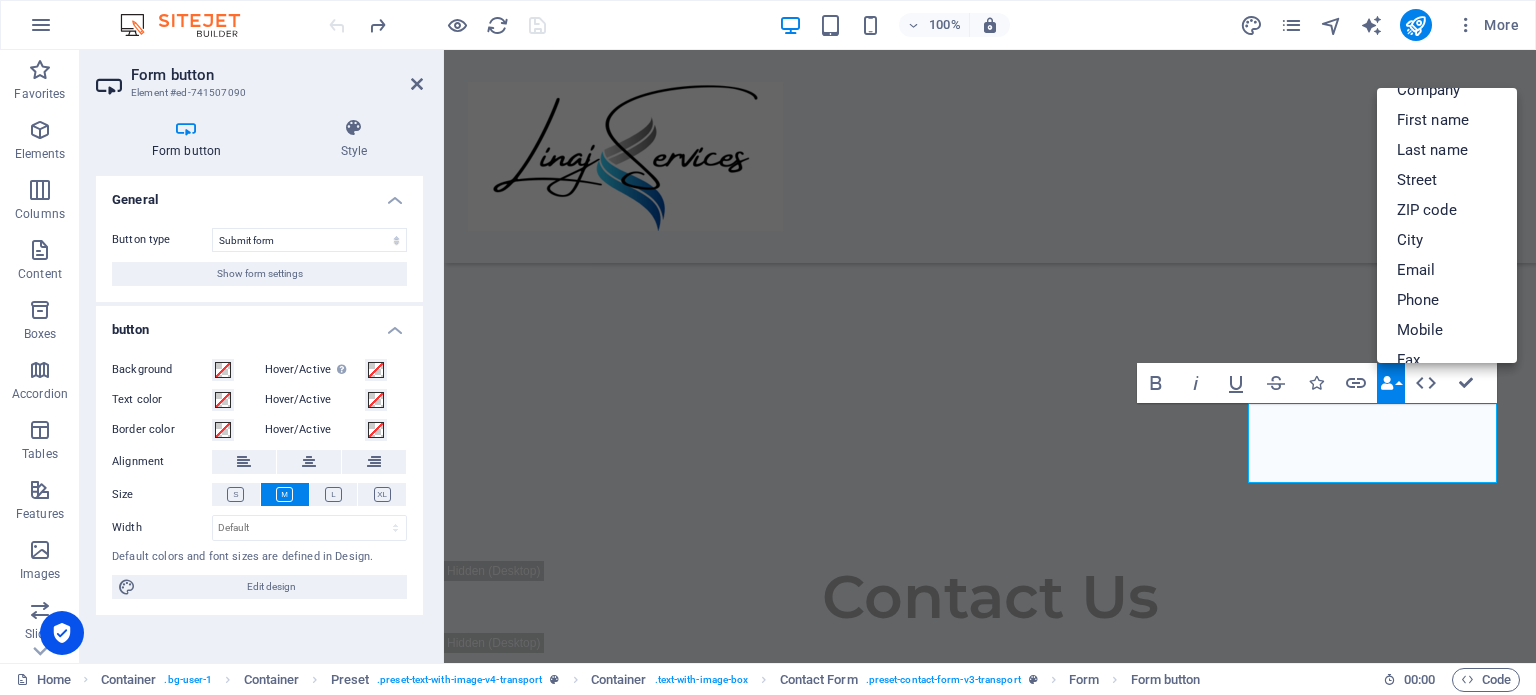click on "Data Bindings" at bounding box center (1391, 383) 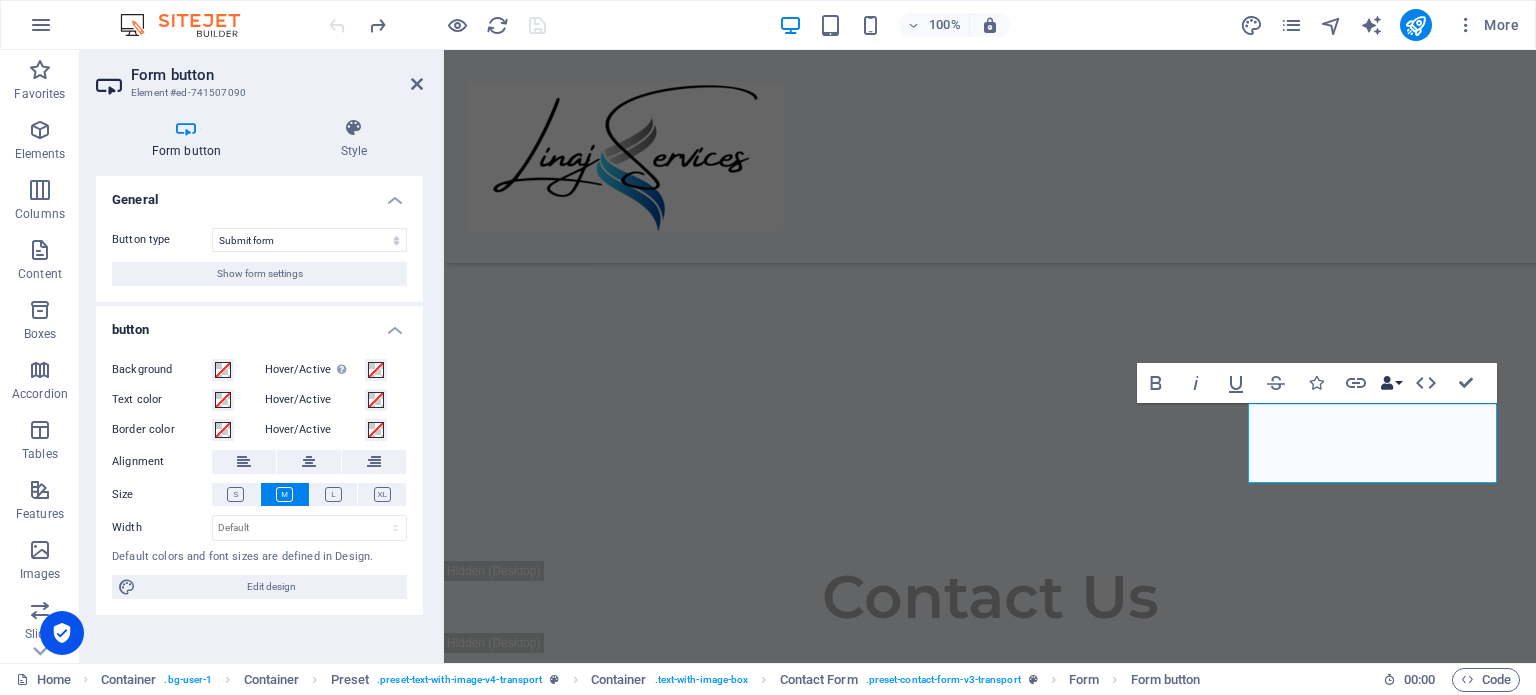 click on "Data Bindings" at bounding box center [1391, 383] 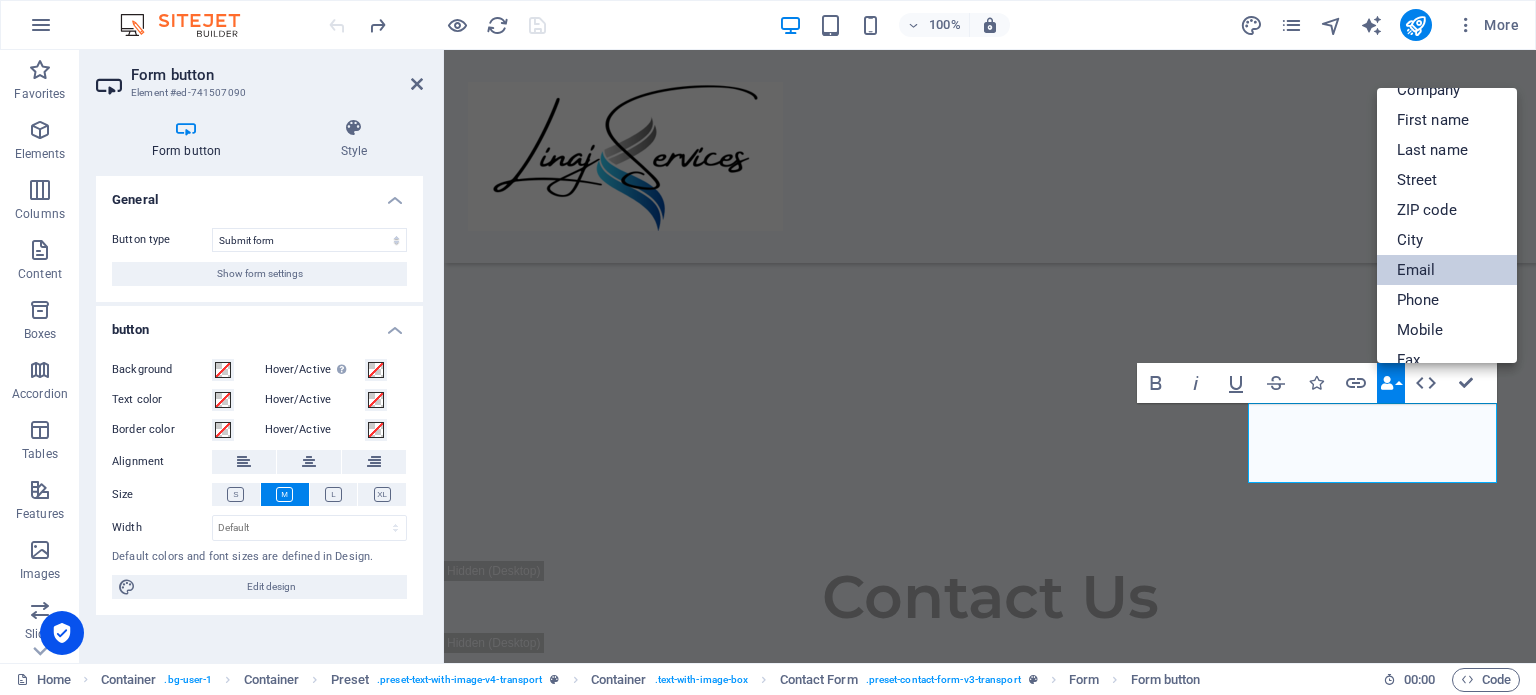 scroll, scrollTop: 0, scrollLeft: 0, axis: both 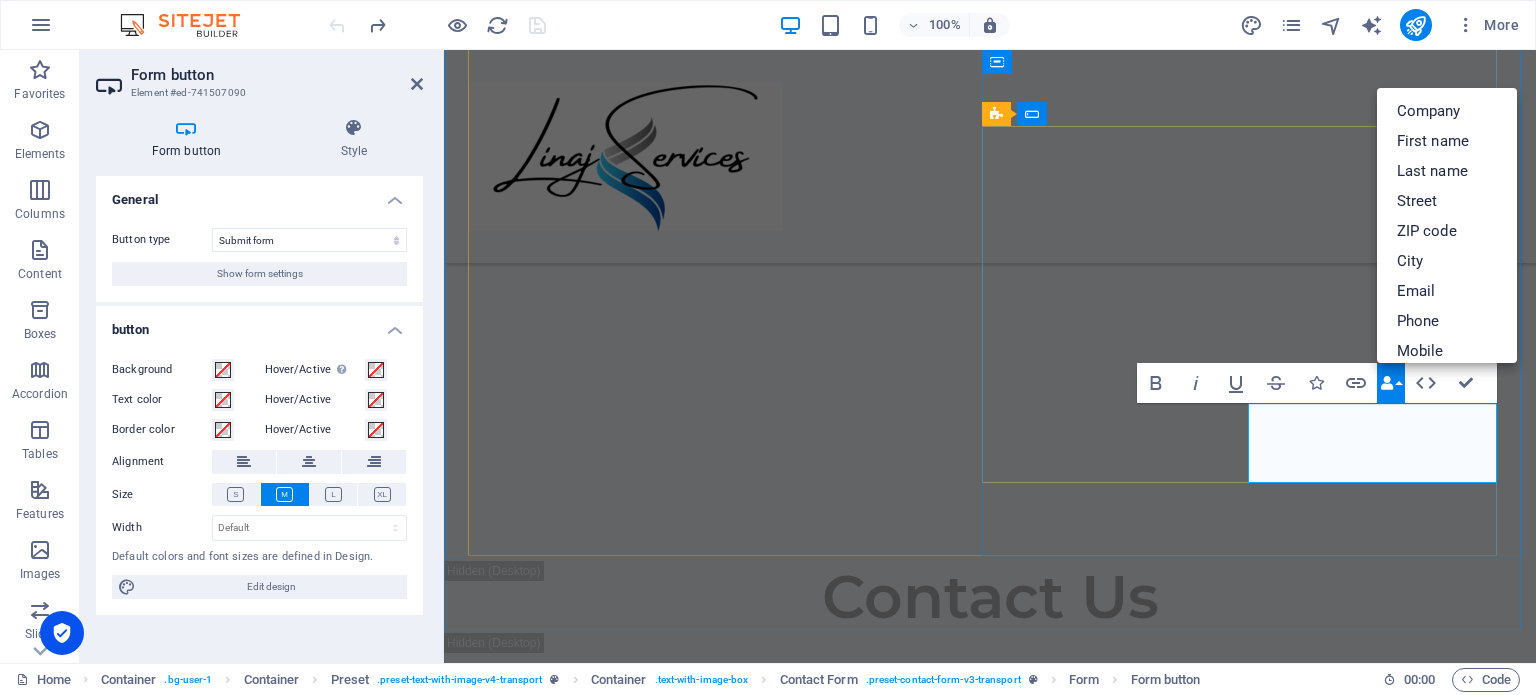 click on "[EMAIL_ADDRESS][DOMAIN_NAME] Submit" at bounding box center [1255, 1091] 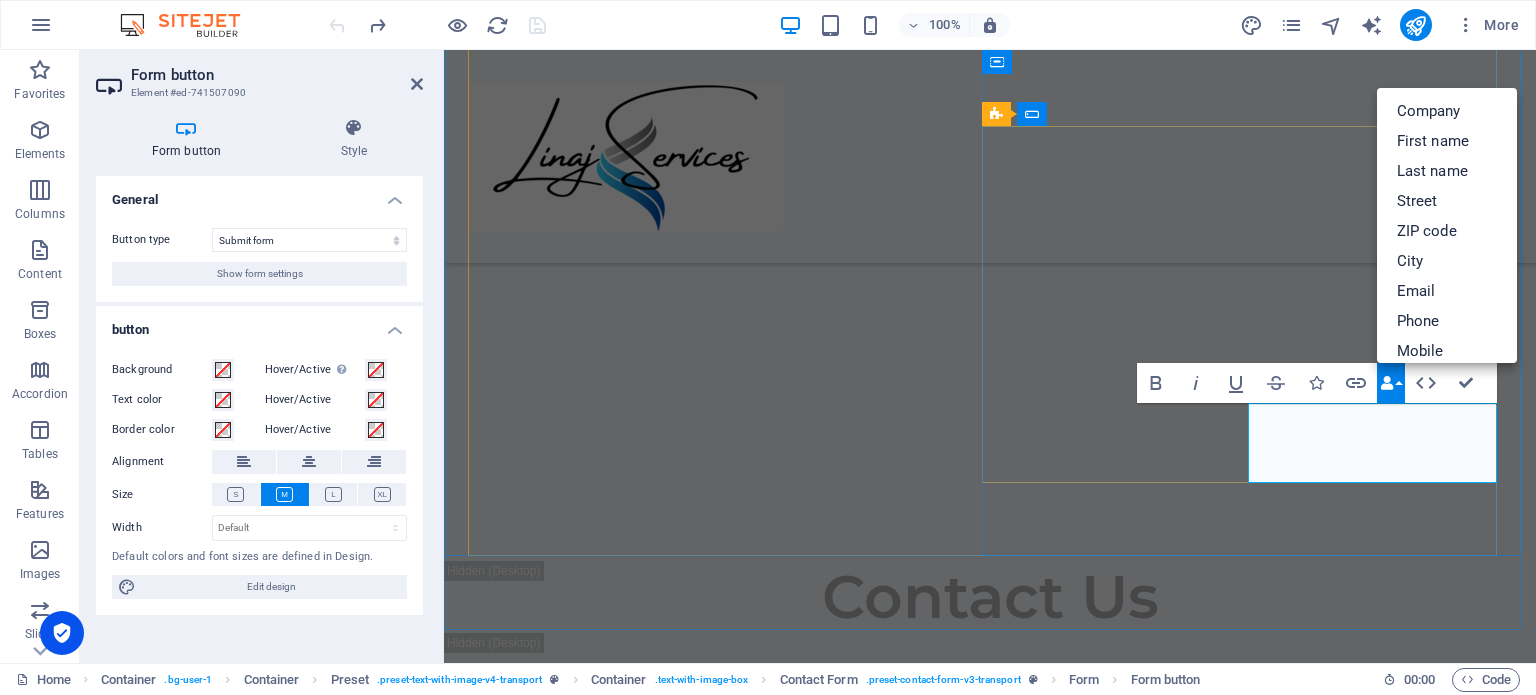 click on "[EMAIL_ADDRESS][DOMAIN_NAME] Submit" at bounding box center [1255, 1091] 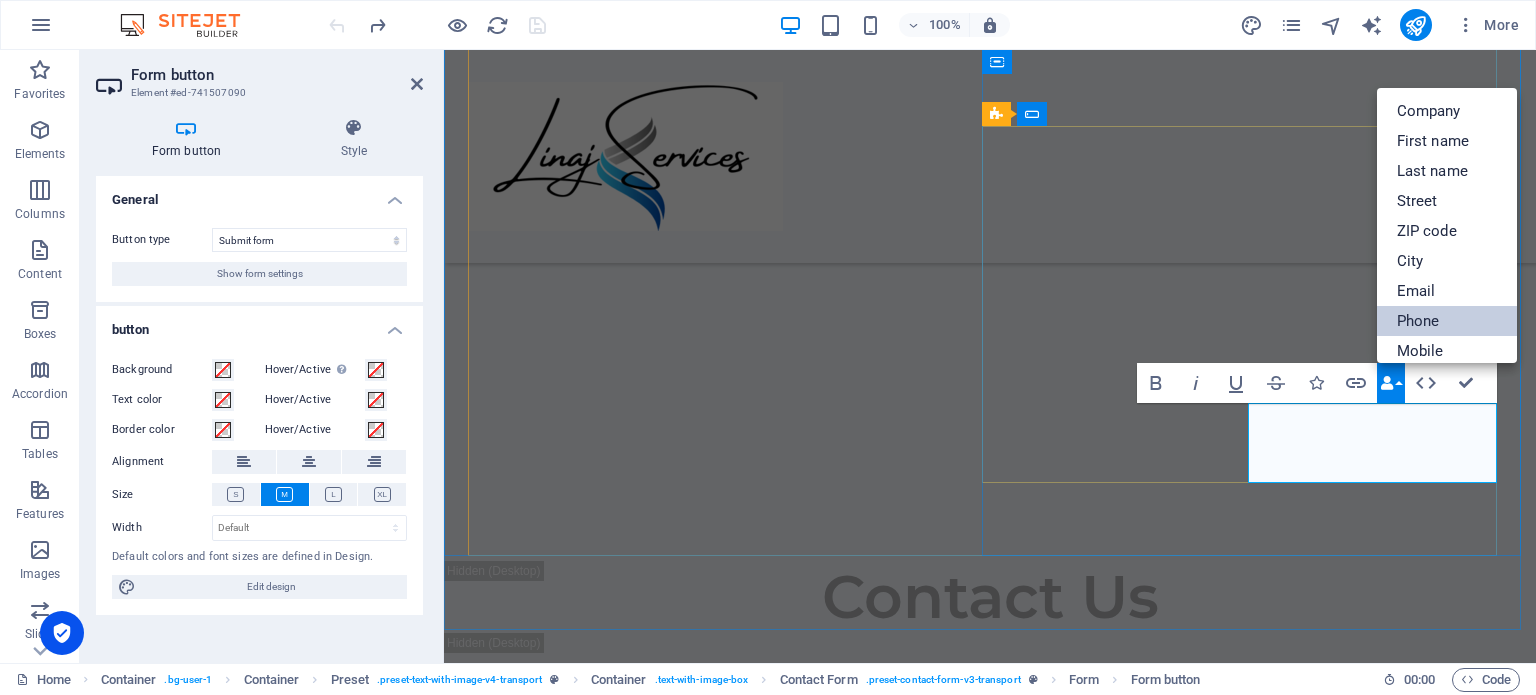 drag, startPoint x: 830, startPoint y: 378, endPoint x: 1412, endPoint y: 319, distance: 584.9829 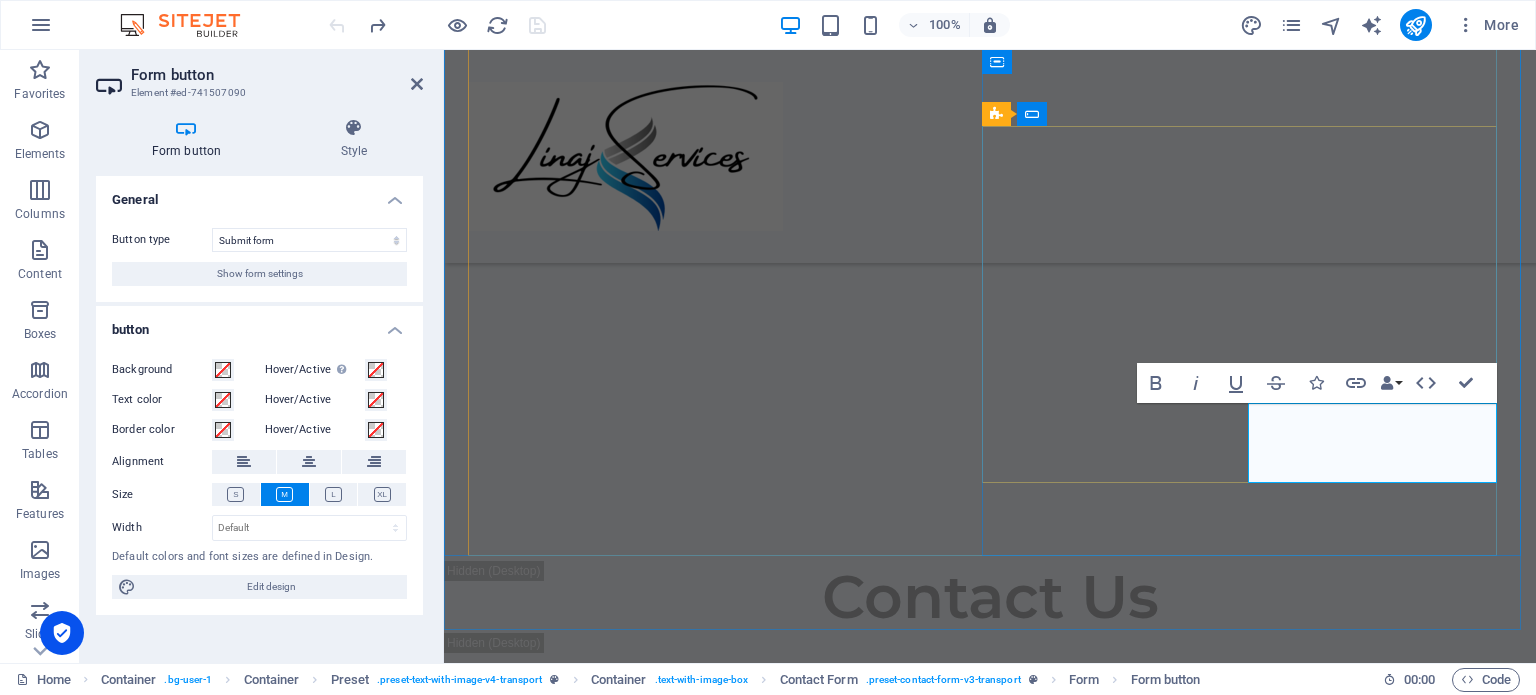 click on "073 2421 280" at bounding box center (1255, 1092) 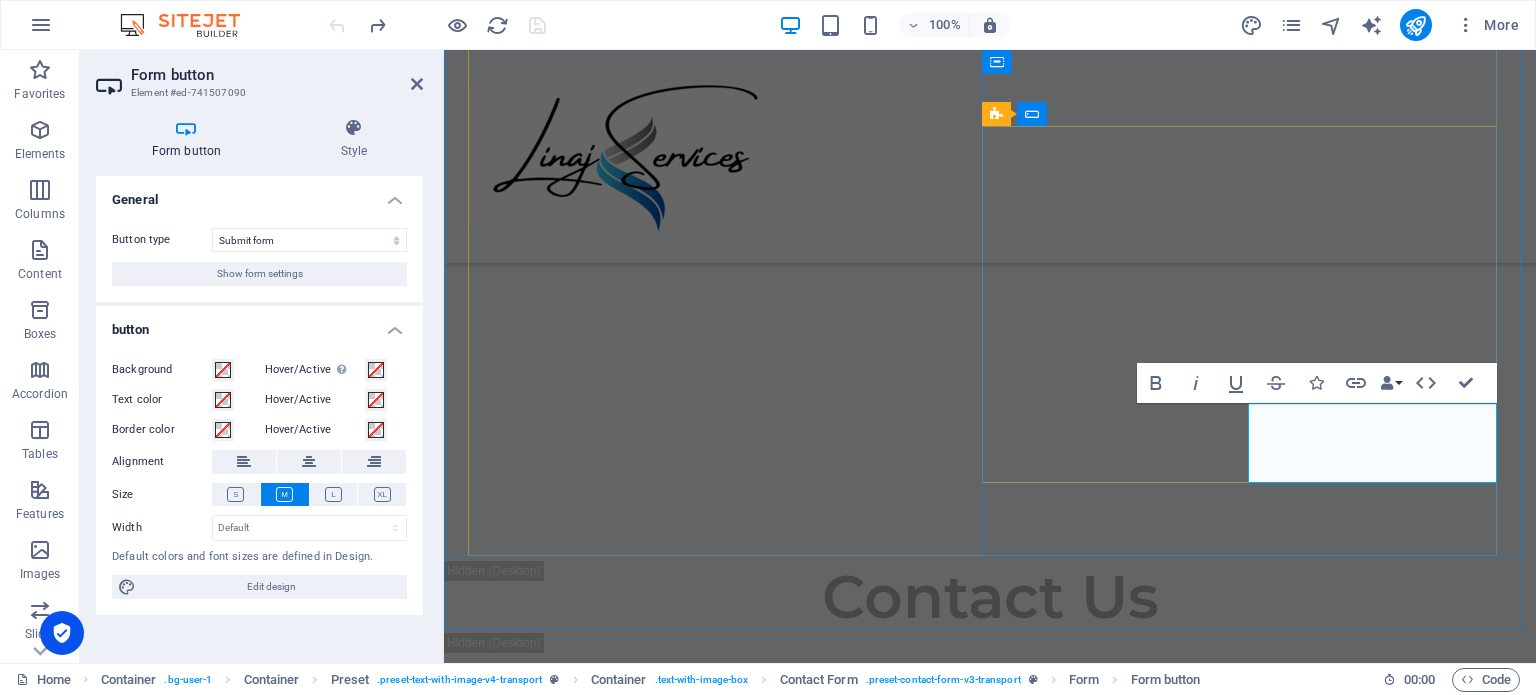 click on "073 2421 280" at bounding box center (1255, 1091) 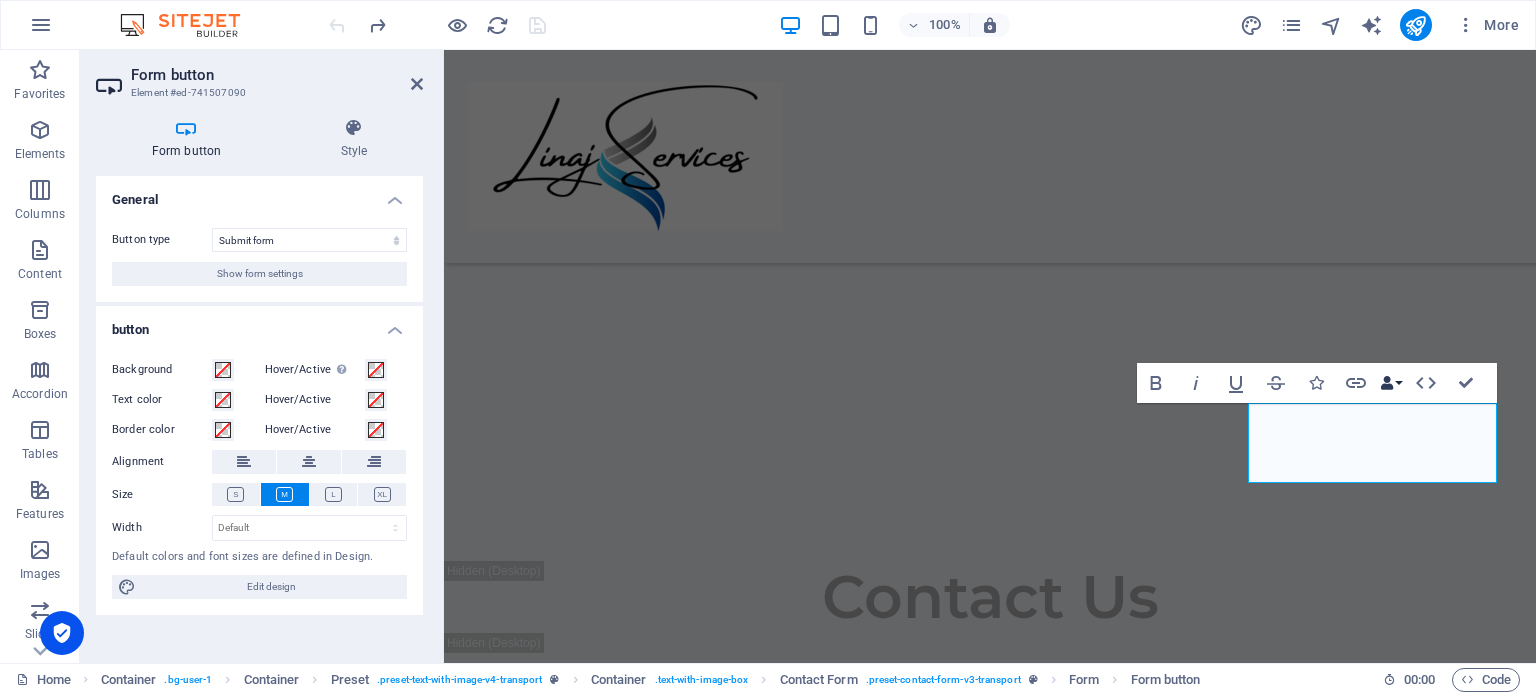 click on "Data Bindings" at bounding box center [1391, 383] 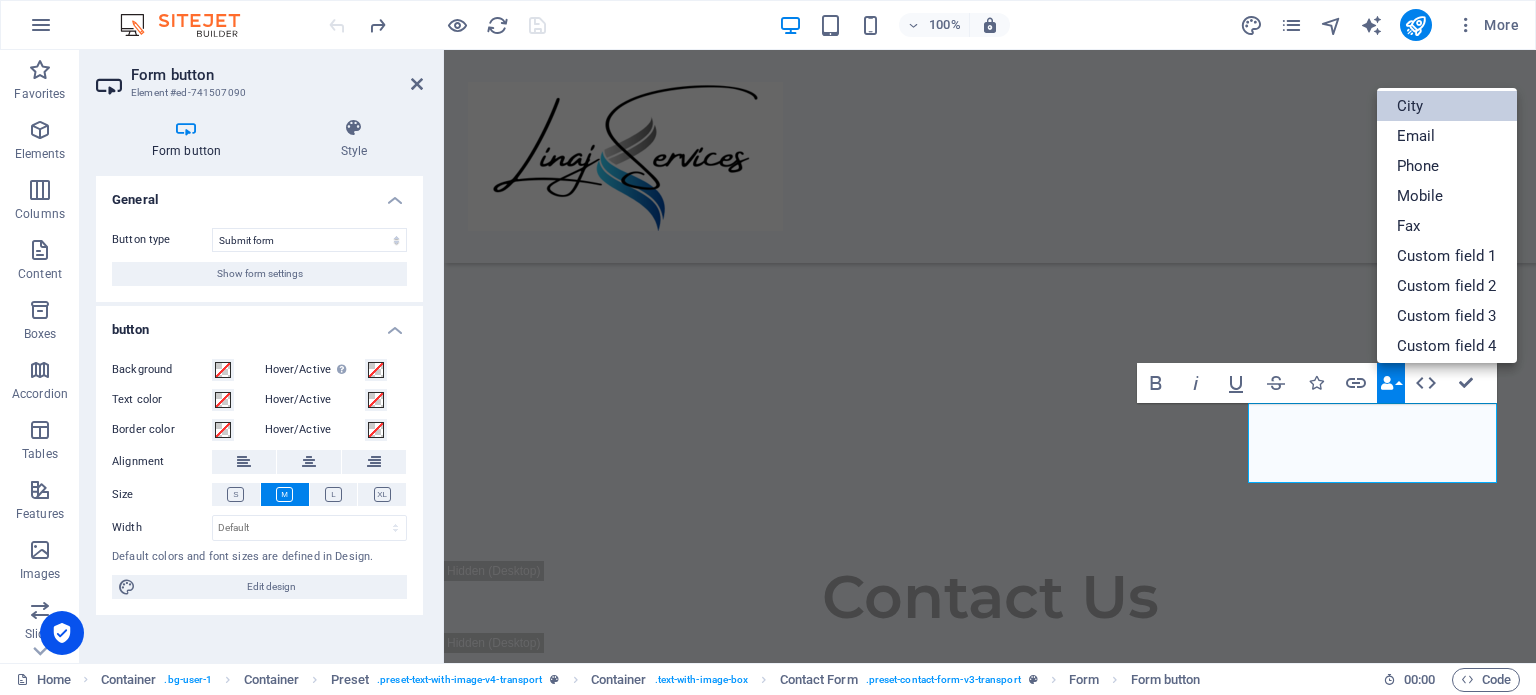 scroll, scrollTop: 220, scrollLeft: 0, axis: vertical 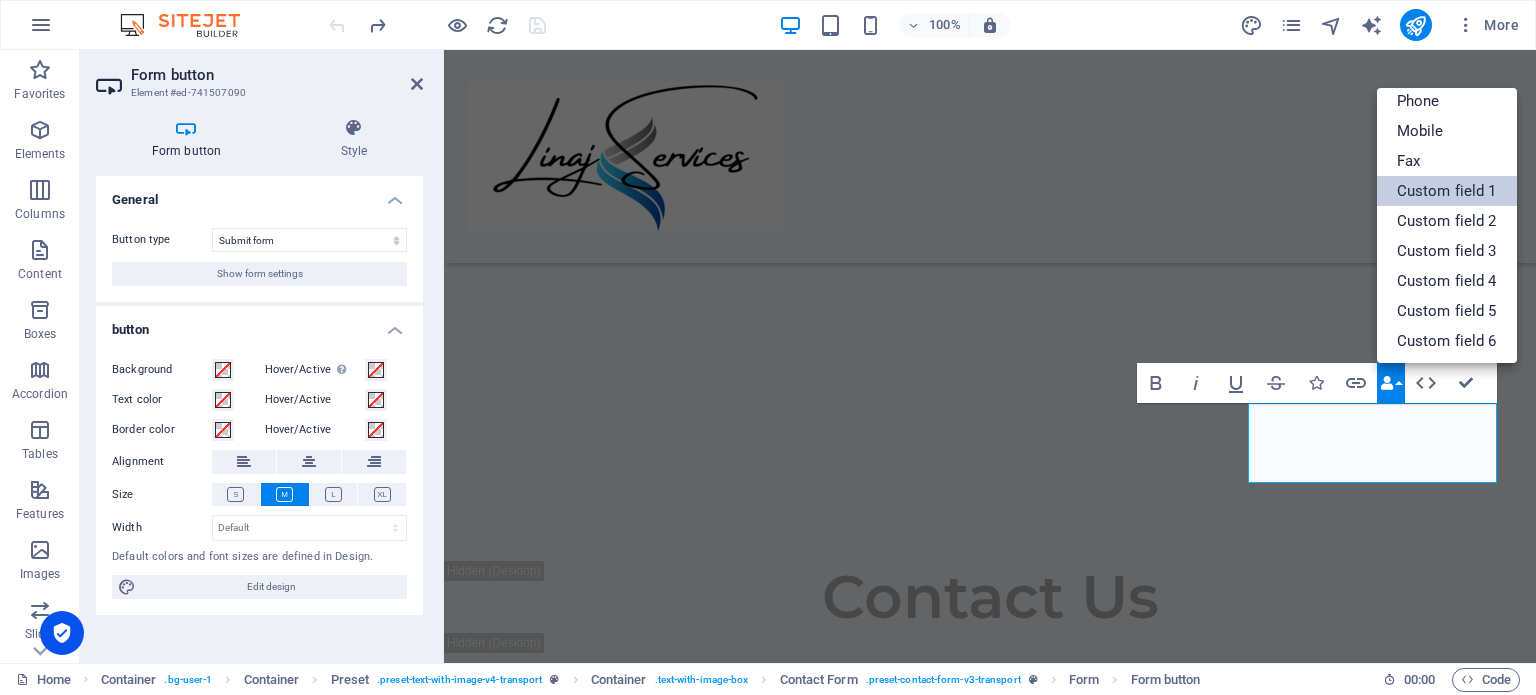 click on "Custom field 1" at bounding box center (1447, 191) 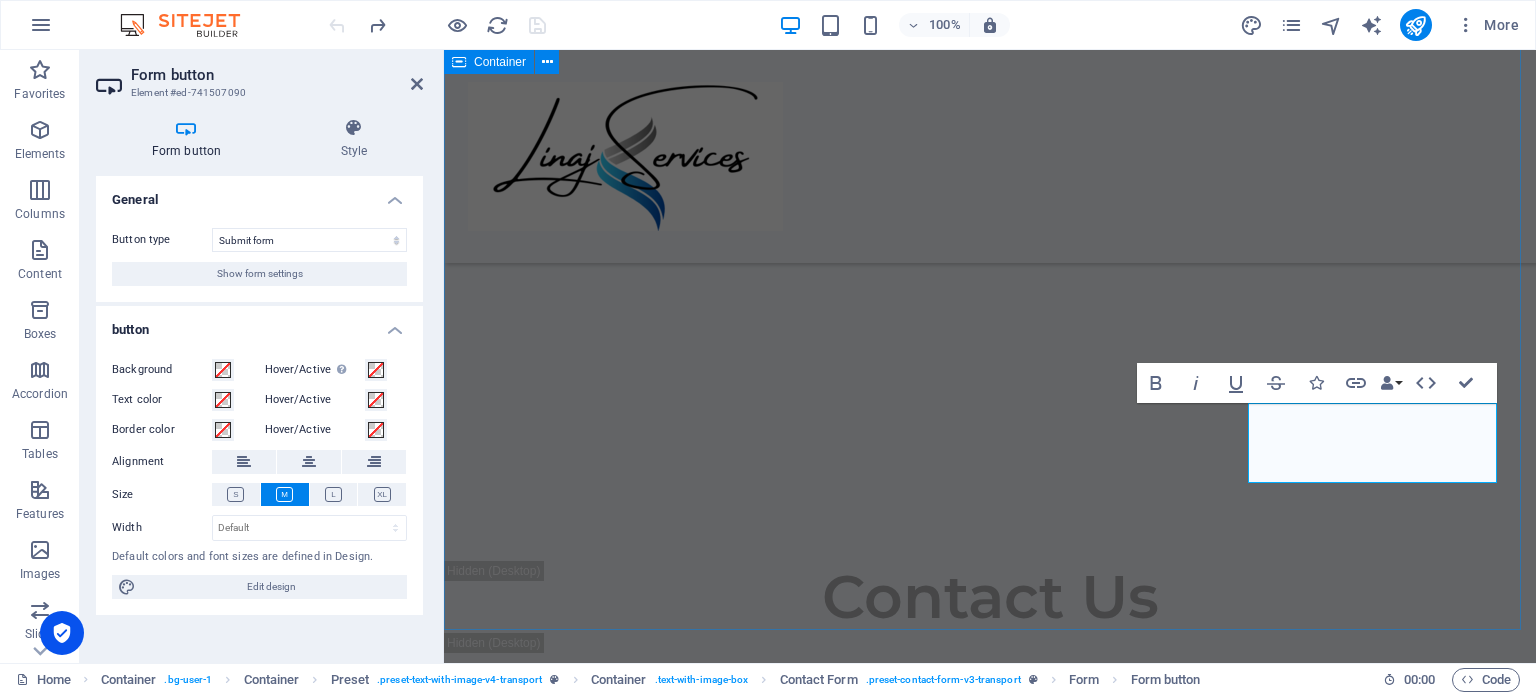 click on "Contact Us Contact Us   I have read and understand the privacy policy. Unreadable? Regenerate 073 2421 280" at bounding box center [990, 914] 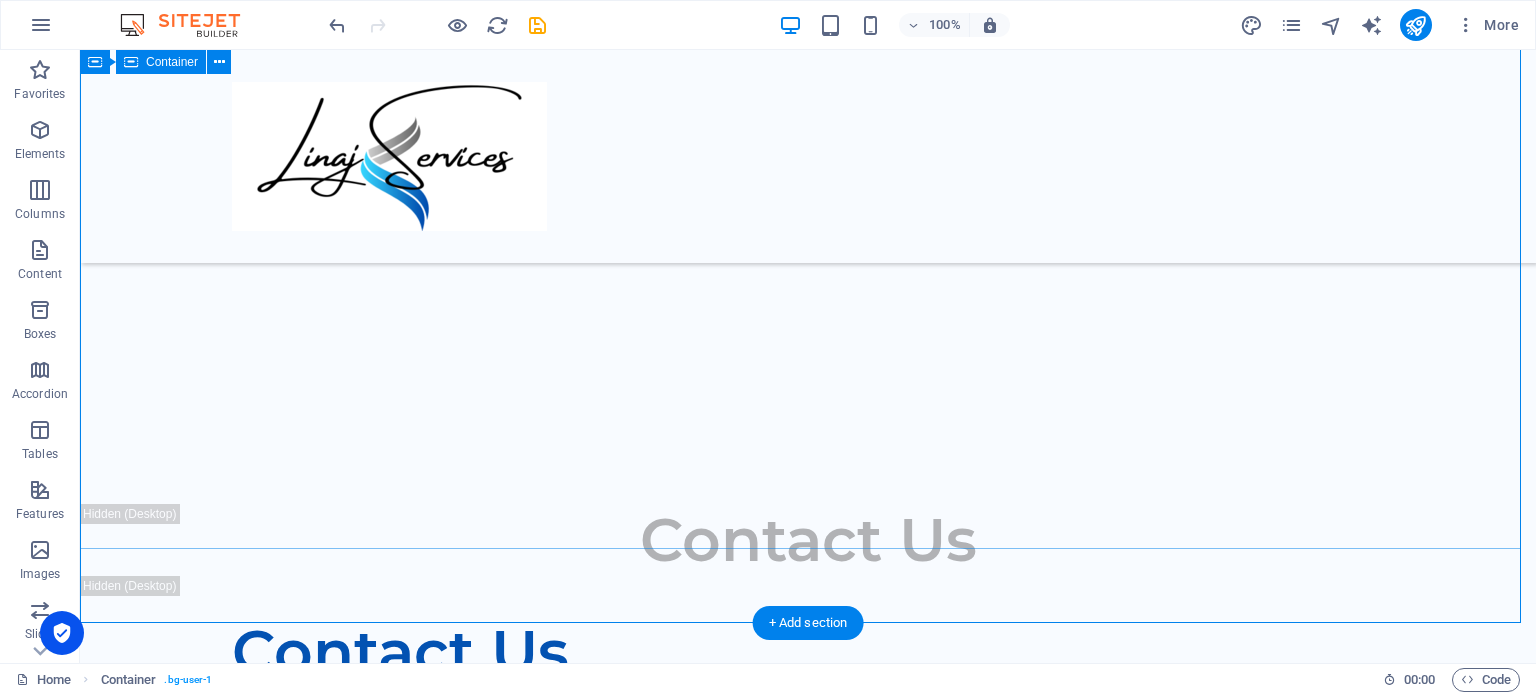 scroll, scrollTop: 2028, scrollLeft: 0, axis: vertical 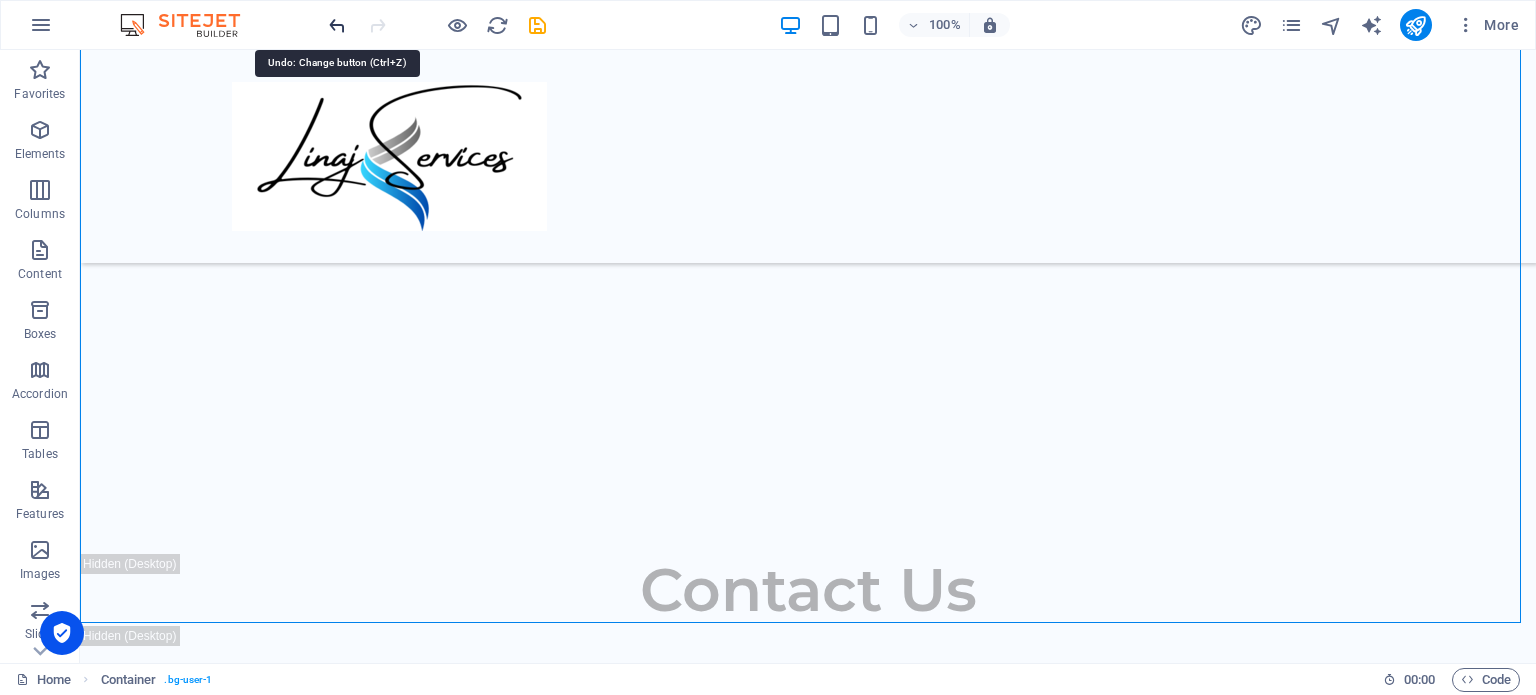 click at bounding box center (337, 25) 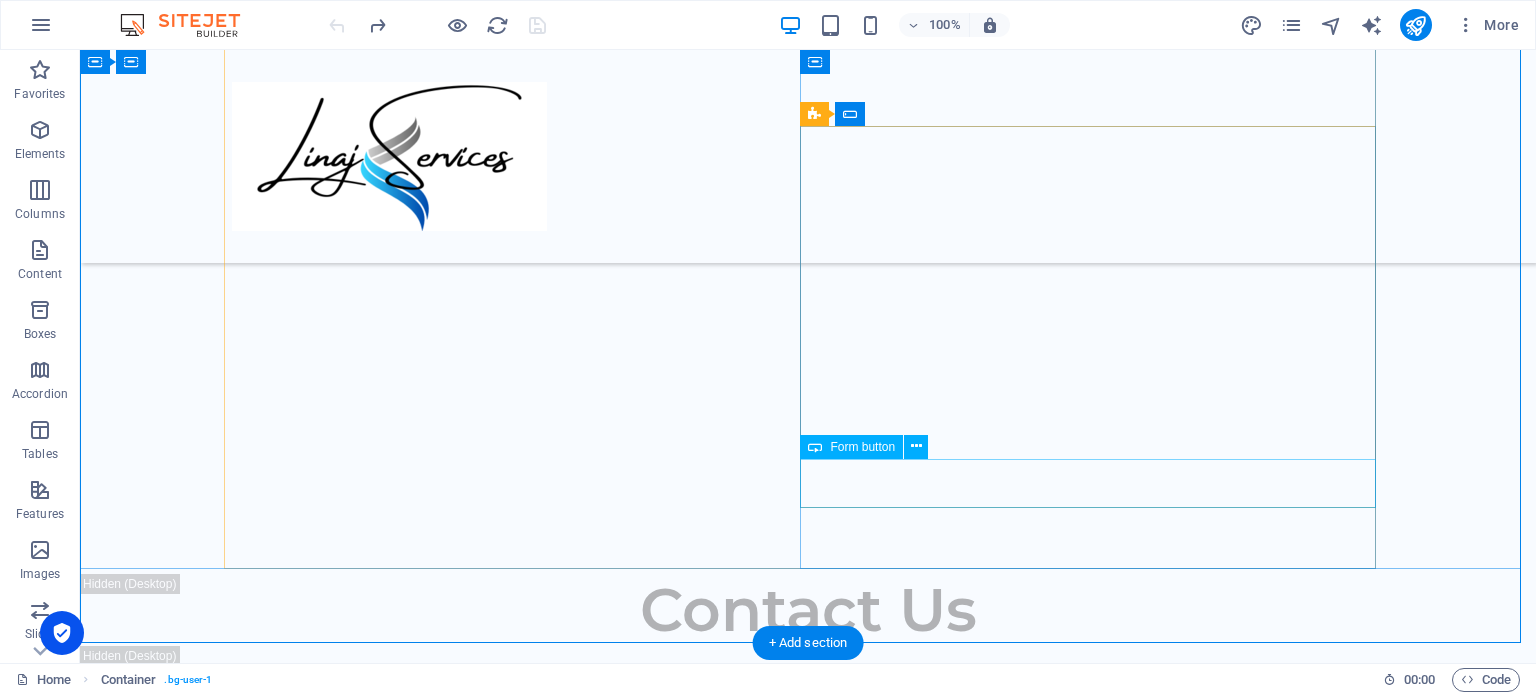 click on "[EMAIL_ADDRESS][DOMAIN_NAME] Submit" at bounding box center (1100, 1106) 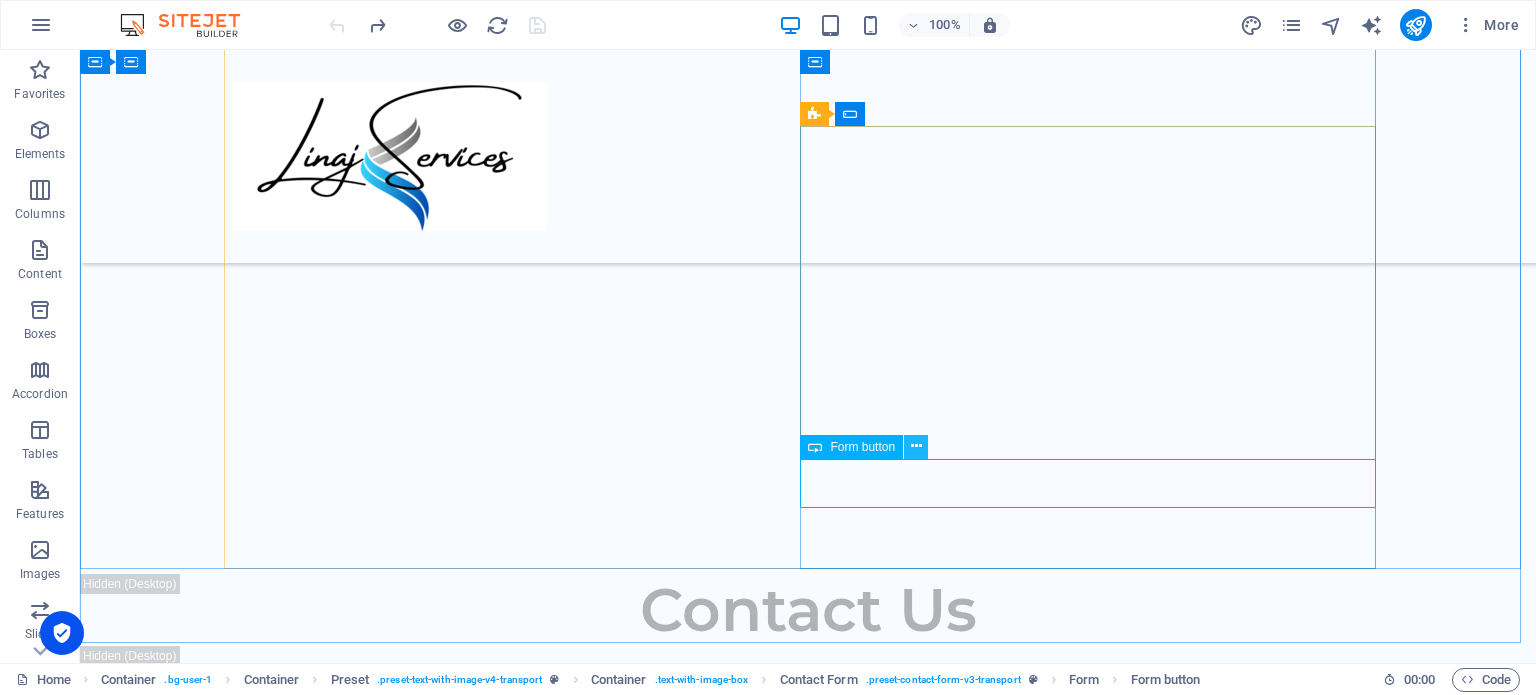 click at bounding box center [916, 446] 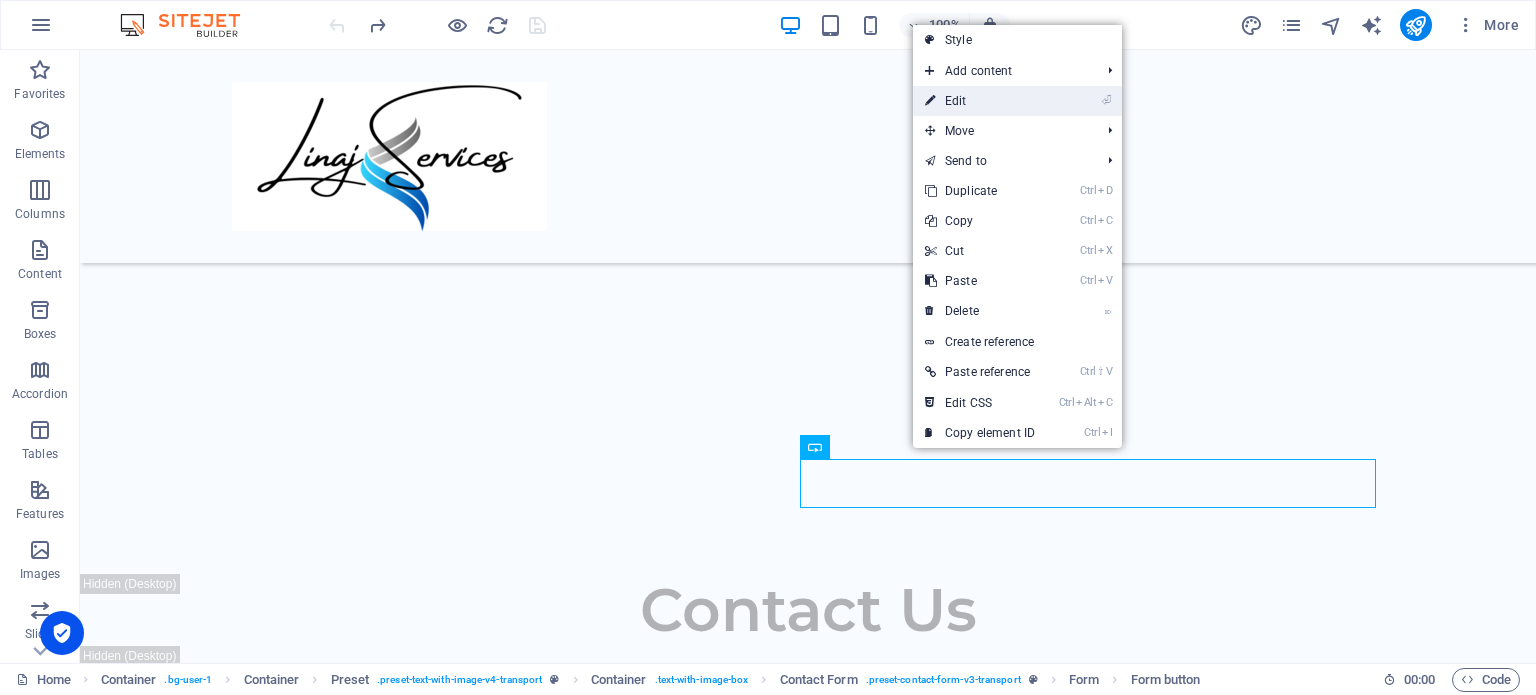 click on "⏎  Edit" at bounding box center (980, 101) 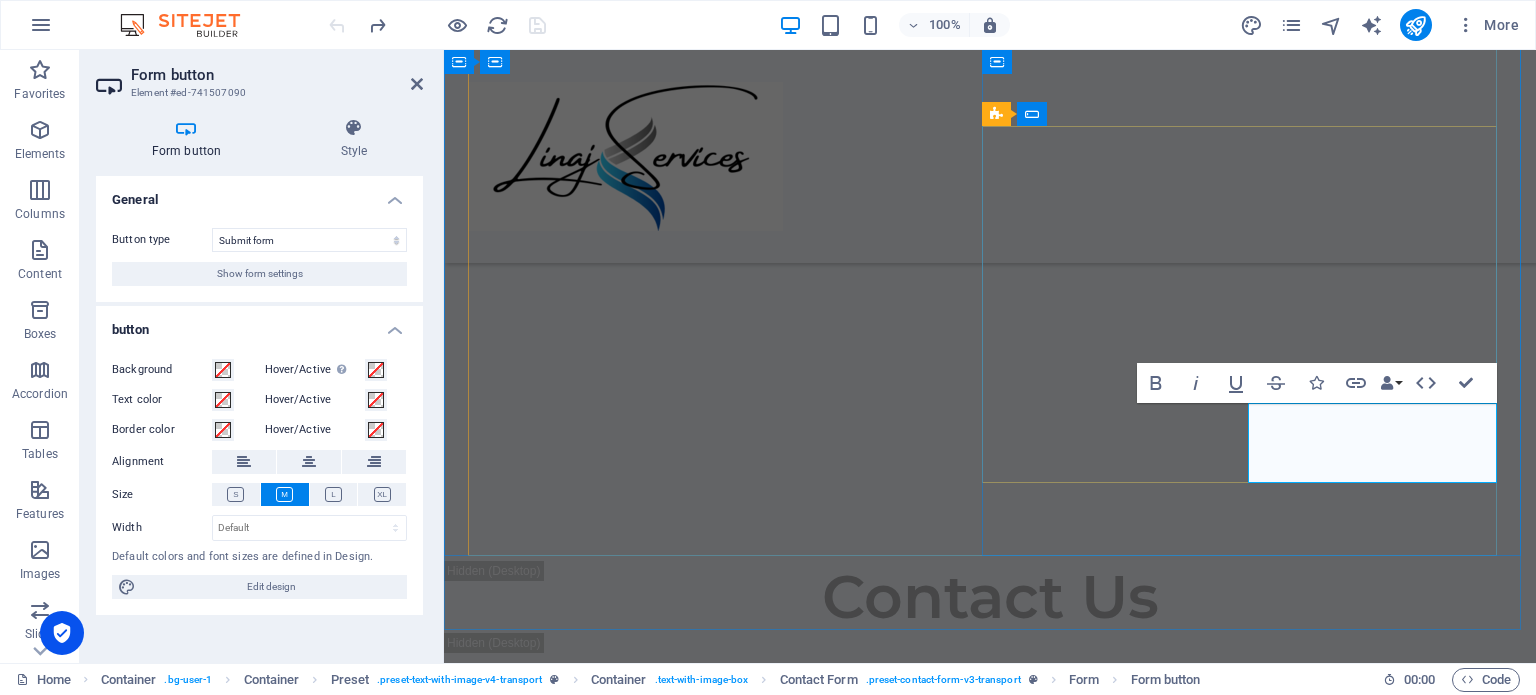 drag, startPoint x: 1480, startPoint y: 464, endPoint x: 1776, endPoint y: 541, distance: 305.85126 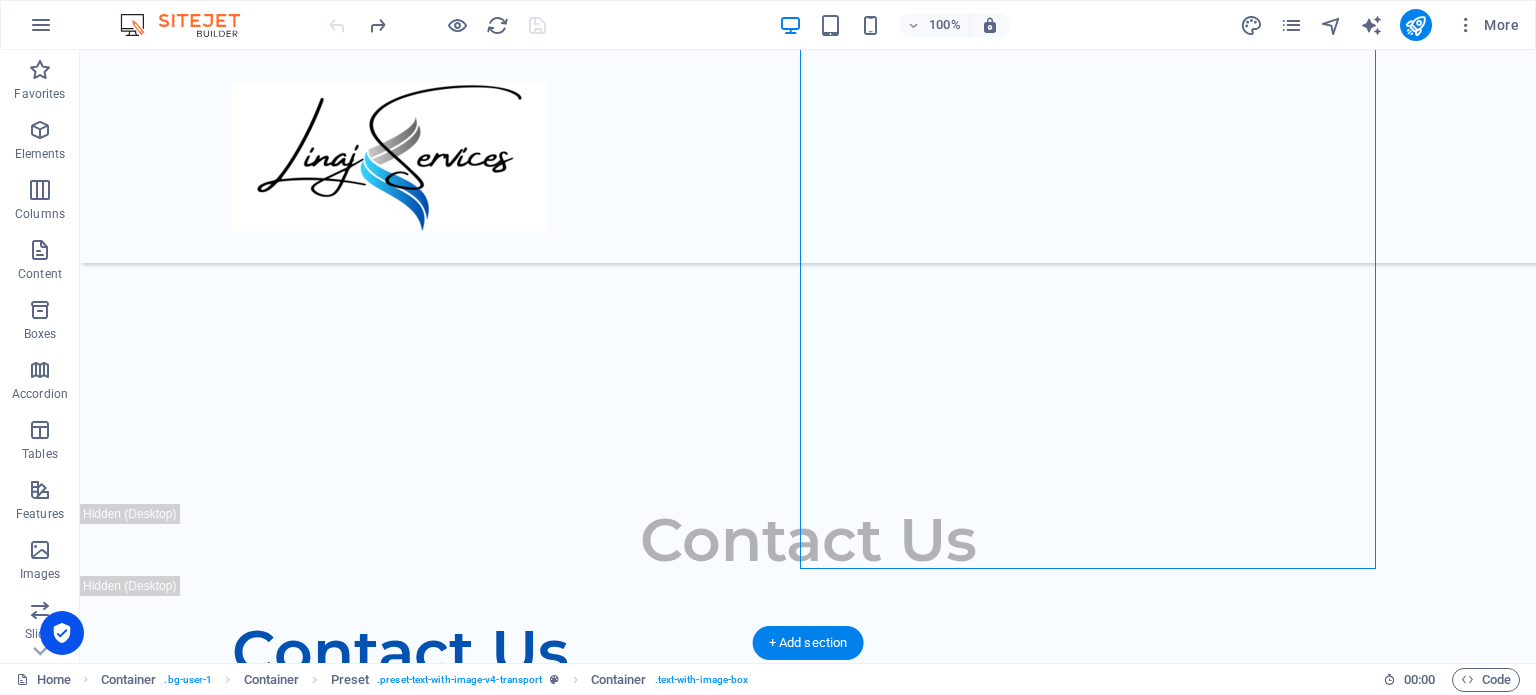 scroll, scrollTop: 2008, scrollLeft: 0, axis: vertical 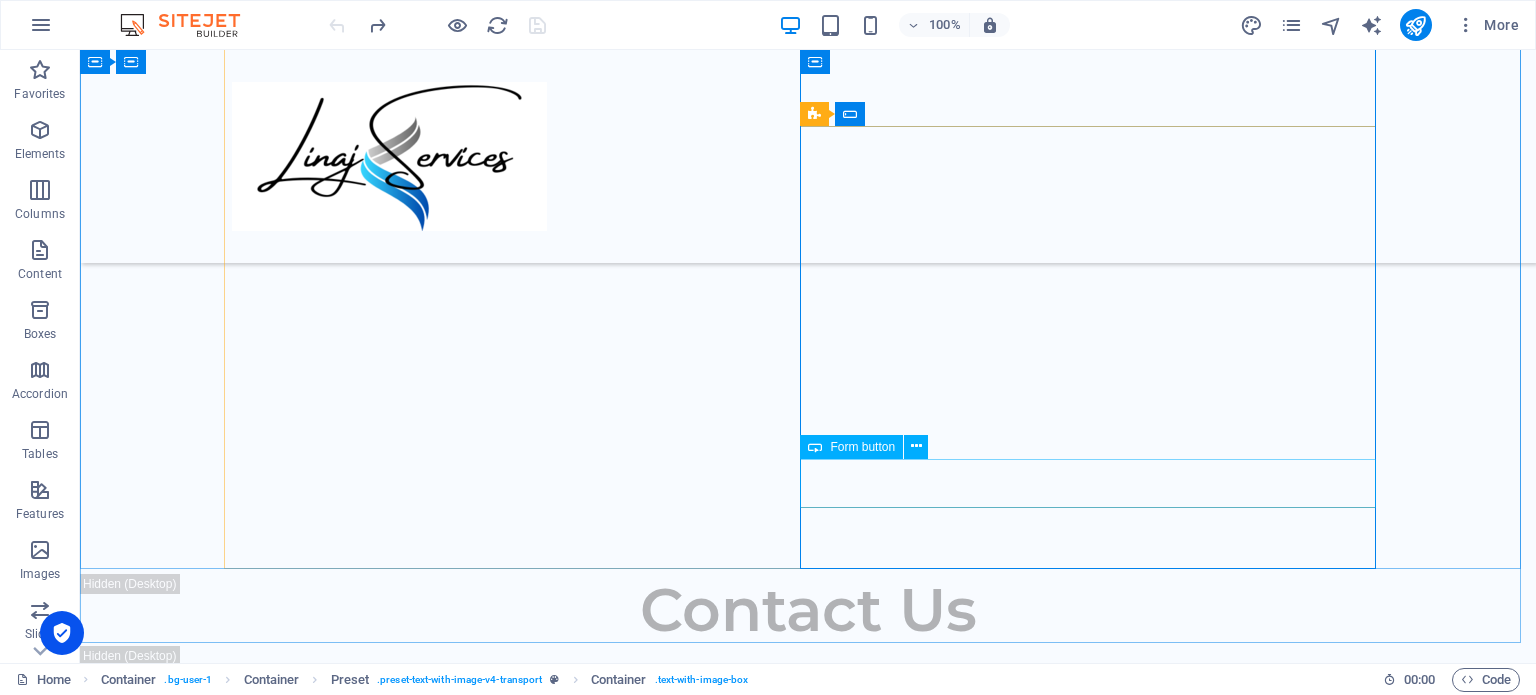 click on "Form button" at bounding box center [862, 447] 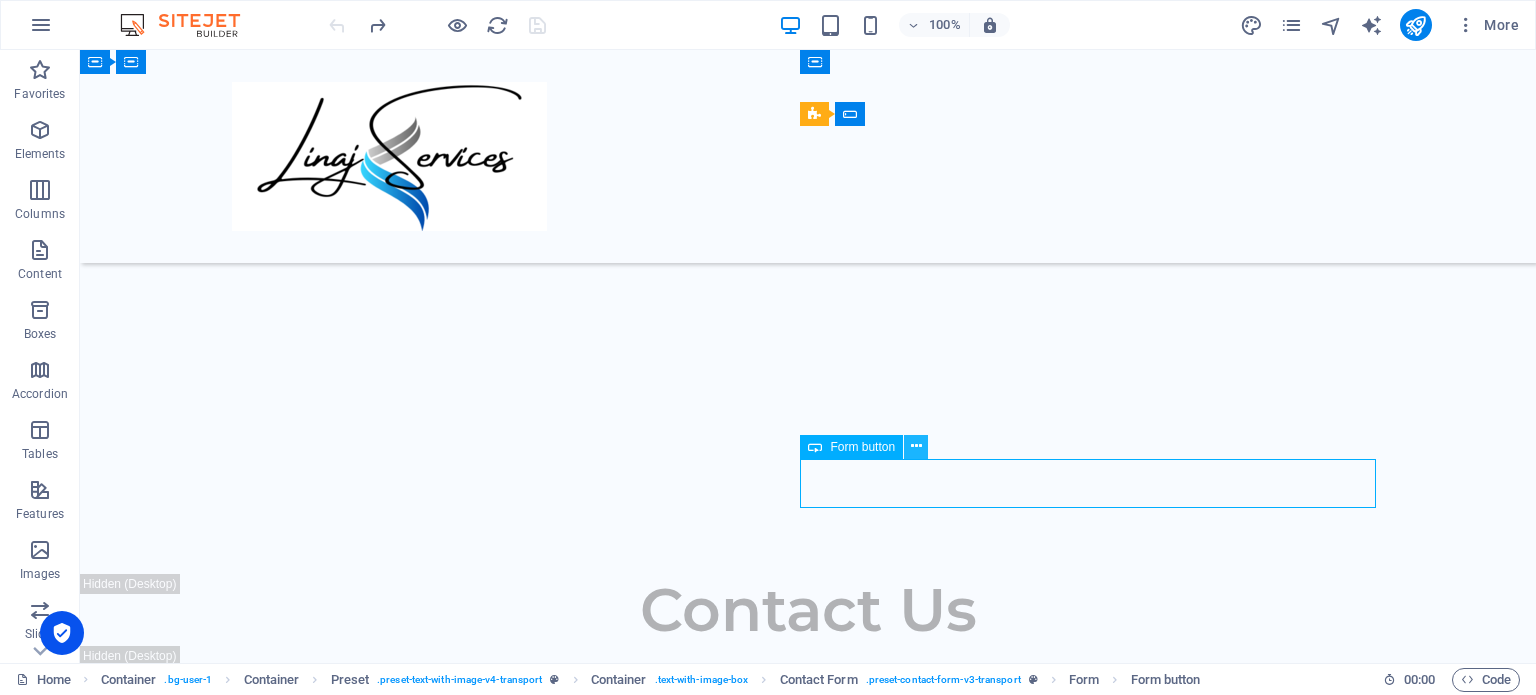 click at bounding box center (916, 446) 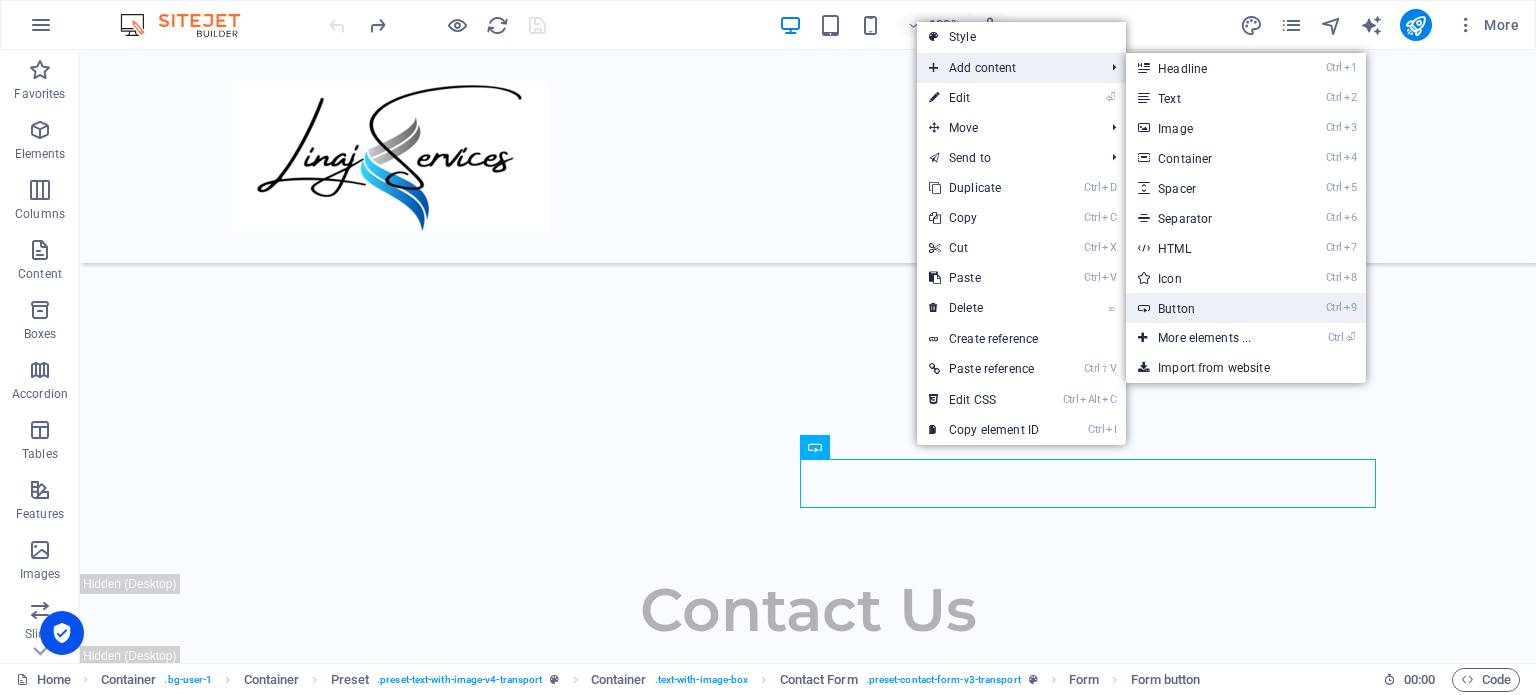 click on "Ctrl 9  Button" at bounding box center [1208, 308] 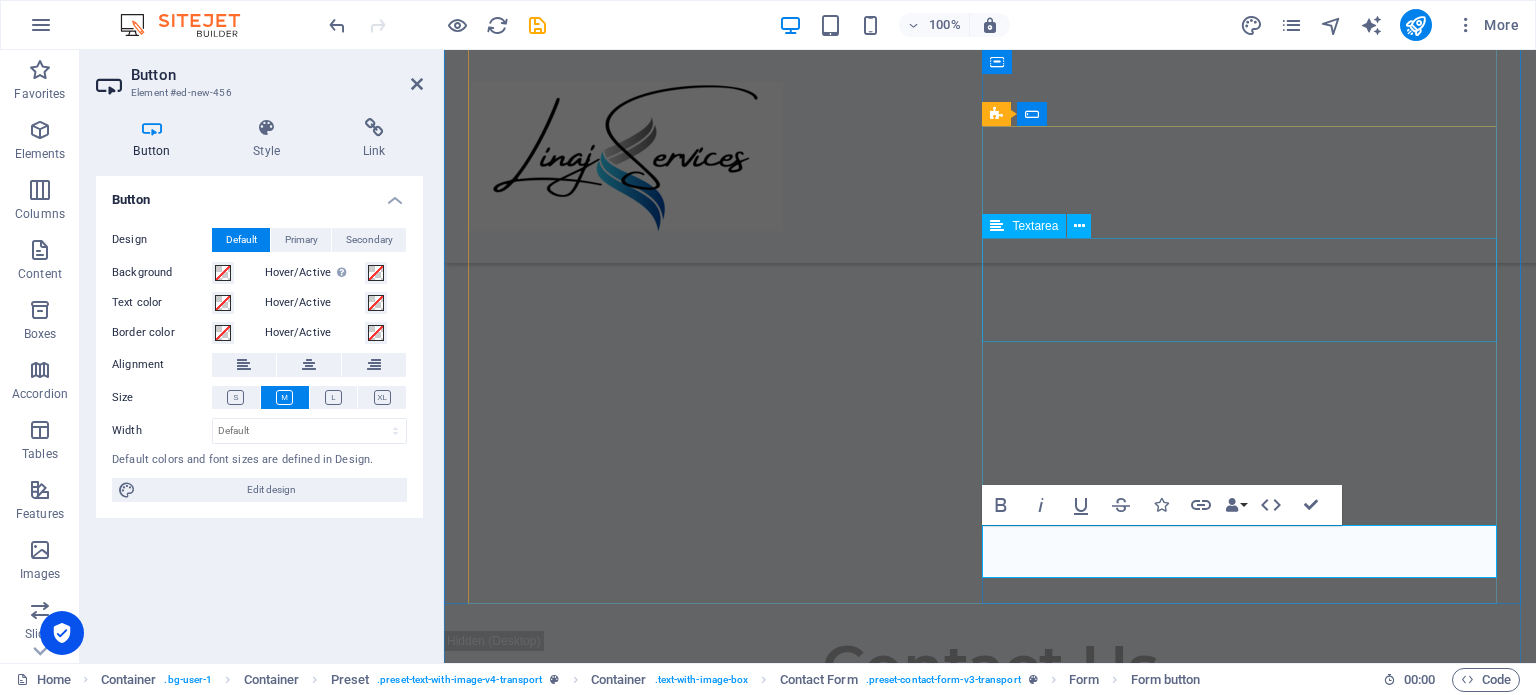 scroll, scrollTop: 2030, scrollLeft: 0, axis: vertical 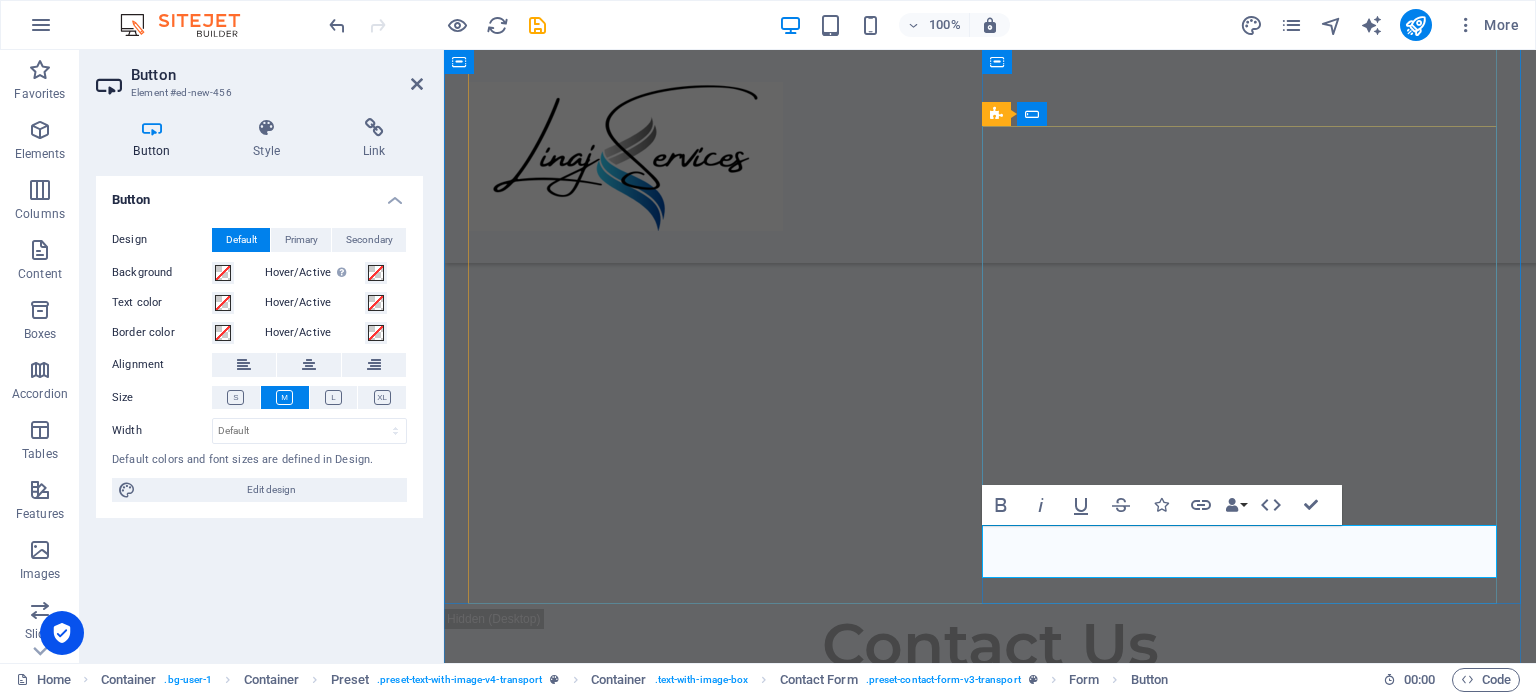 type 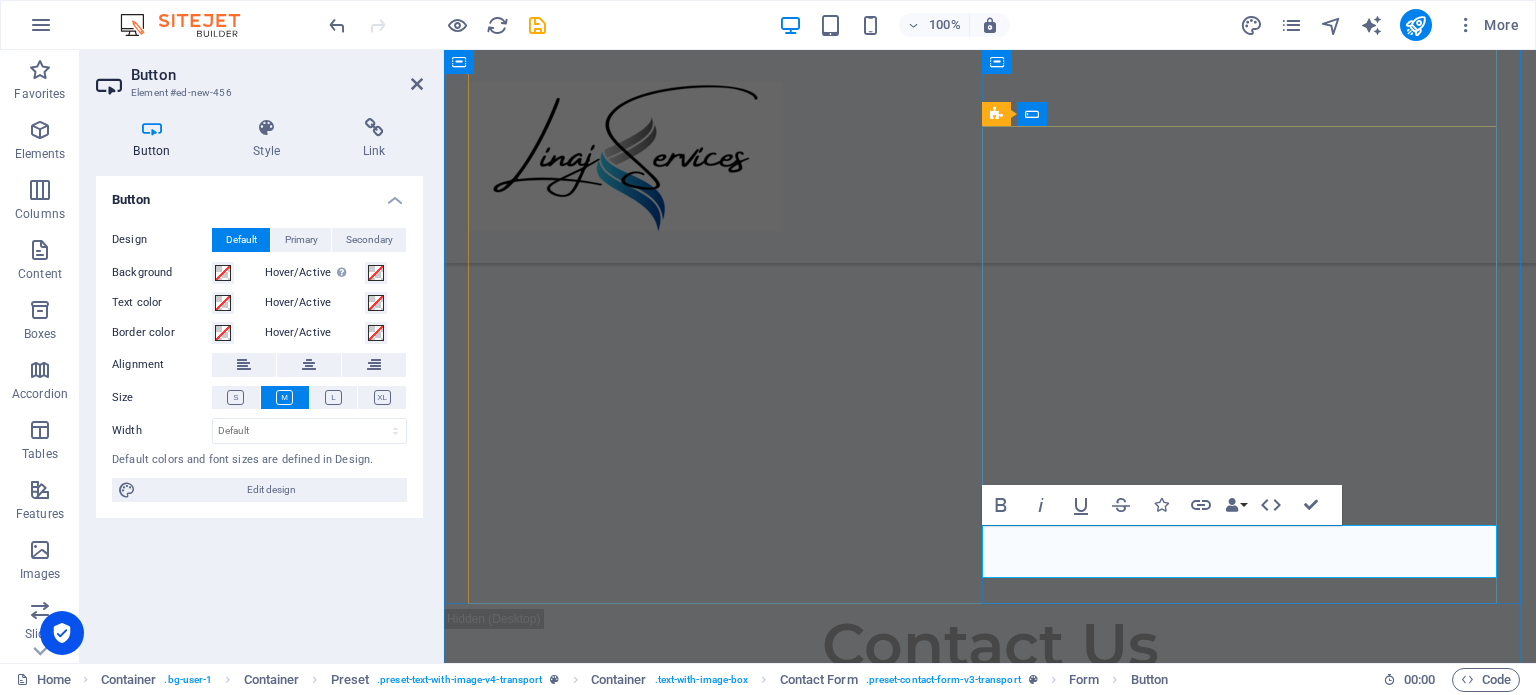 click on "su" at bounding box center [521, 1210] 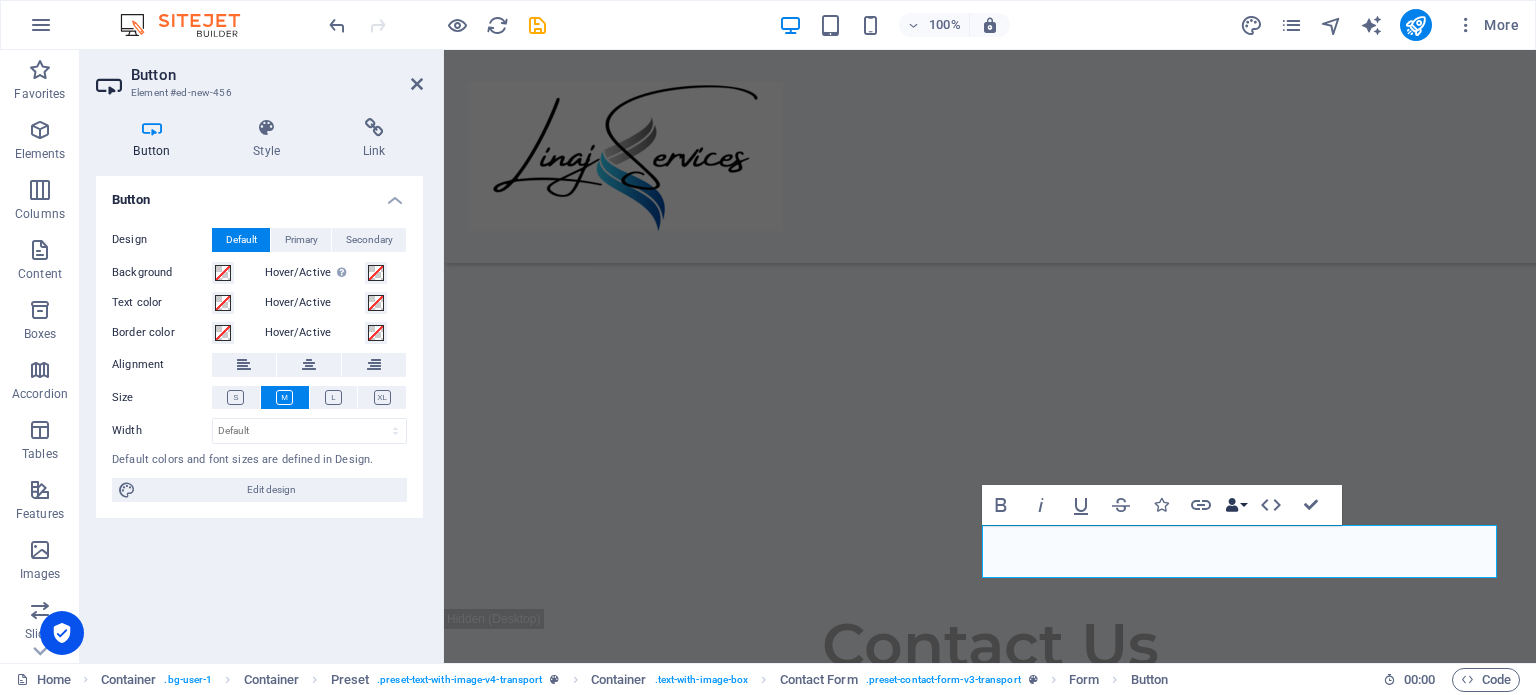 click on "Data Bindings" at bounding box center [1236, 505] 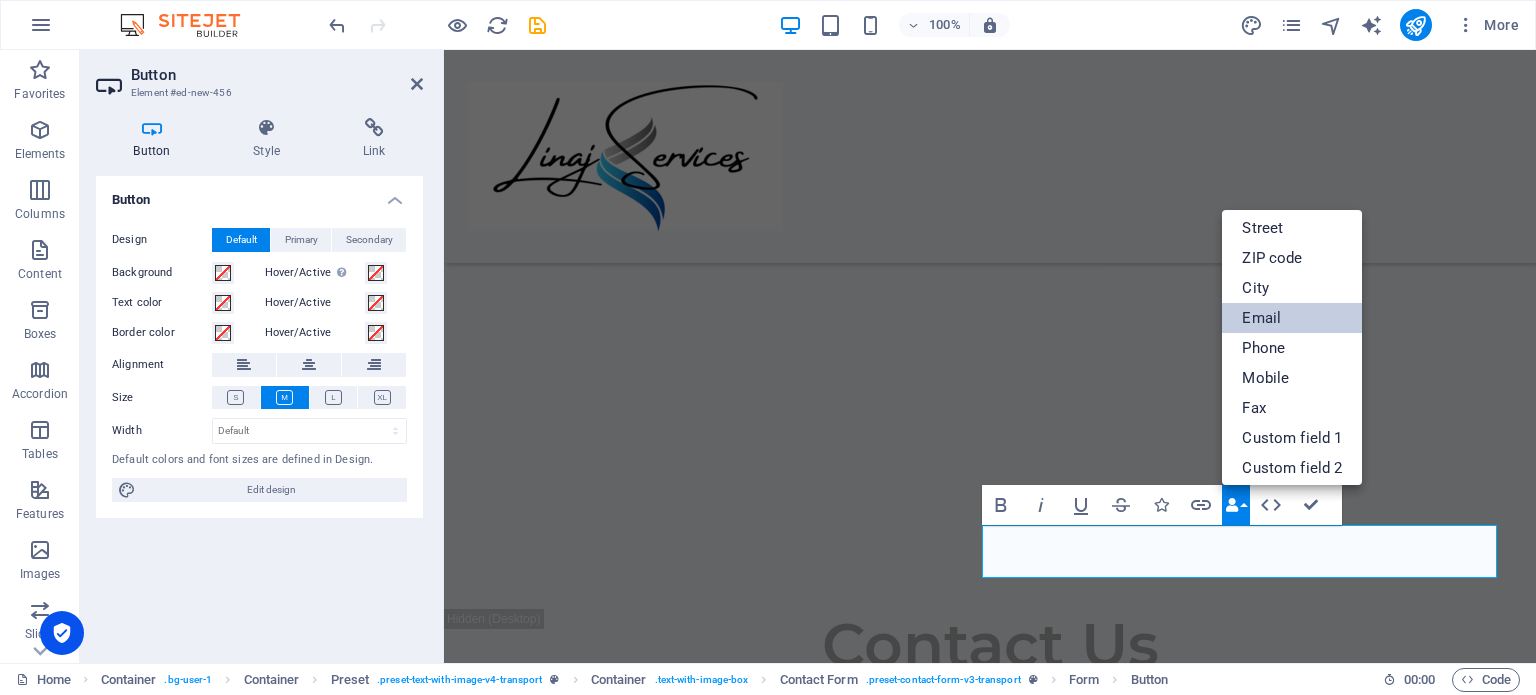 scroll, scrollTop: 220, scrollLeft: 0, axis: vertical 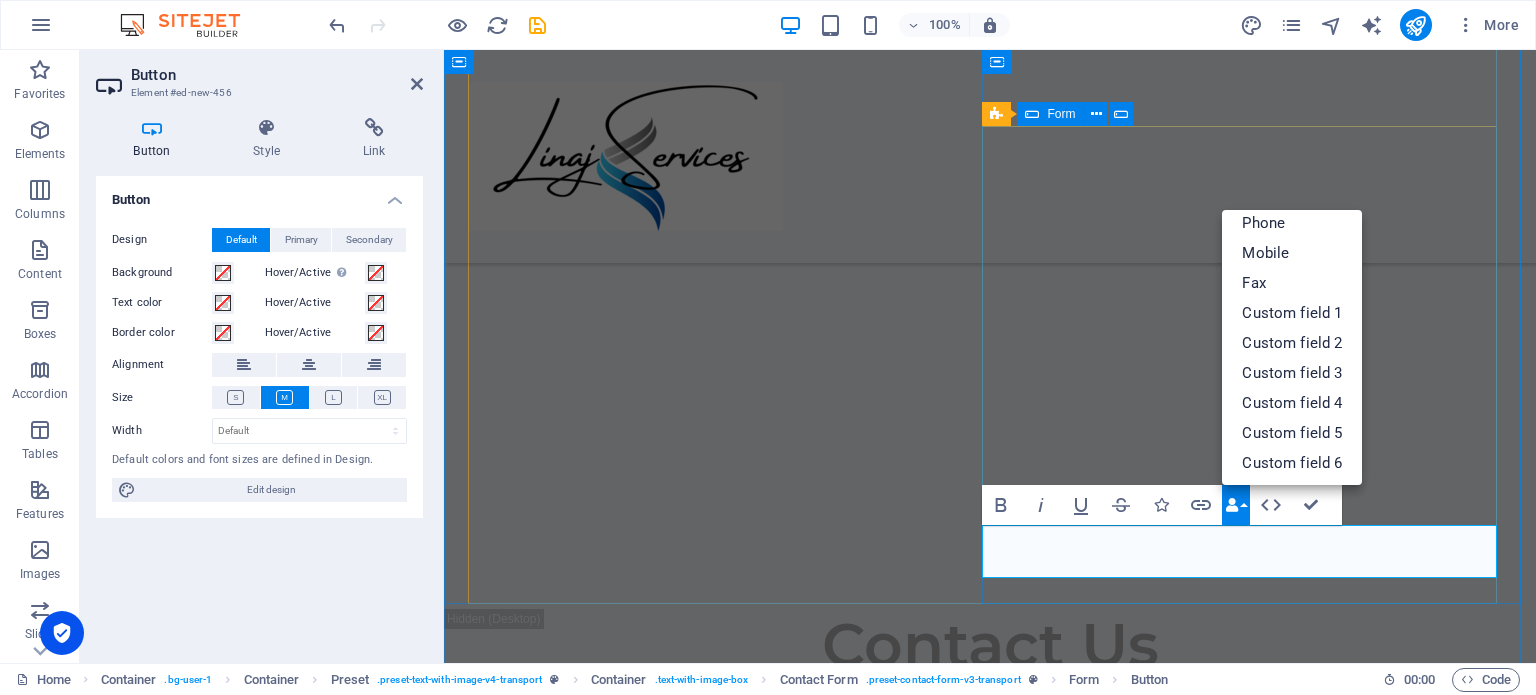 click on "I have read and understand the privacy policy. Unreadable? Regenerate [EMAIL_ADDRESS][DOMAIN_NAME] Submit su" at bounding box center (990, 1027) 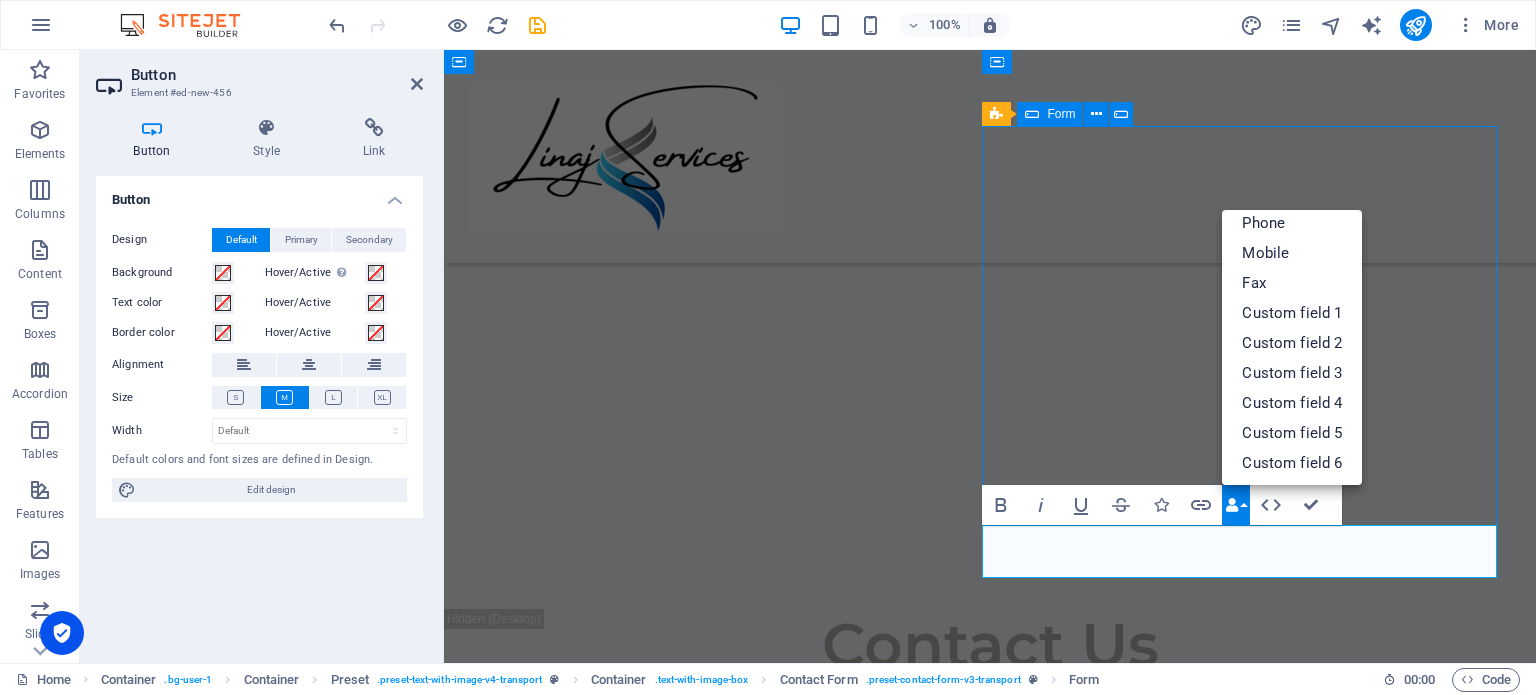 scroll, scrollTop: 1972, scrollLeft: 0, axis: vertical 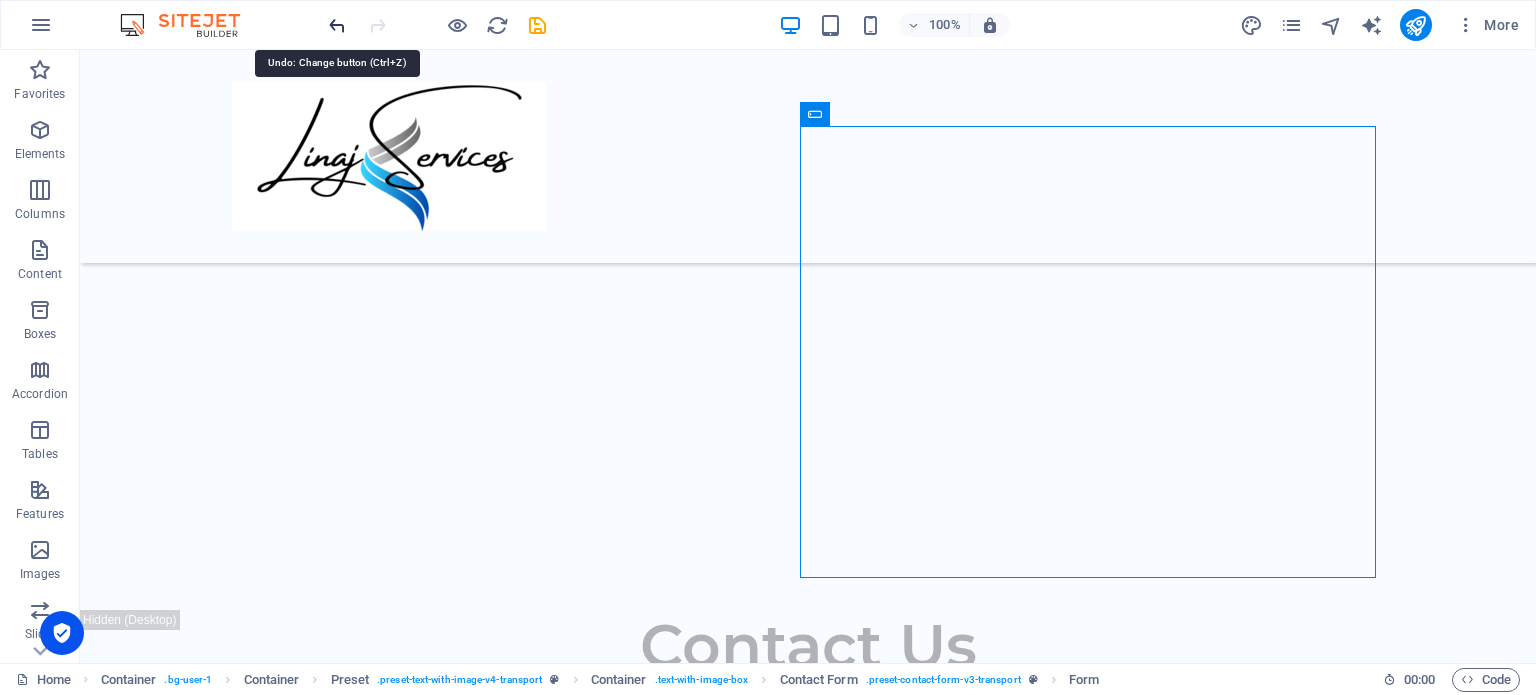 click at bounding box center [337, 25] 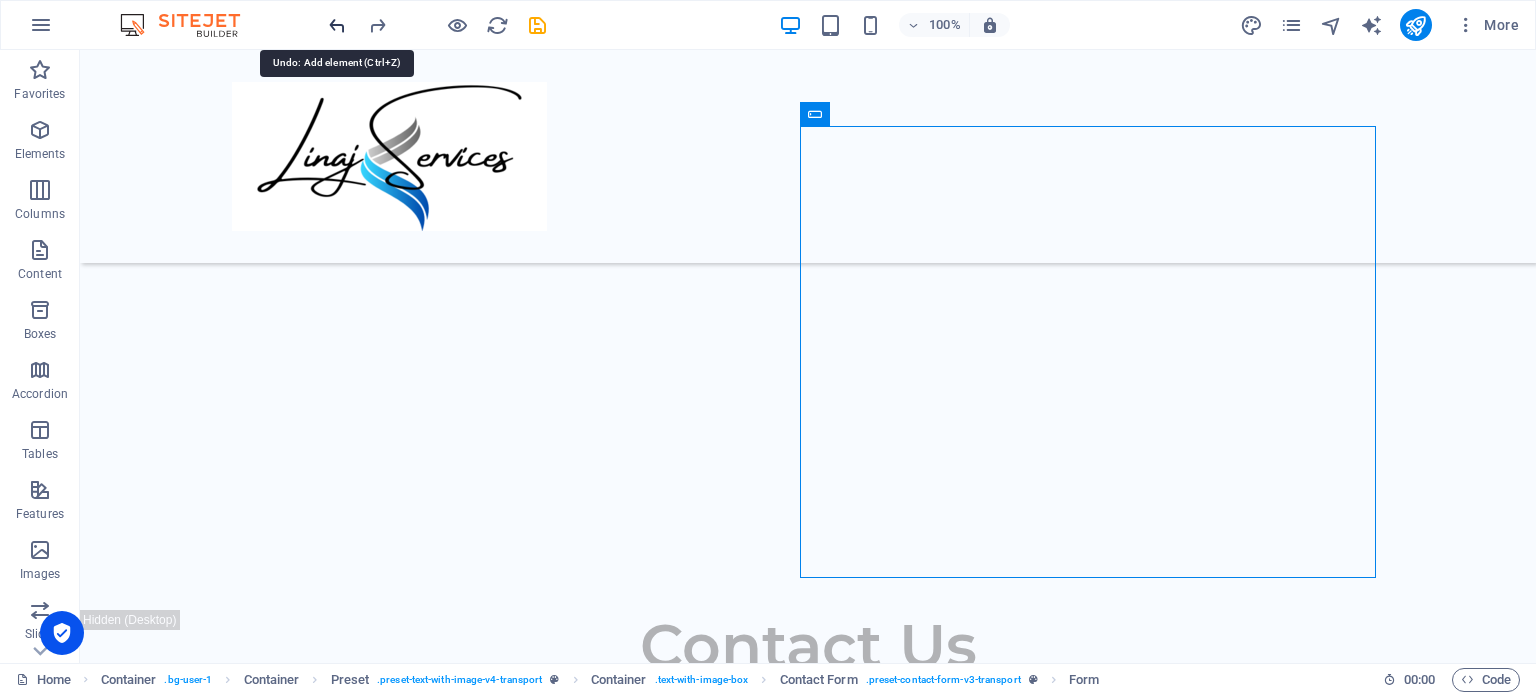 click at bounding box center (337, 25) 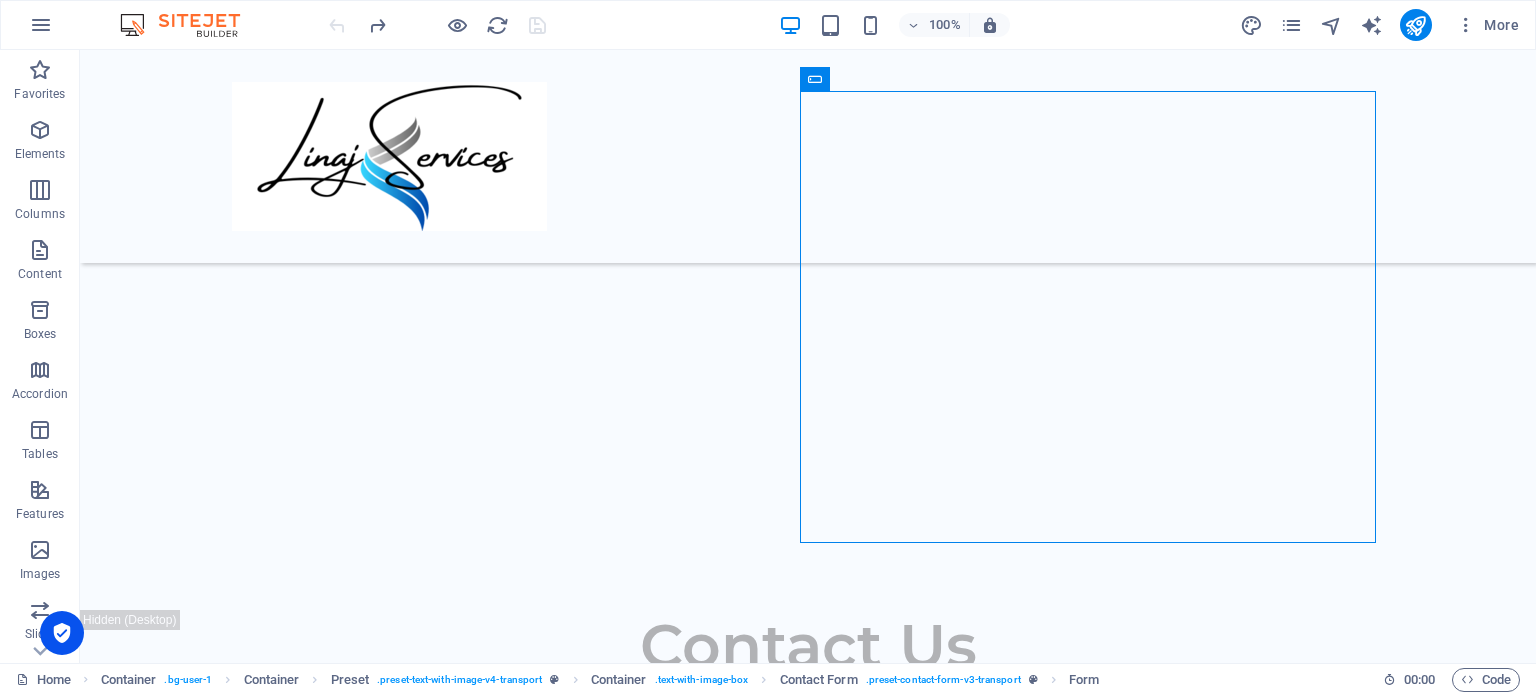 scroll, scrollTop: 2008, scrollLeft: 0, axis: vertical 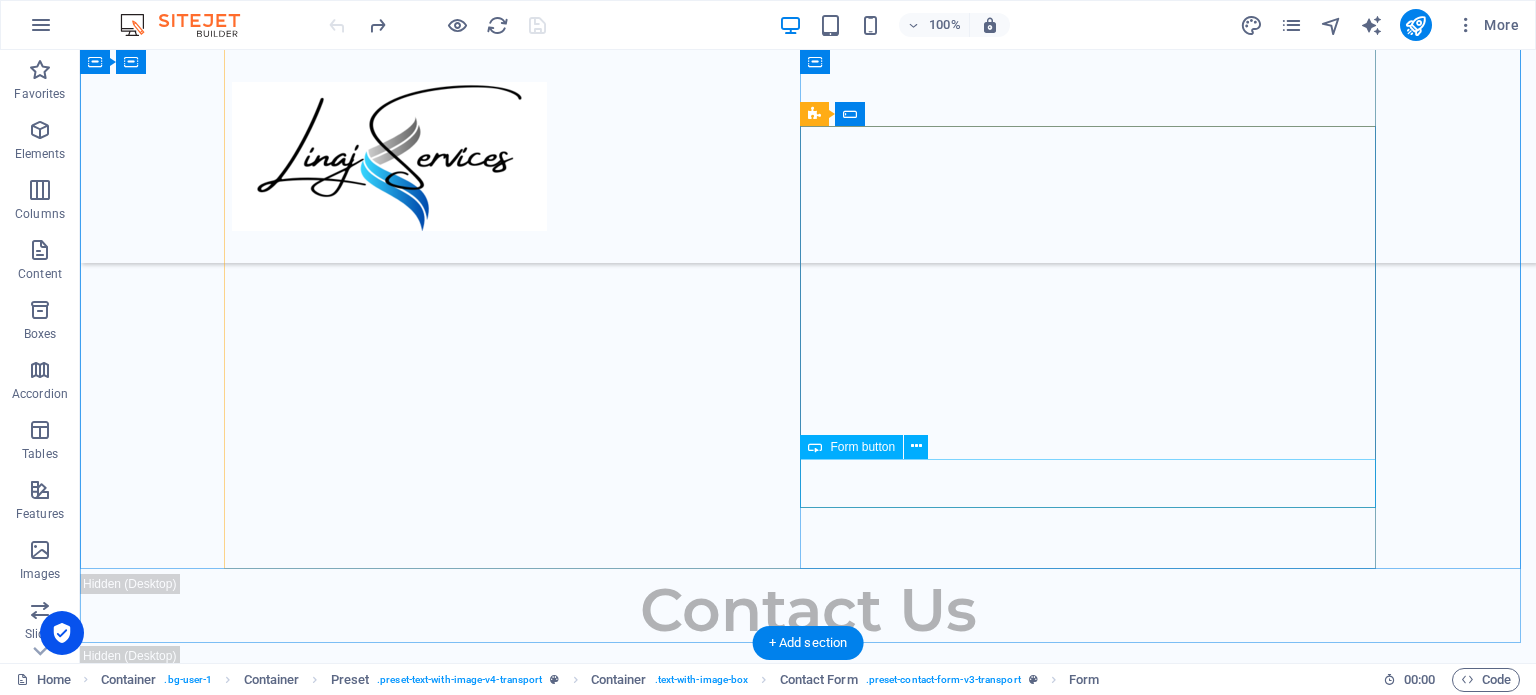 click on "[EMAIL_ADDRESS][DOMAIN_NAME] Submit" at bounding box center (1100, 1106) 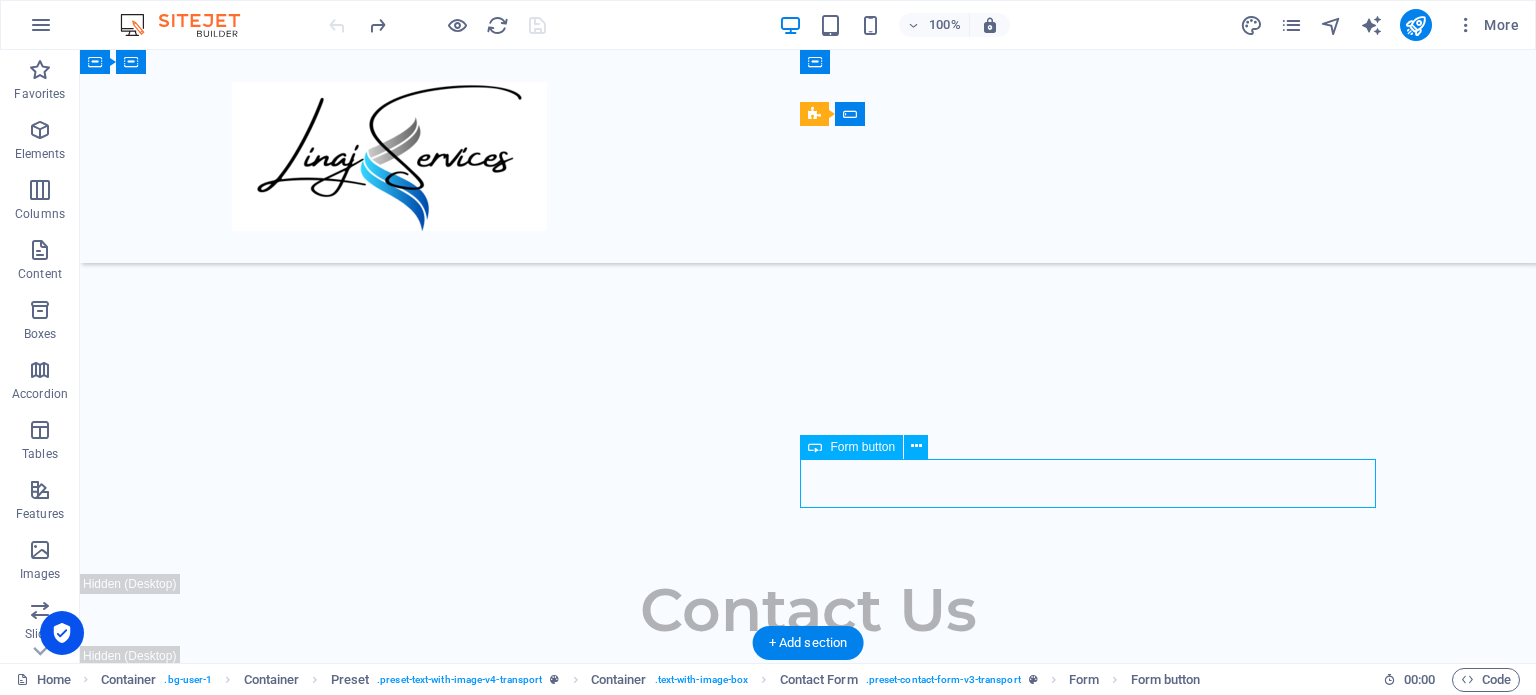 click on "[EMAIL_ADDRESS][DOMAIN_NAME] Submit" at bounding box center [1100, 1106] 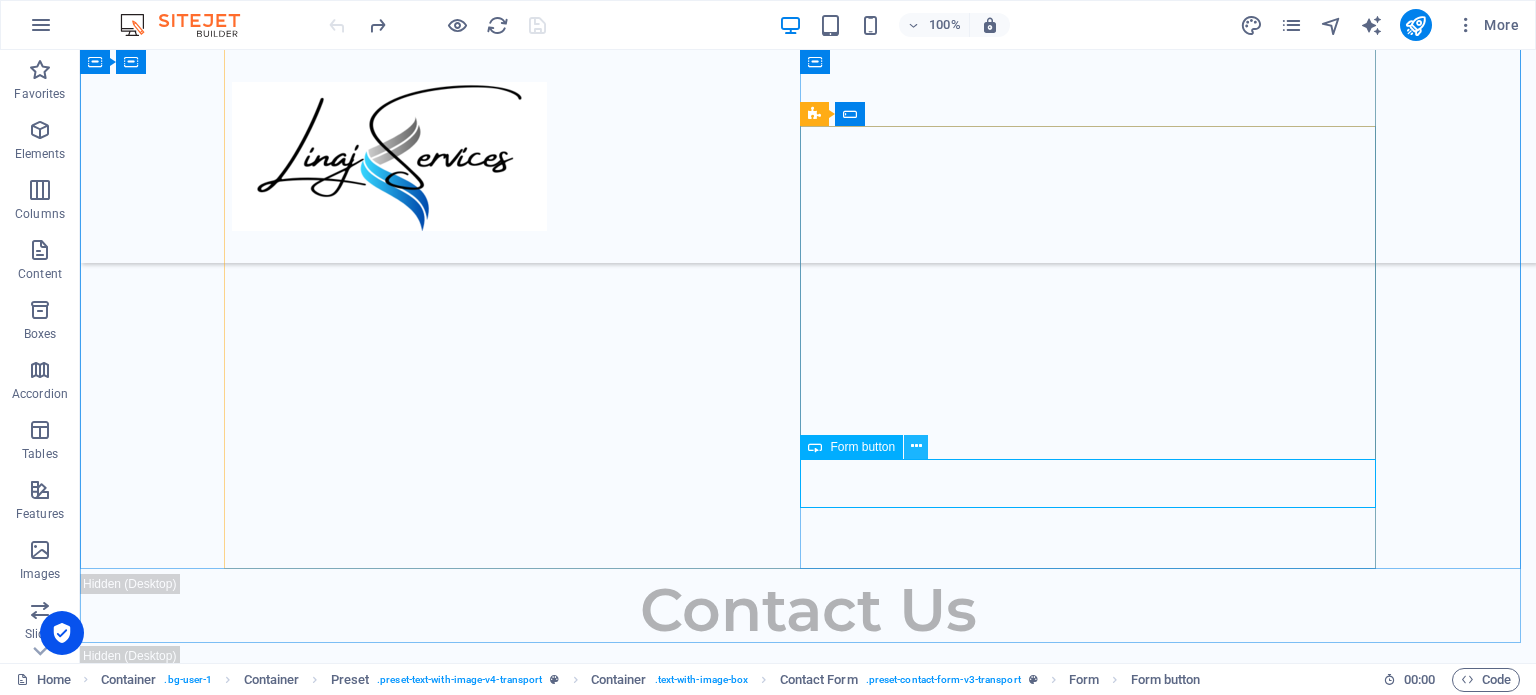 click at bounding box center (916, 446) 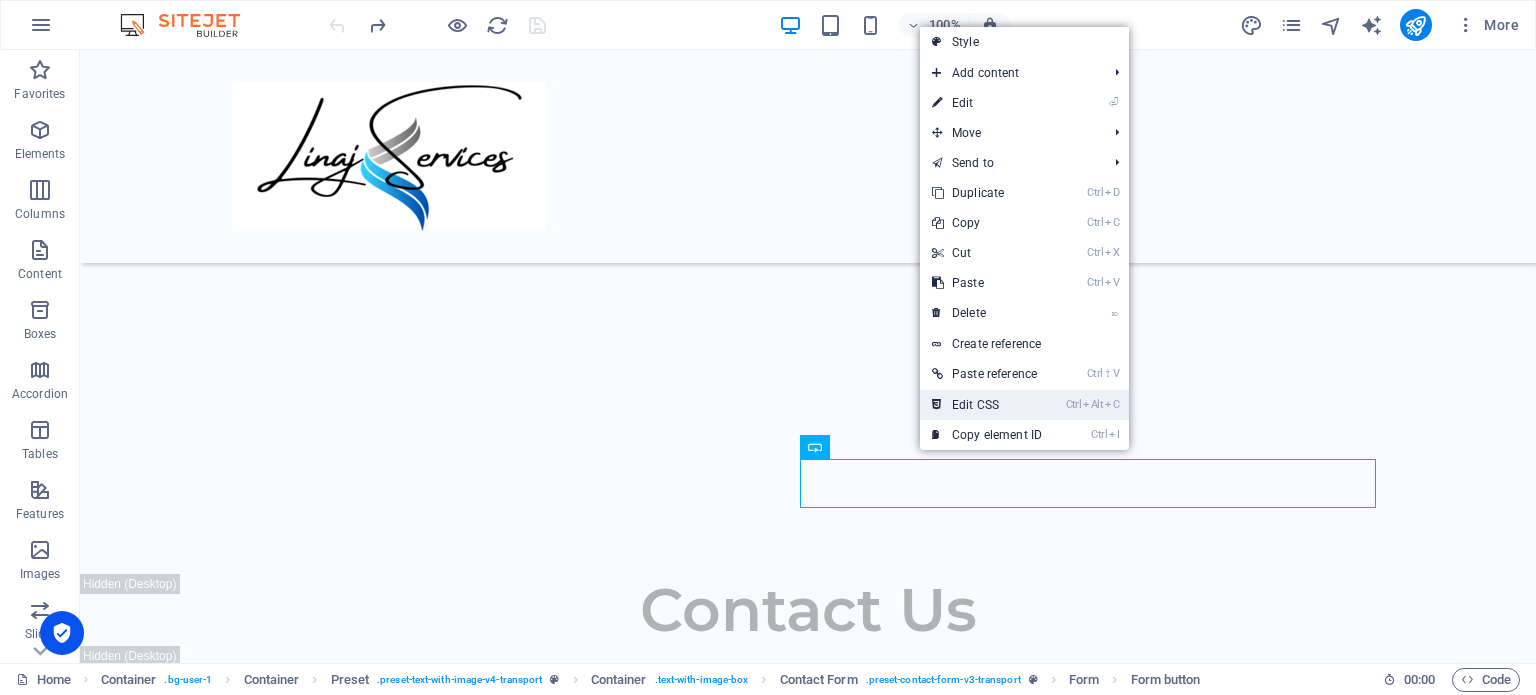 click on "Ctrl Alt C  Edit CSS" at bounding box center (987, 405) 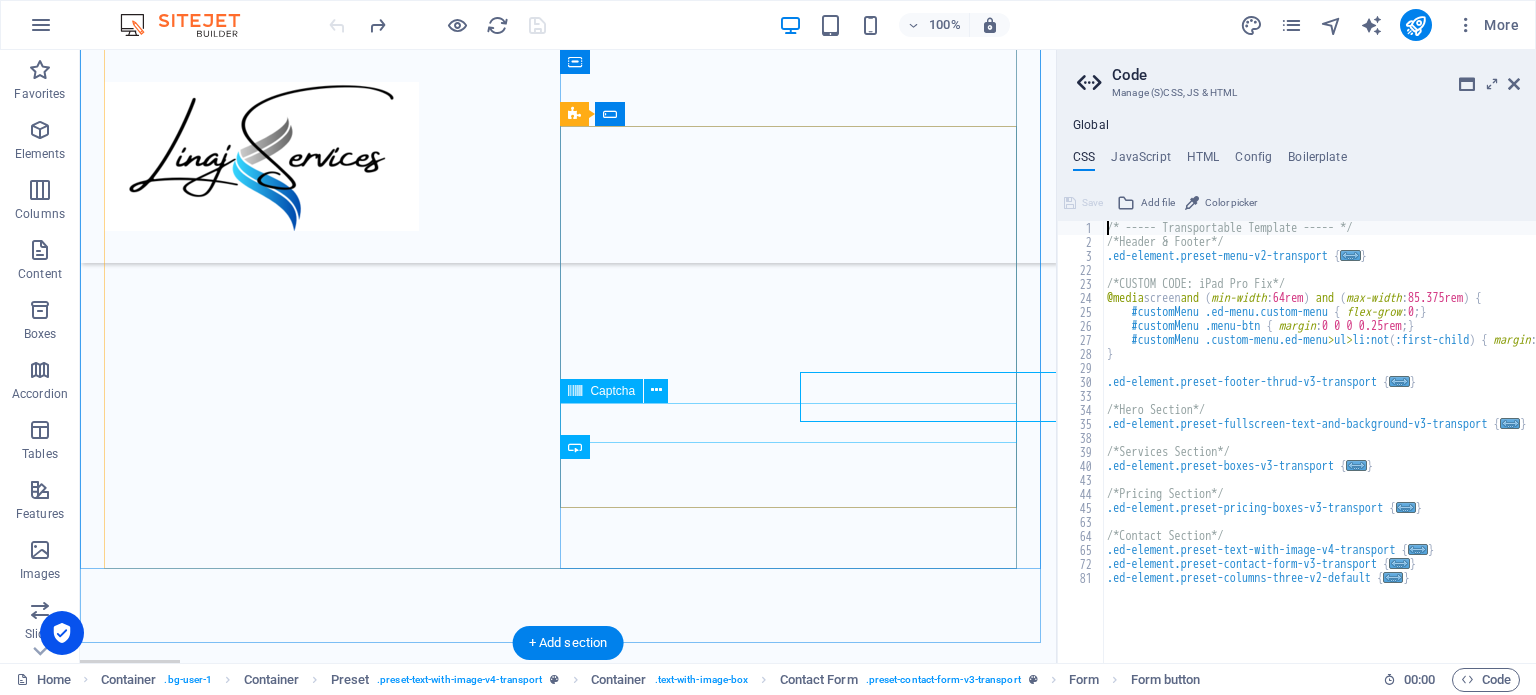scroll, scrollTop: 2094, scrollLeft: 0, axis: vertical 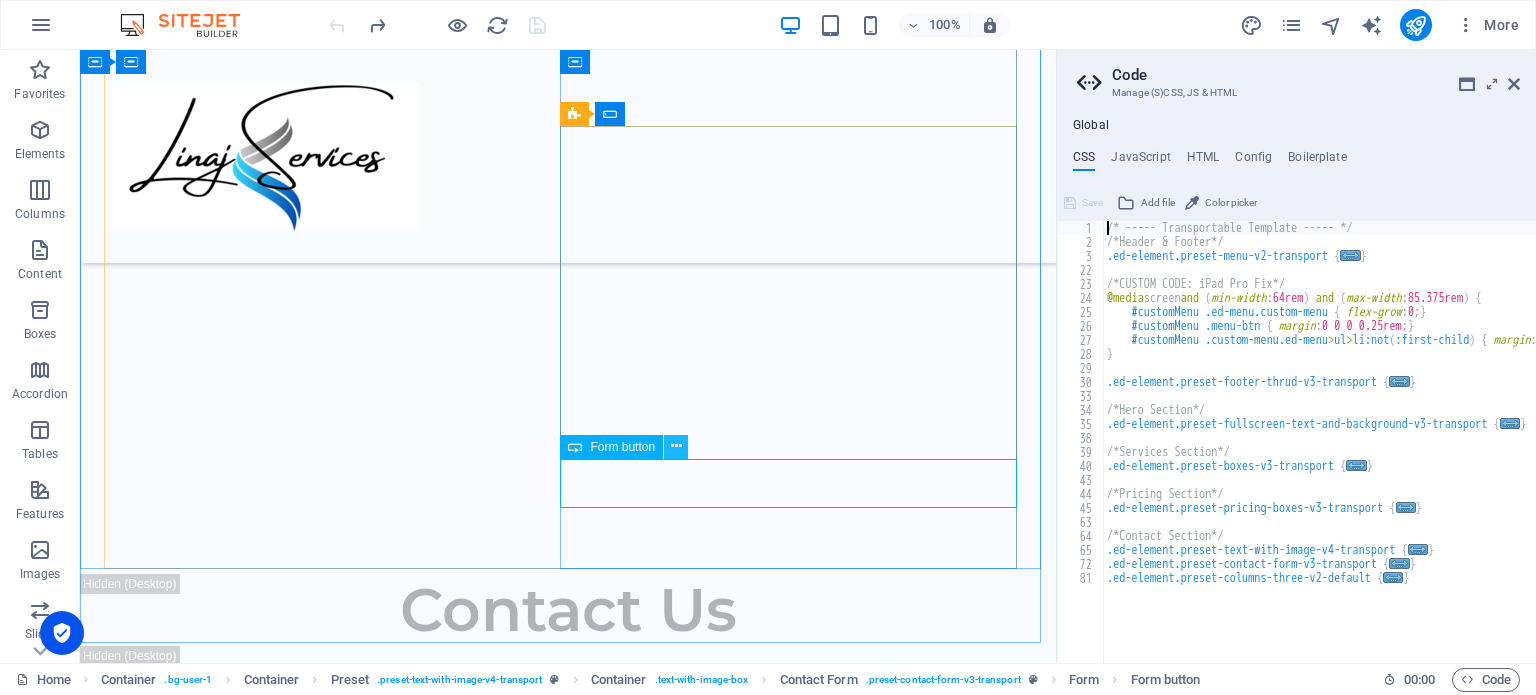 click at bounding box center (676, 446) 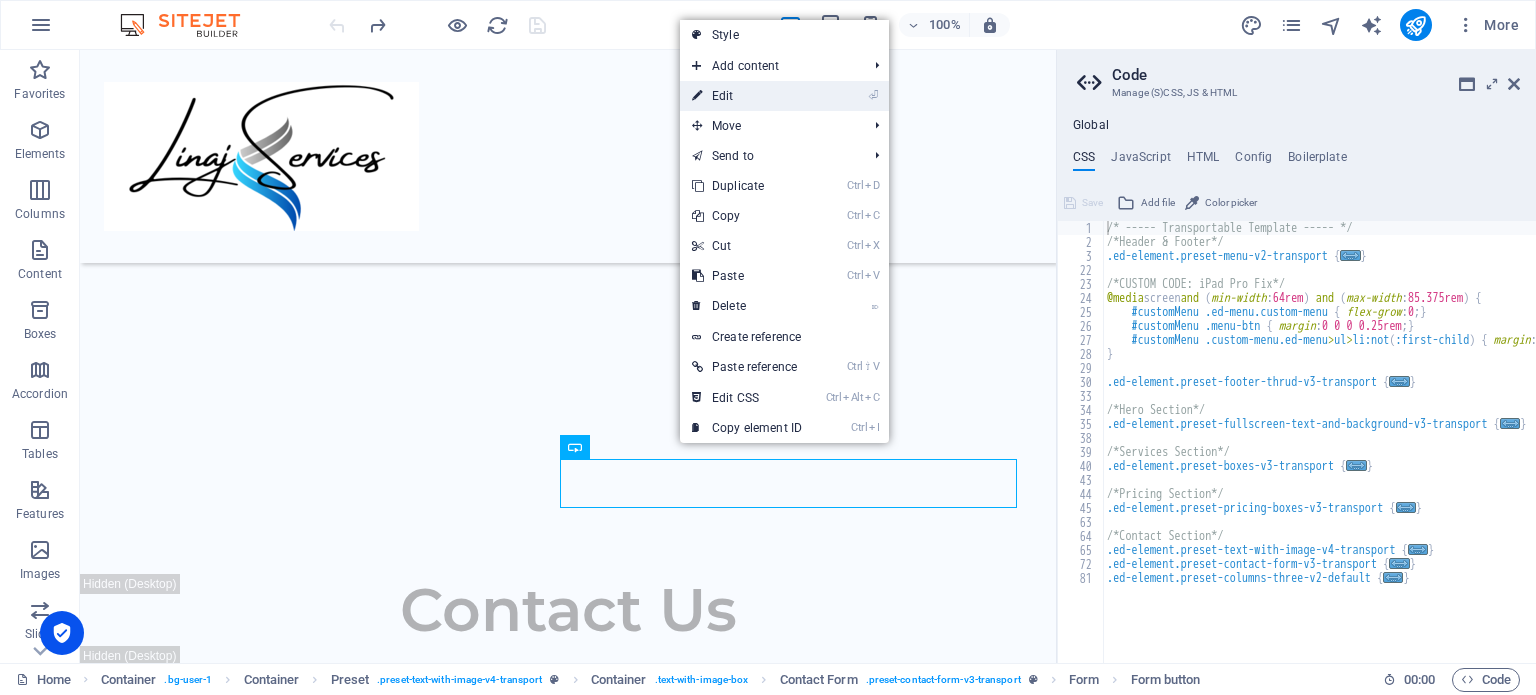 click on "⏎  Edit" at bounding box center (747, 96) 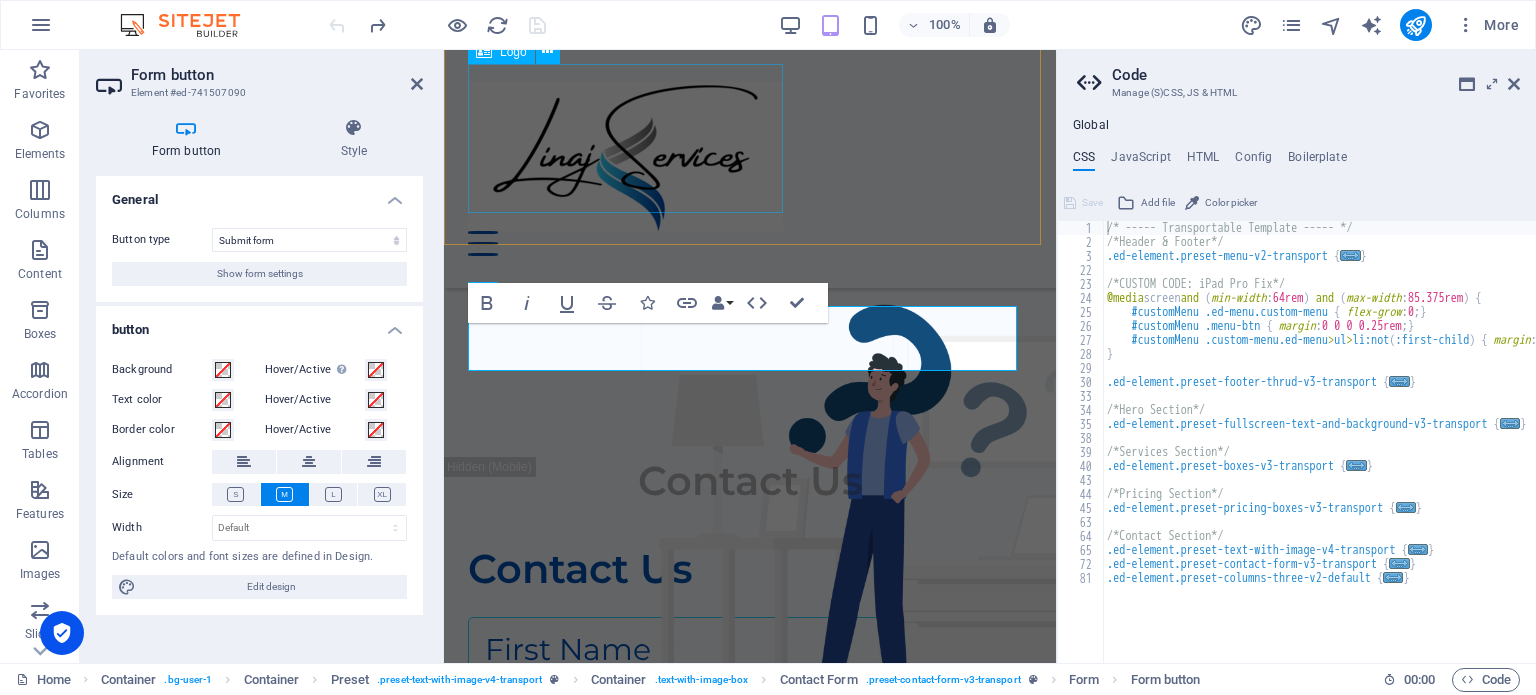 scroll, scrollTop: 3319, scrollLeft: 0, axis: vertical 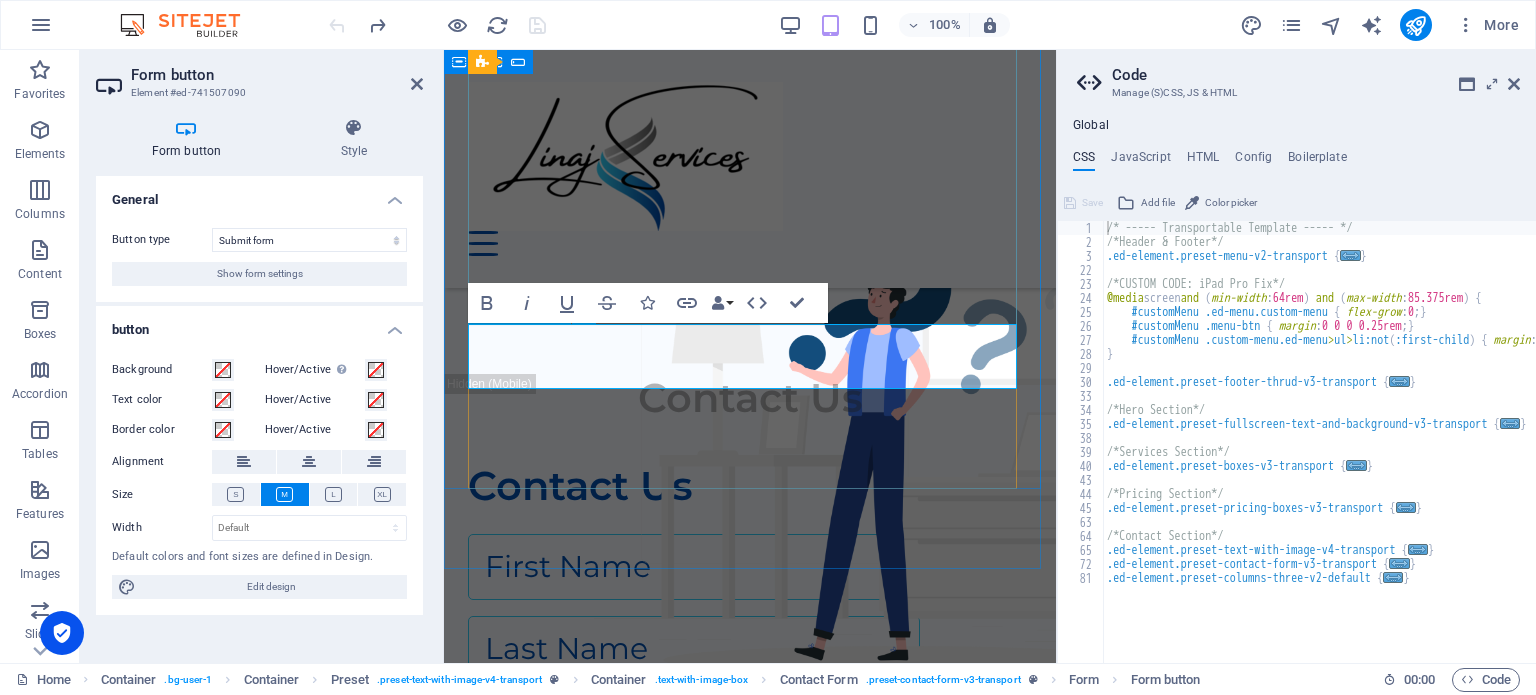 click on "[EMAIL_ADDRESS][DOMAIN_NAME]" at bounding box center (728, 1303) 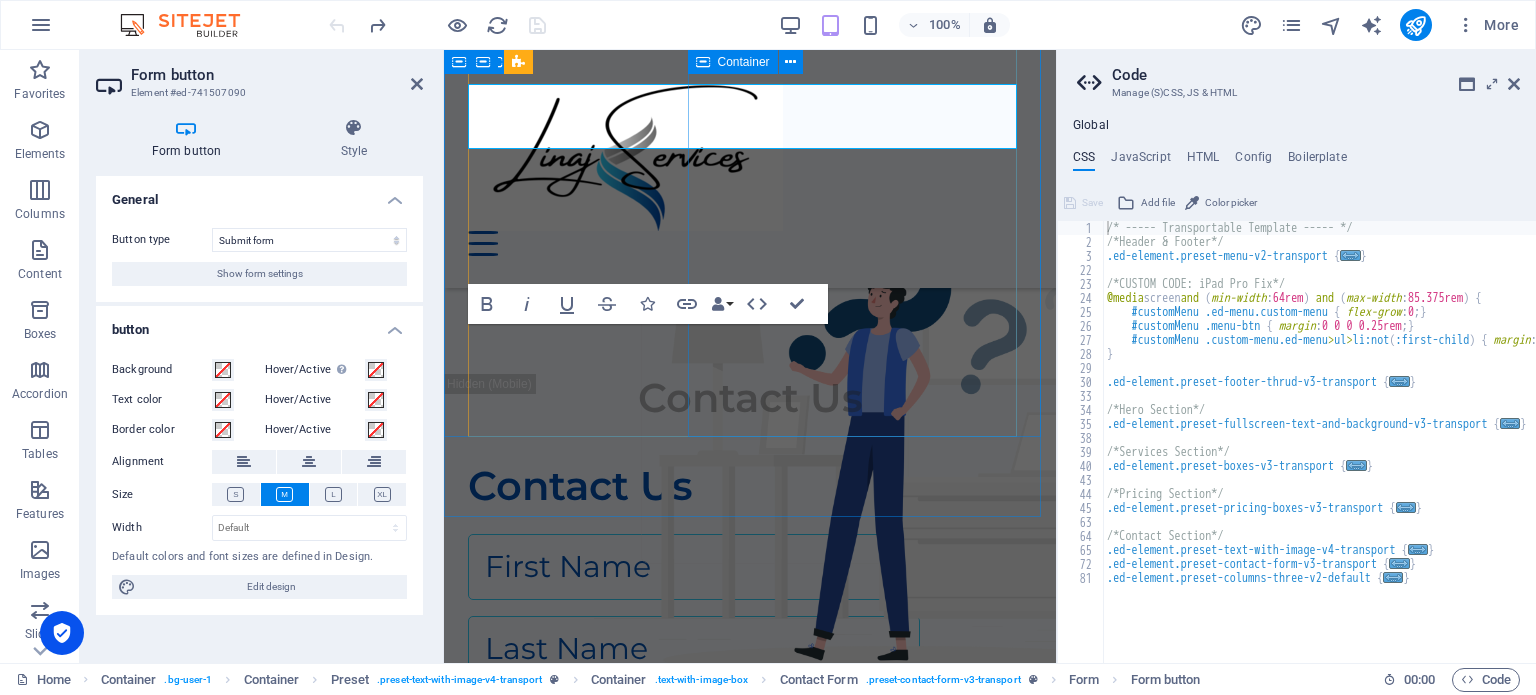 scroll, scrollTop: 3559, scrollLeft: 0, axis: vertical 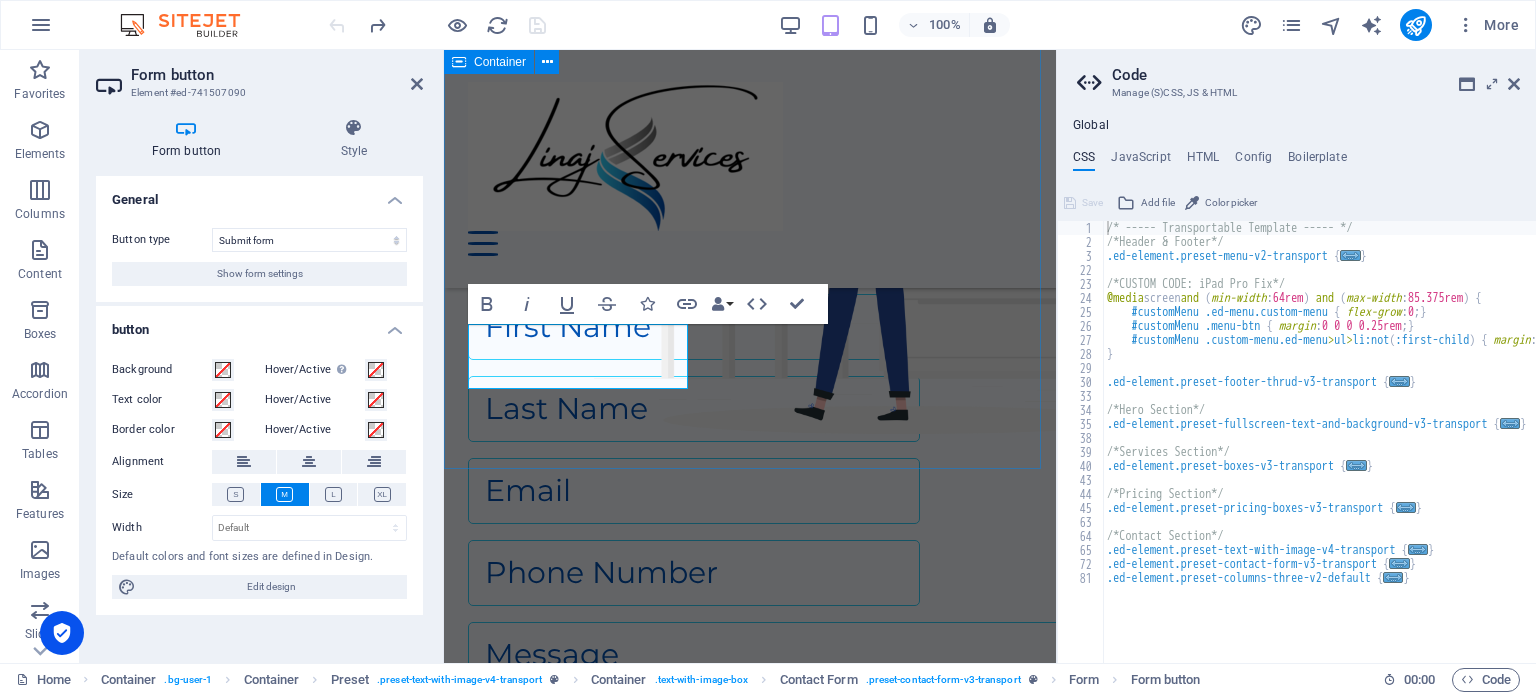 click on "Contact Us Contact Us   I have read and understand the privacy policy. Unreadable? Regenerate Submit" at bounding box center (750, 653) 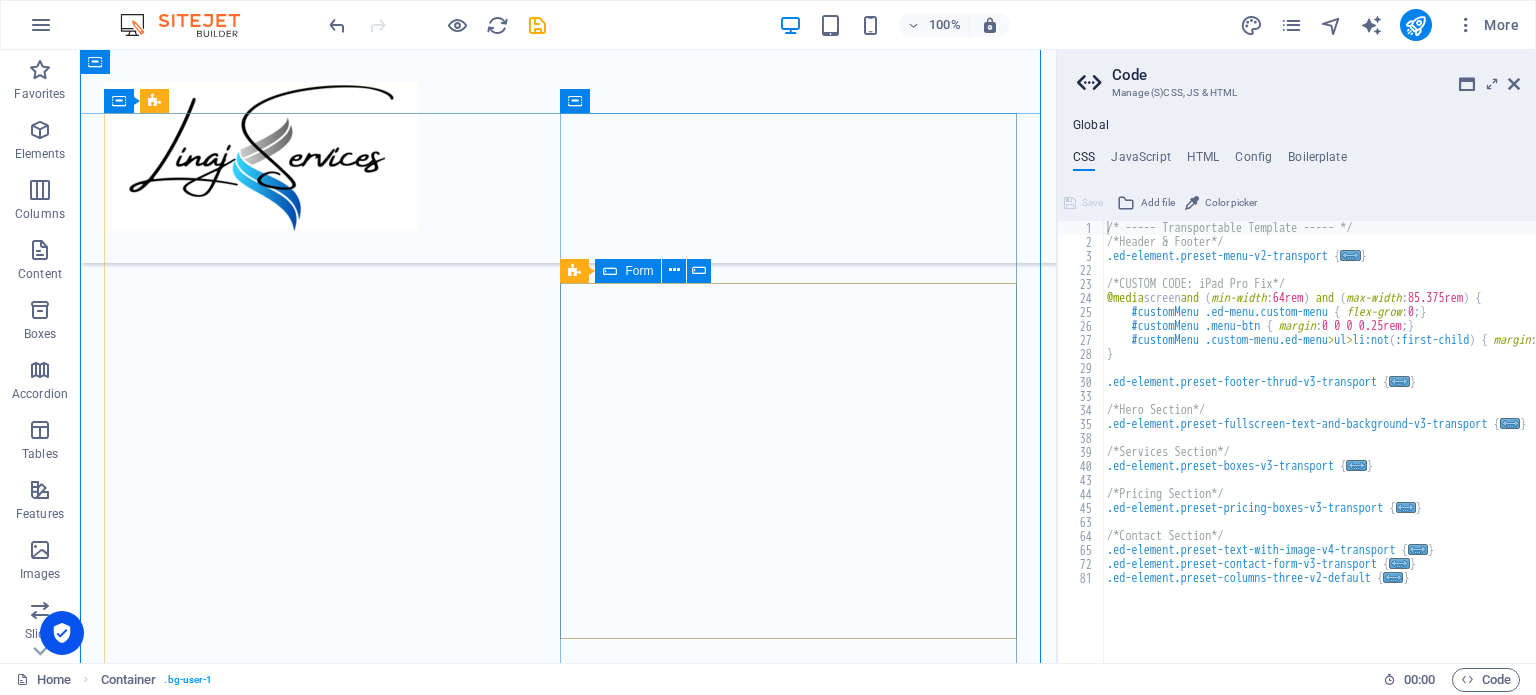 scroll, scrollTop: 2150, scrollLeft: 0, axis: vertical 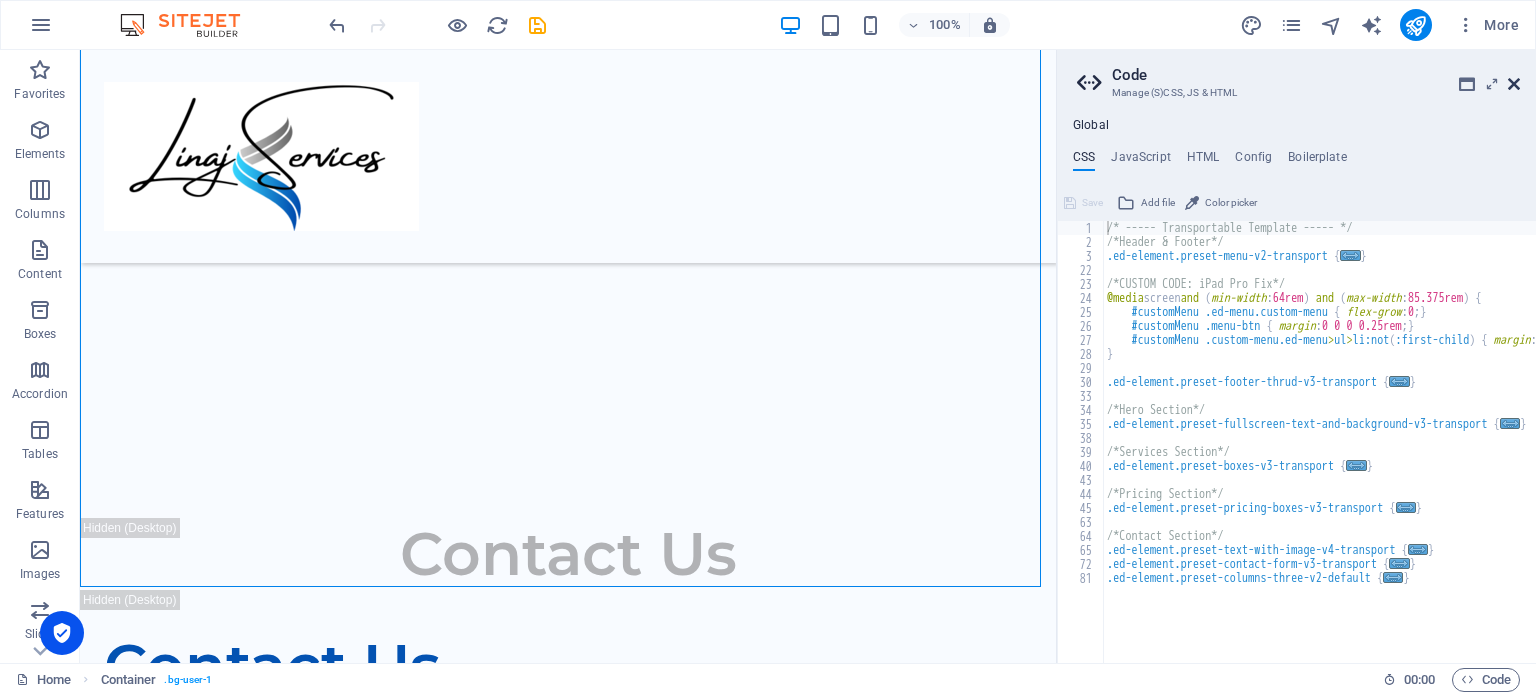 click at bounding box center [1514, 84] 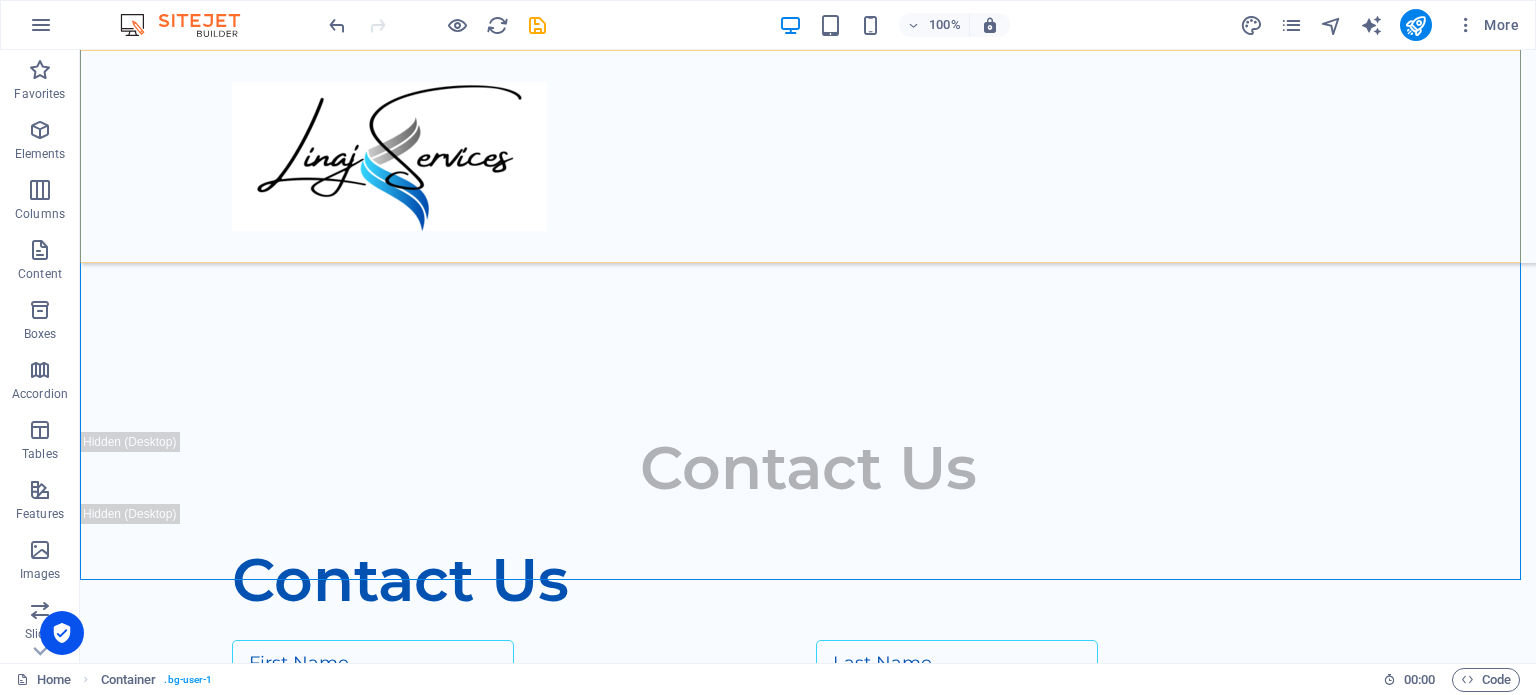 scroll, scrollTop: 2071, scrollLeft: 0, axis: vertical 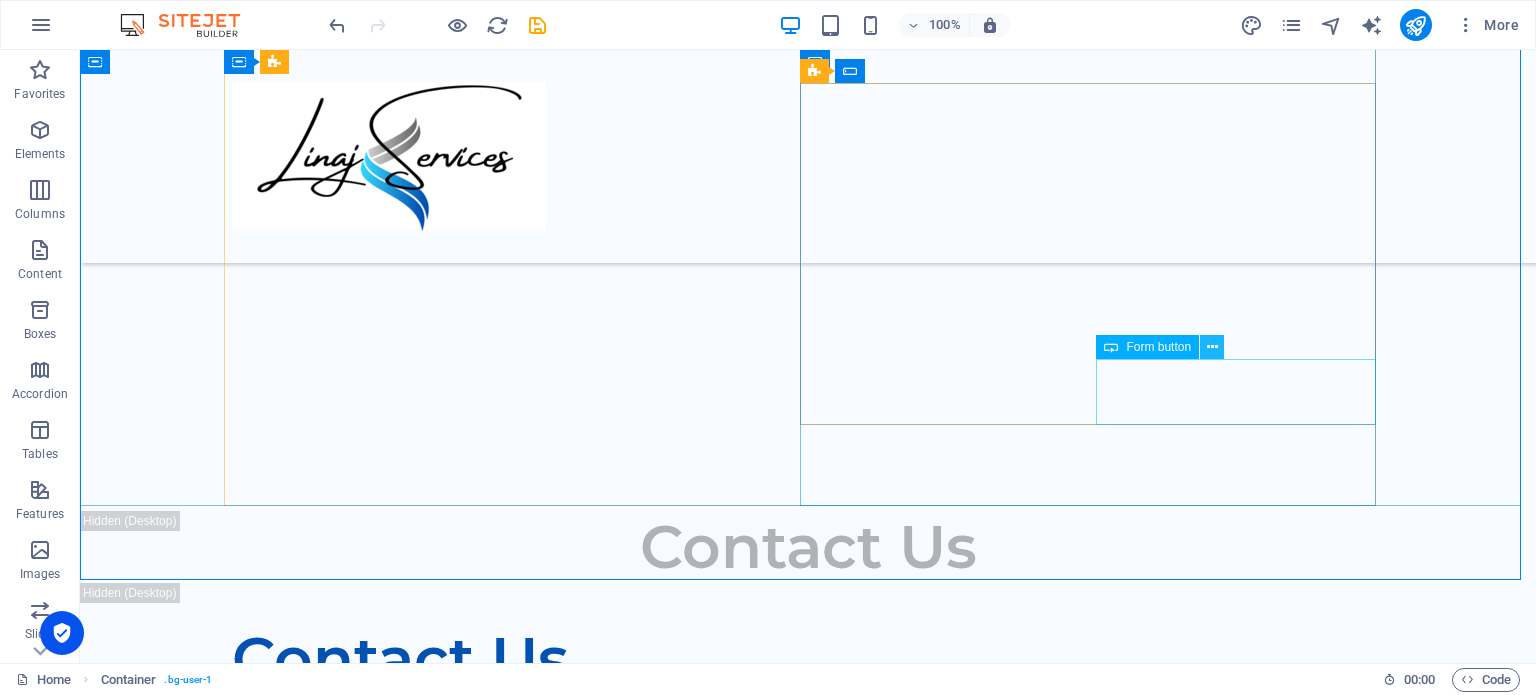 click at bounding box center [1212, 347] 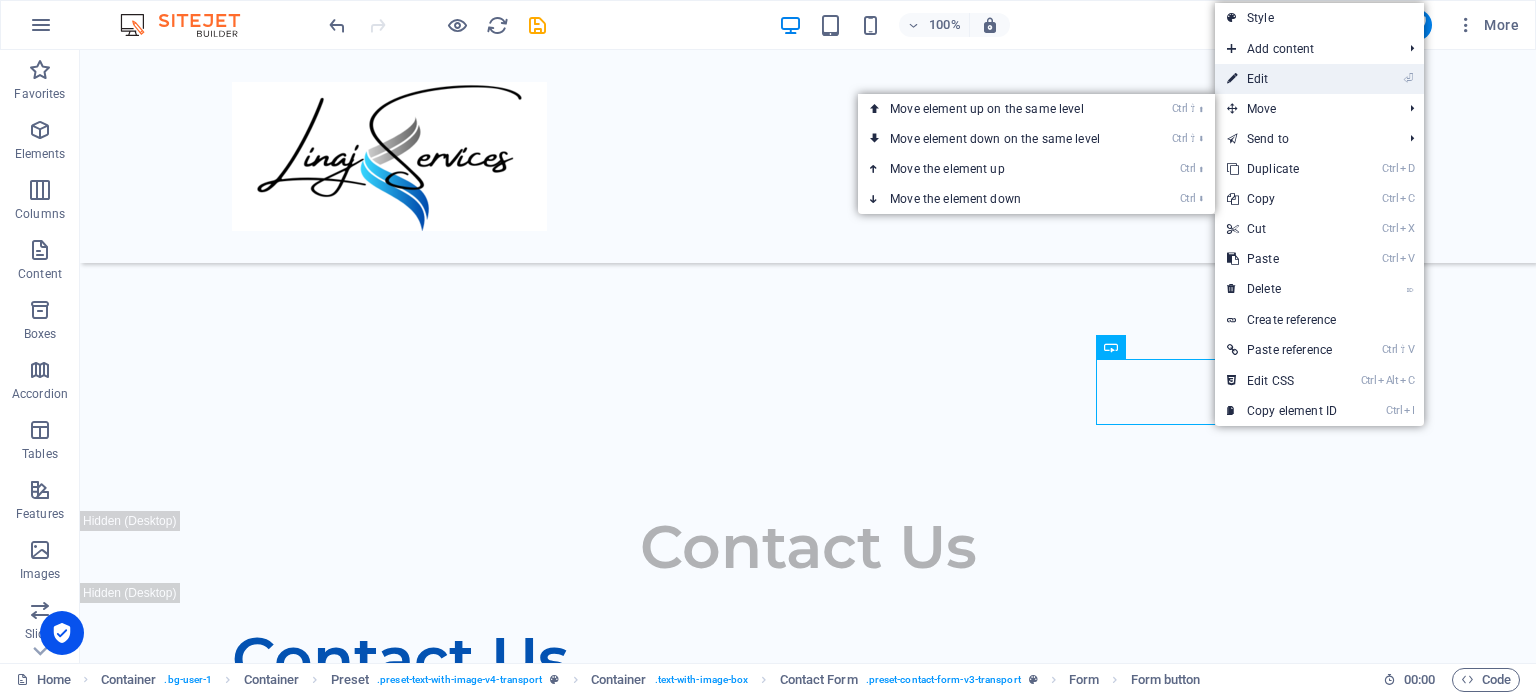 click on "⏎  Edit" at bounding box center [1282, 79] 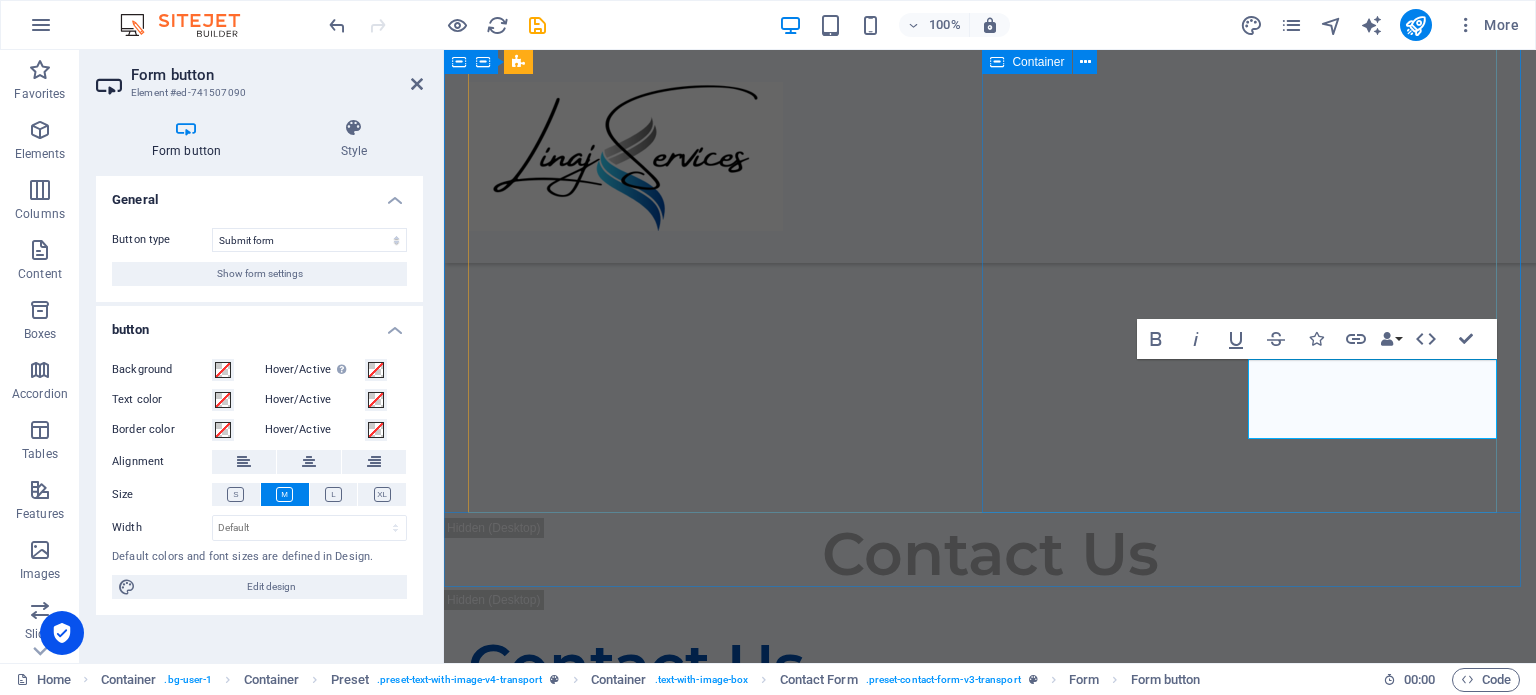 click on "Contact Us   I have read and understand the privacy policy. Unreadable? Regenerate Submit" at bounding box center [990, 930] 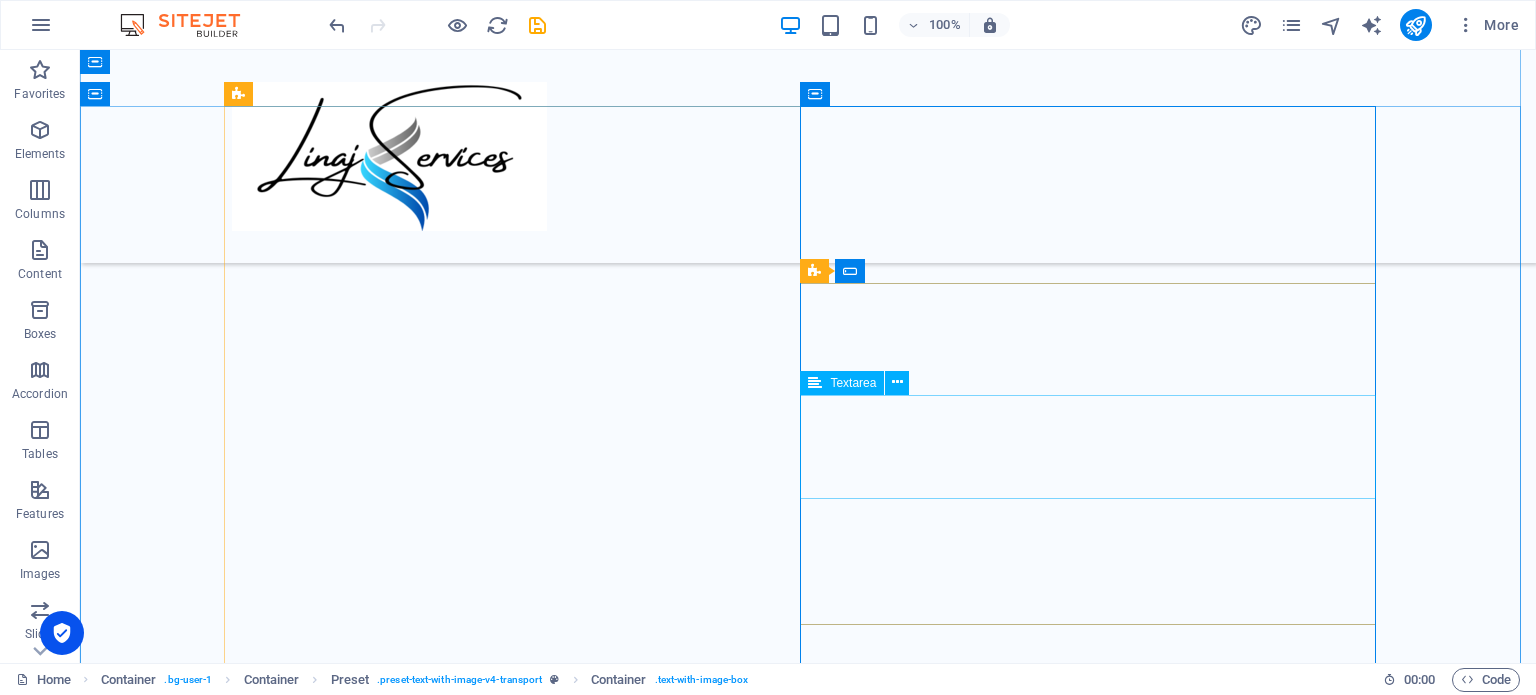 scroll, scrollTop: 1871, scrollLeft: 0, axis: vertical 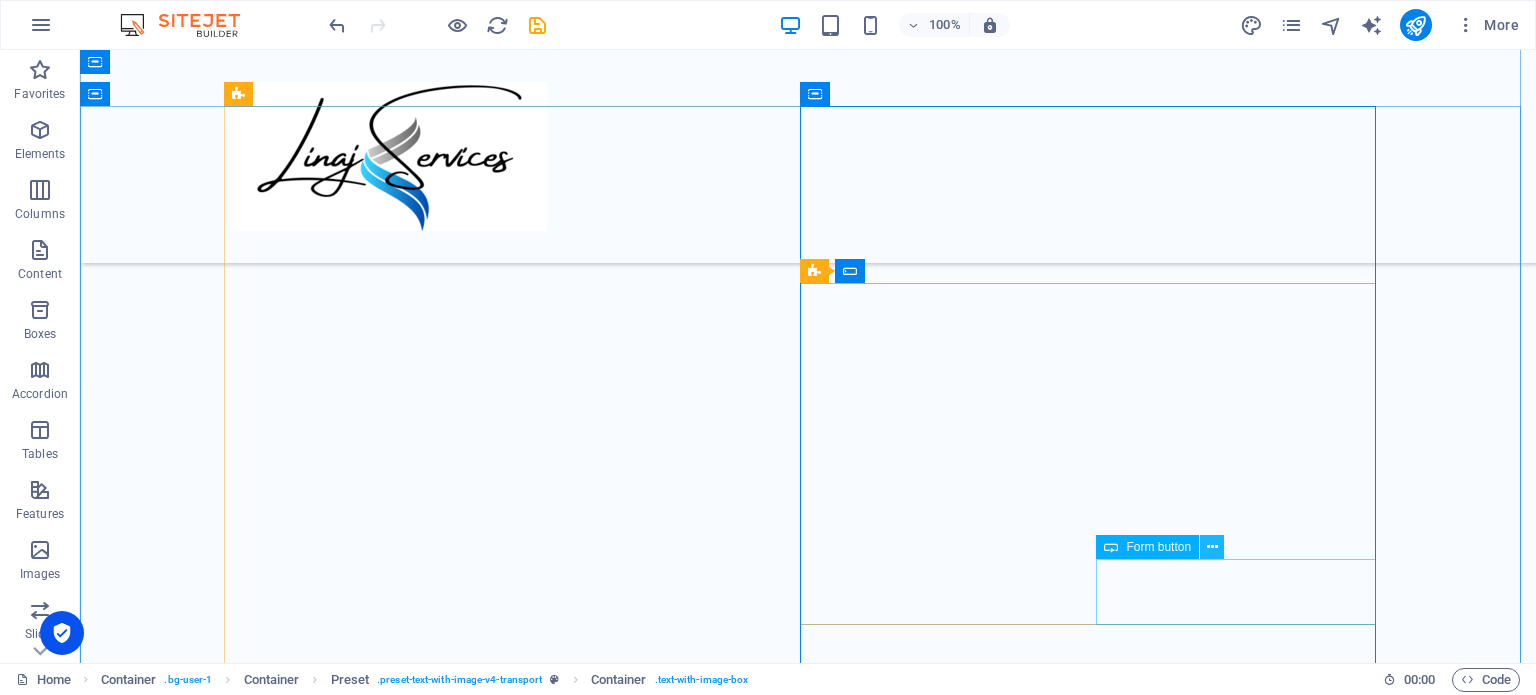 click at bounding box center [1212, 547] 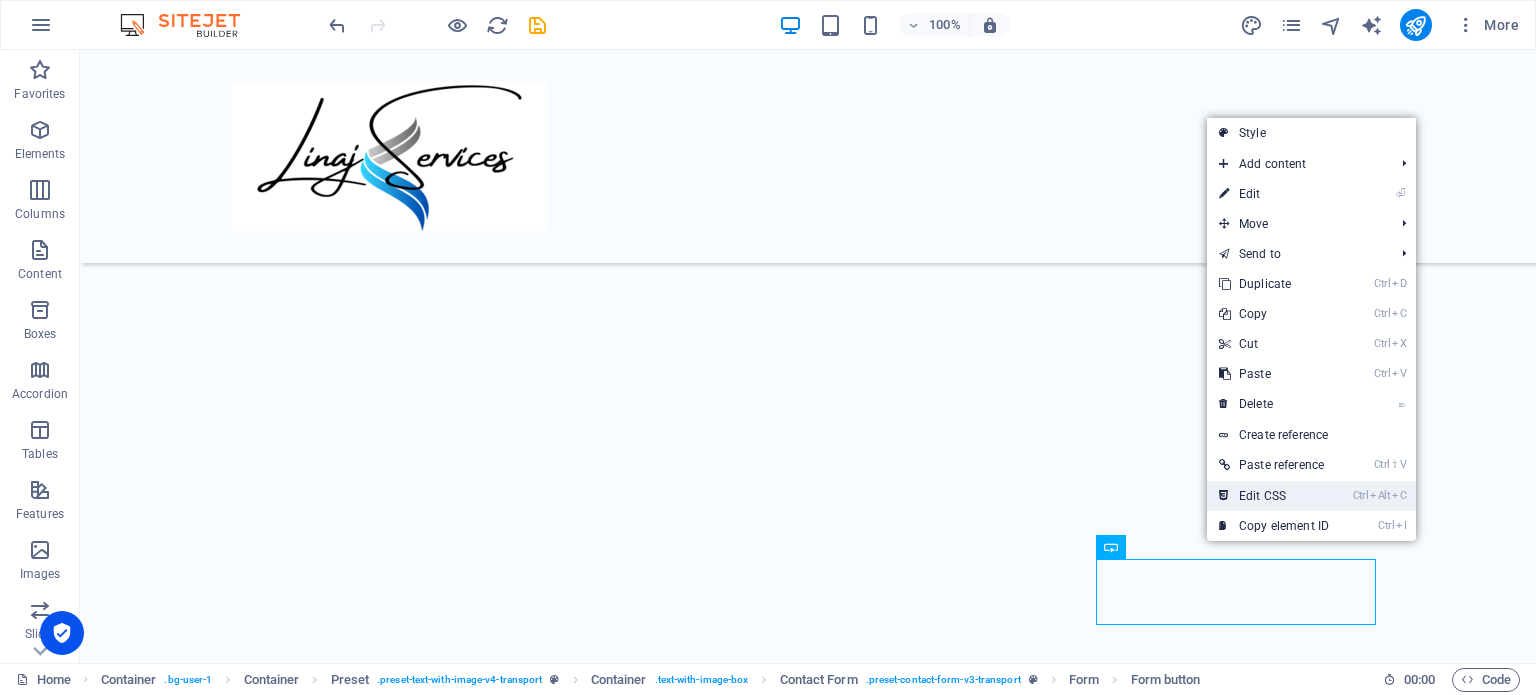 click on "Ctrl Alt C  Edit CSS" at bounding box center [1274, 496] 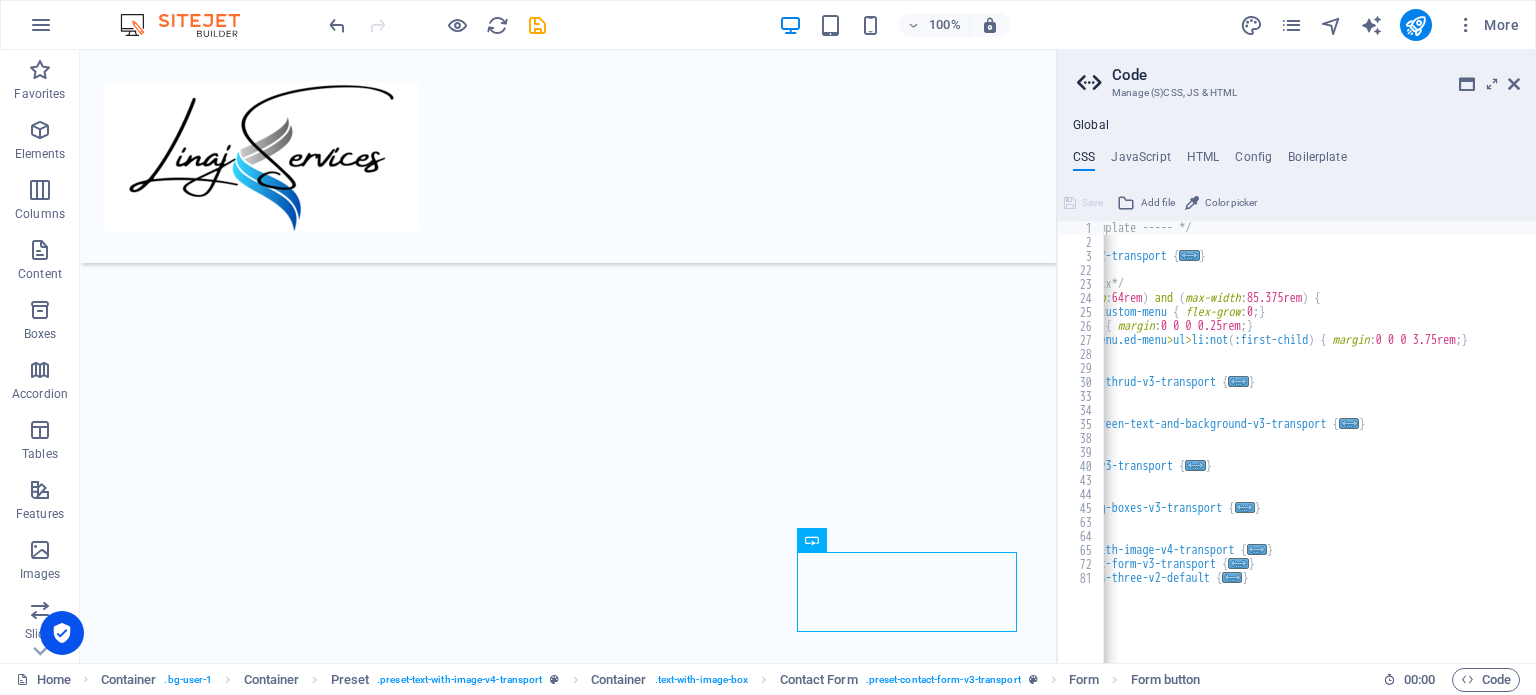 scroll, scrollTop: 0, scrollLeft: 0, axis: both 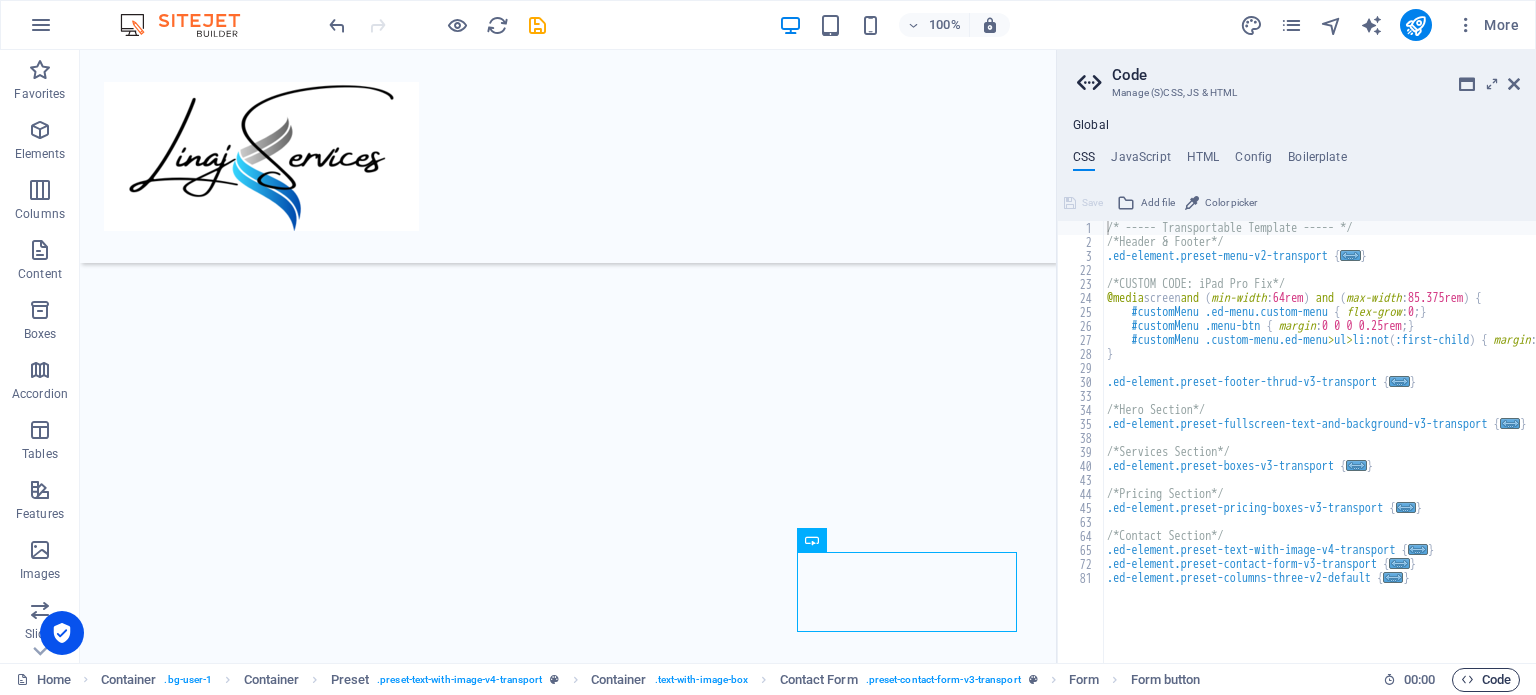 click at bounding box center (1467, 679) 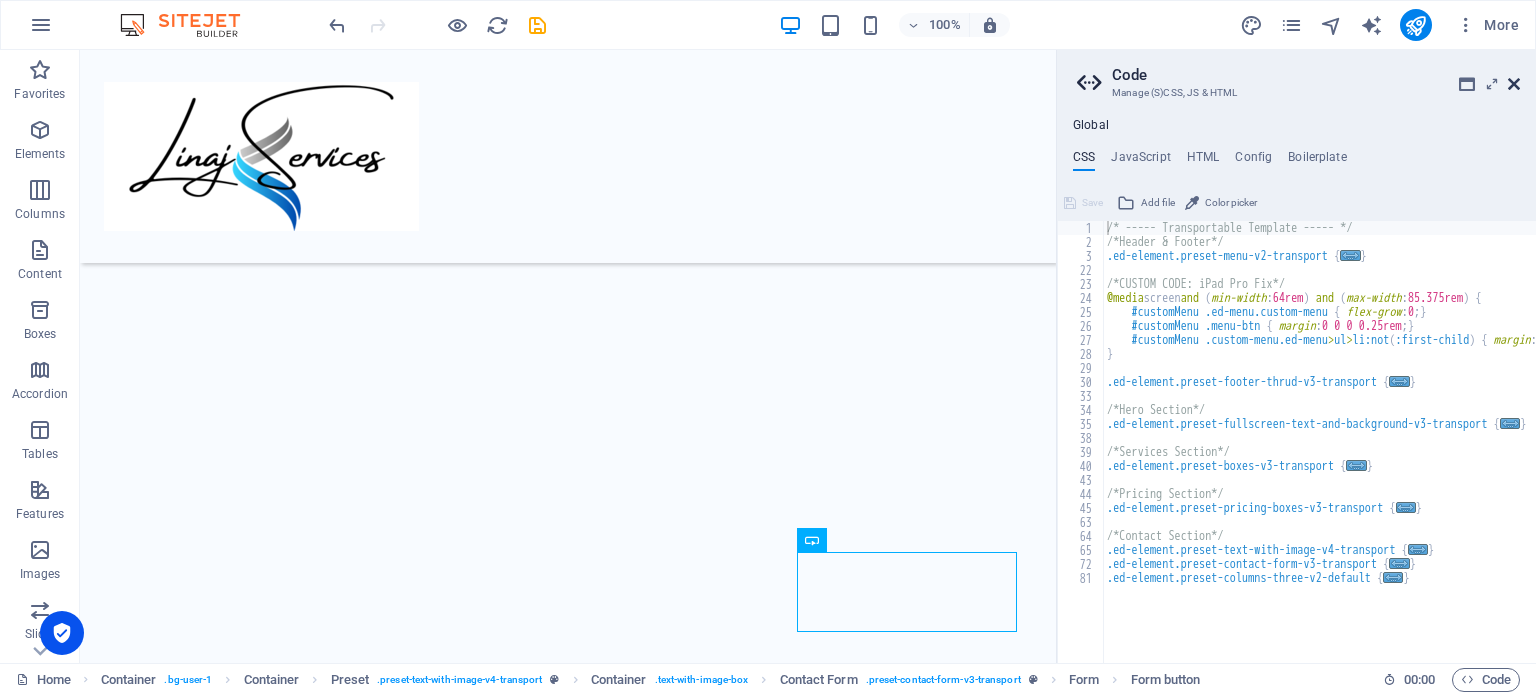 click at bounding box center [1514, 84] 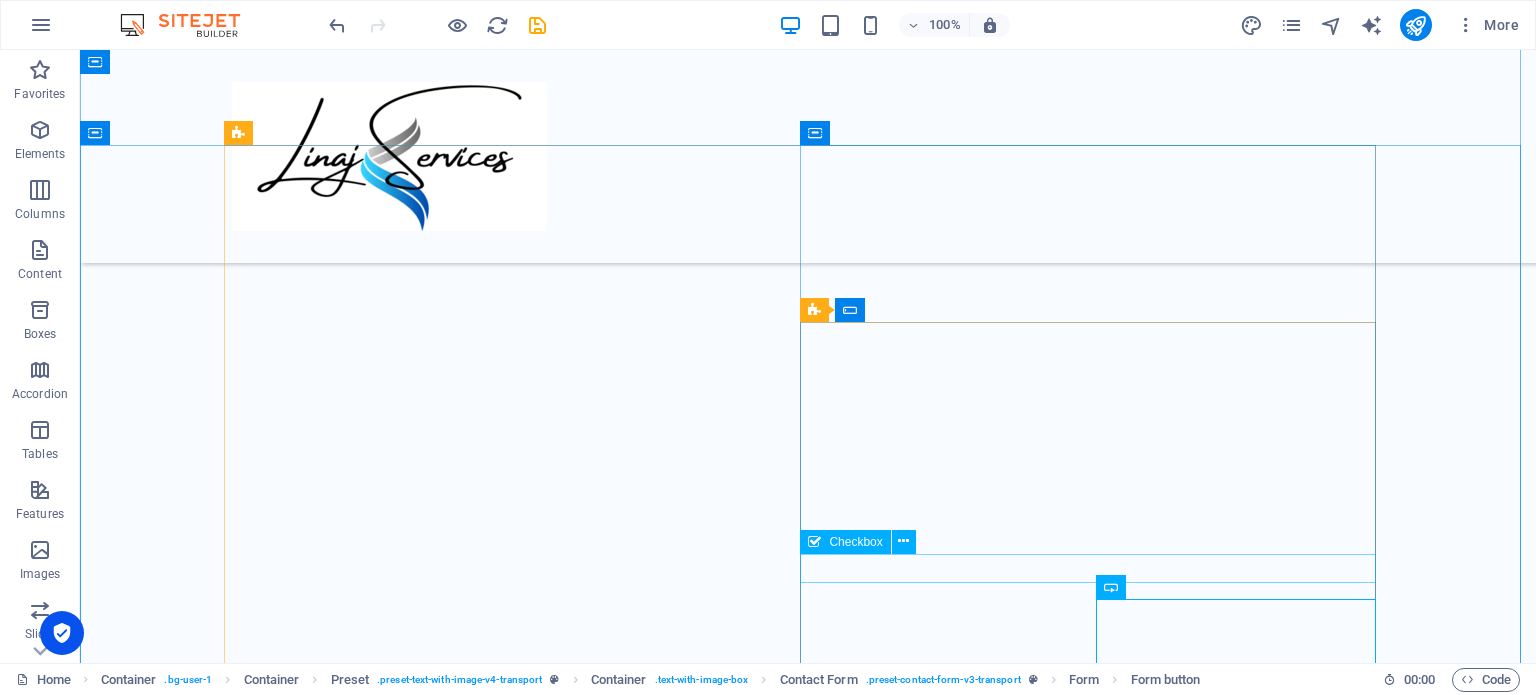 scroll, scrollTop: 1571, scrollLeft: 0, axis: vertical 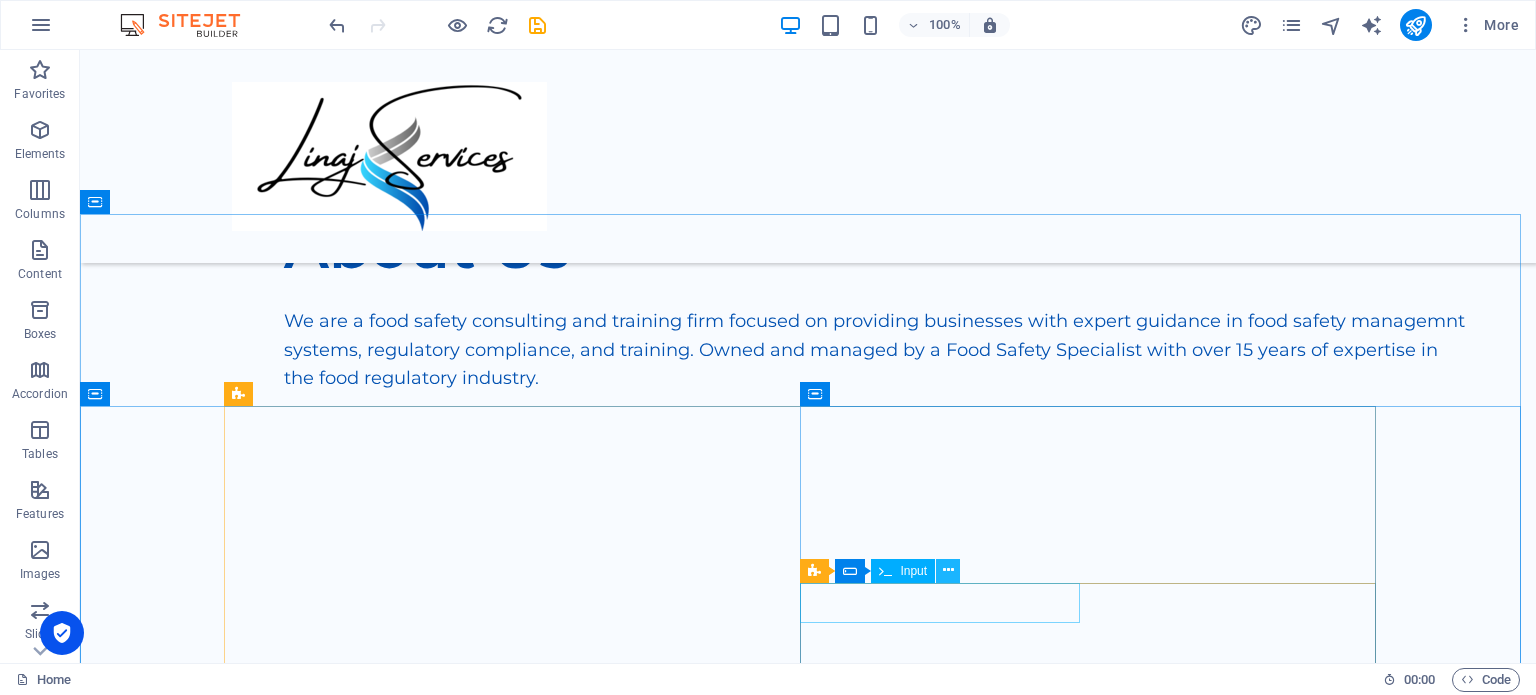 click at bounding box center (948, 570) 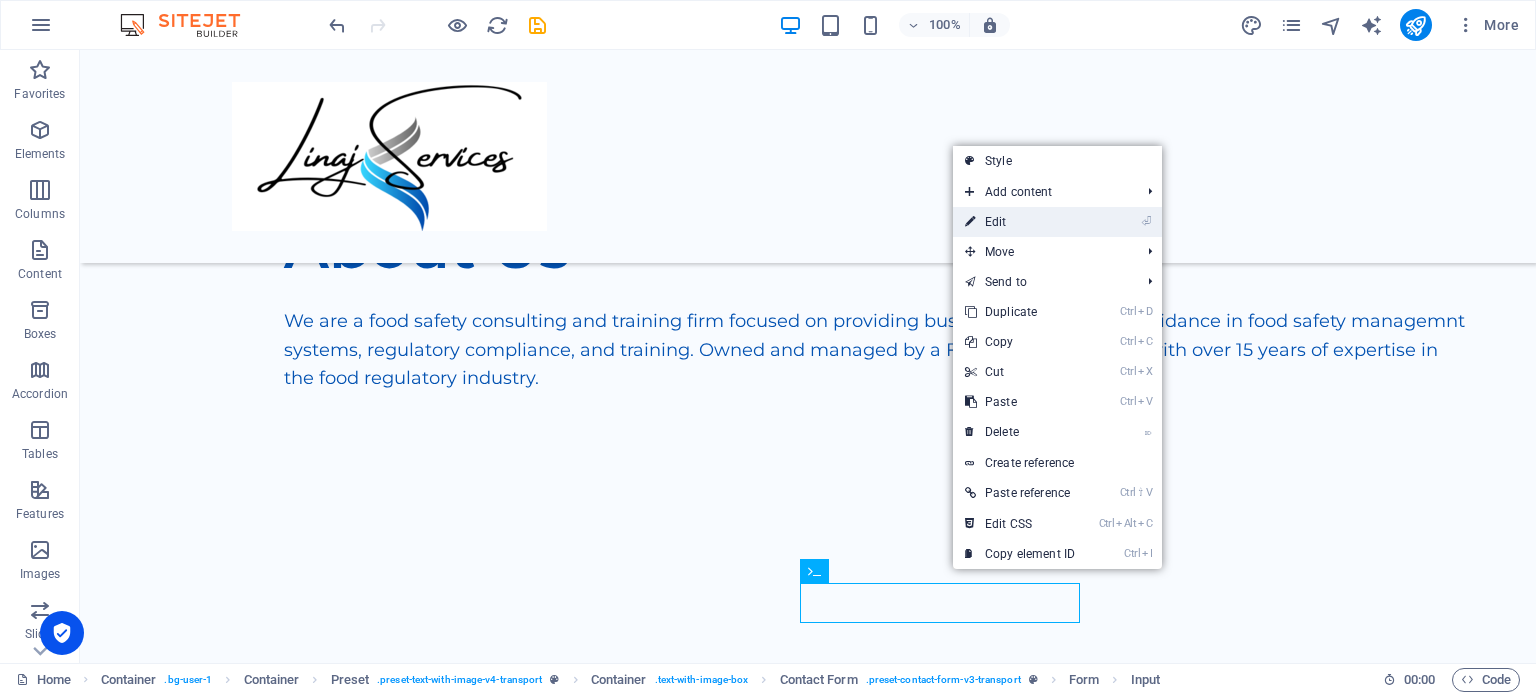 click on "⏎  Edit" at bounding box center [1020, 222] 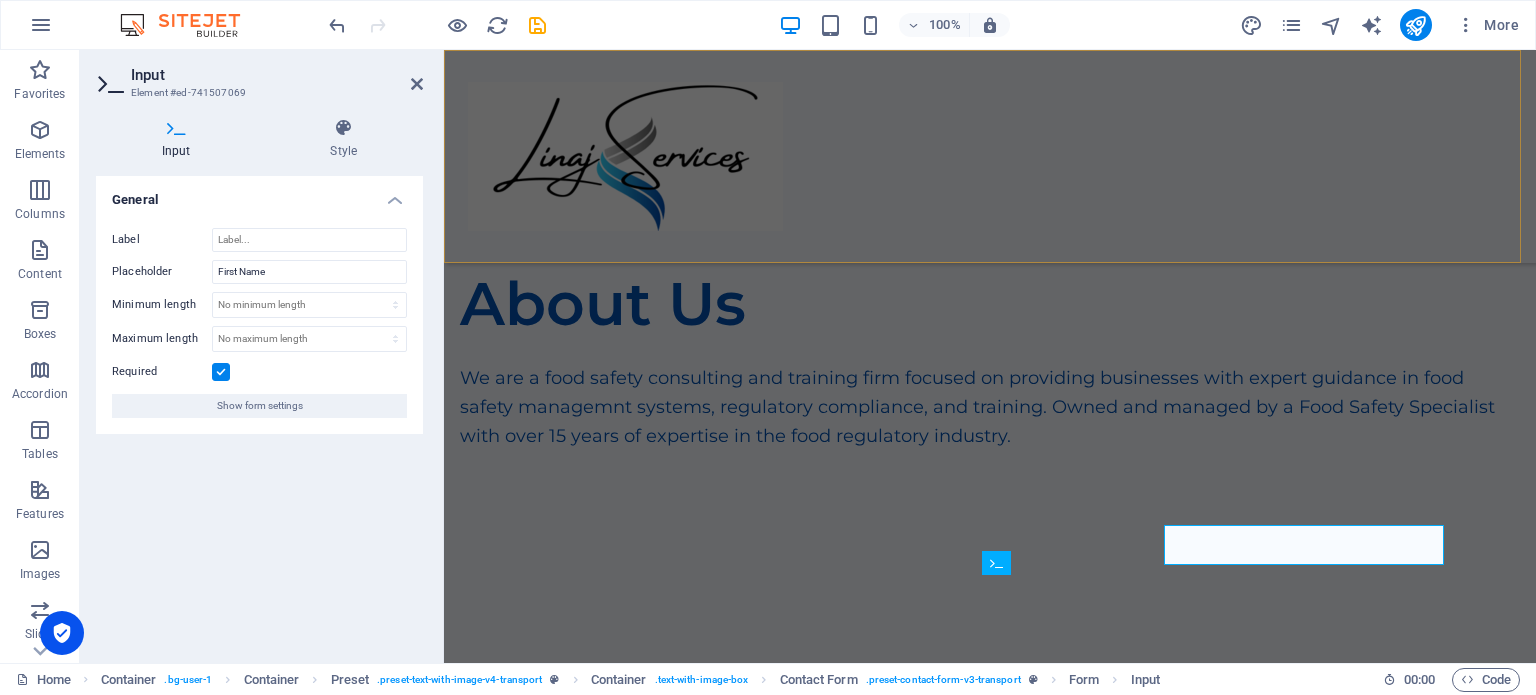 scroll, scrollTop: 1628, scrollLeft: 0, axis: vertical 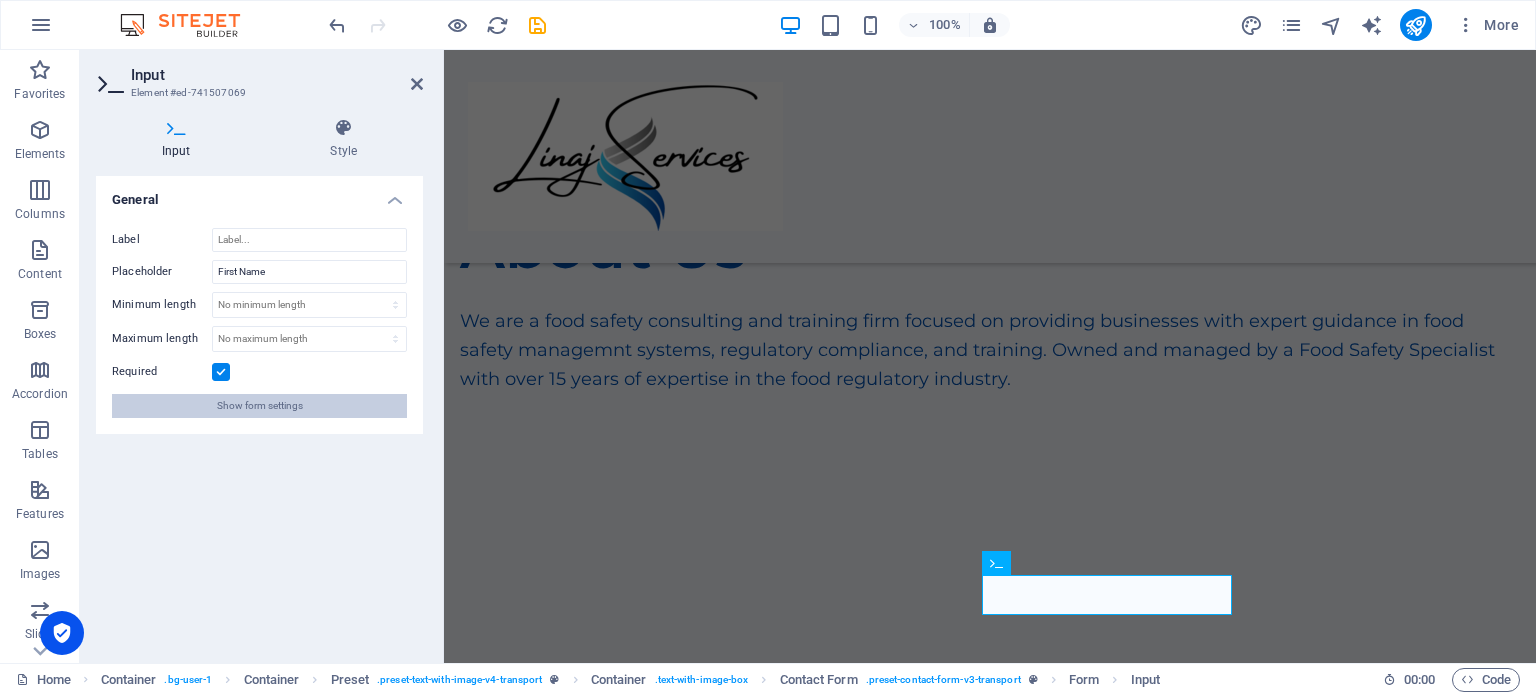 click on "Show form settings" at bounding box center (260, 406) 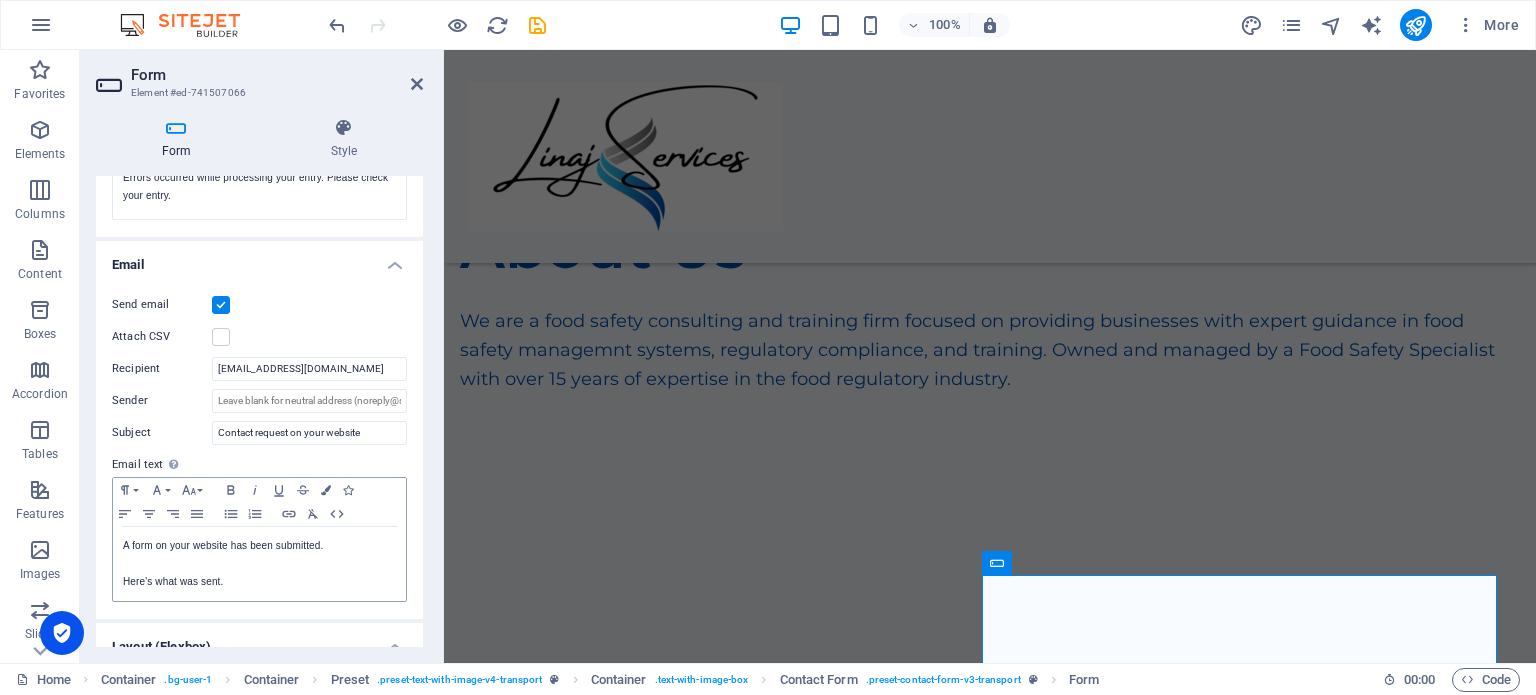 scroll, scrollTop: 446, scrollLeft: 0, axis: vertical 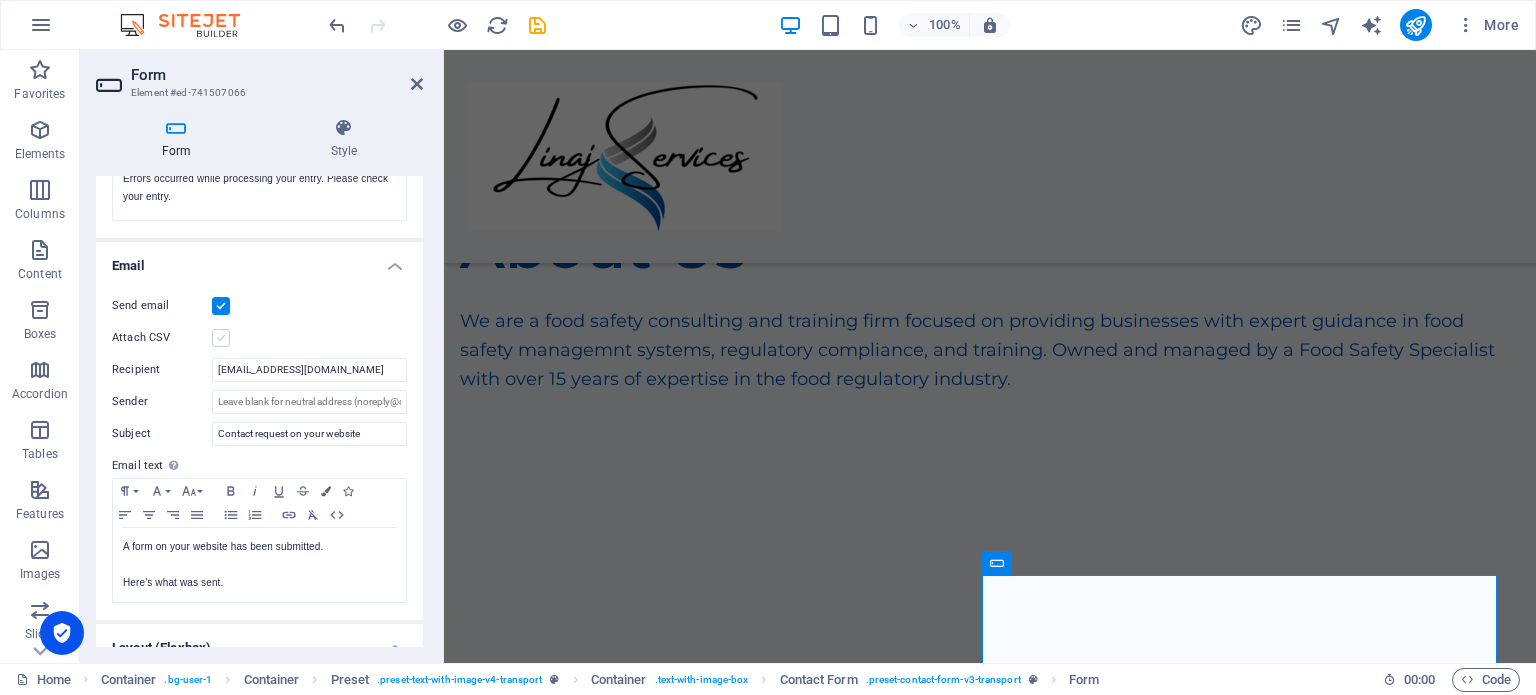 click at bounding box center [221, 338] 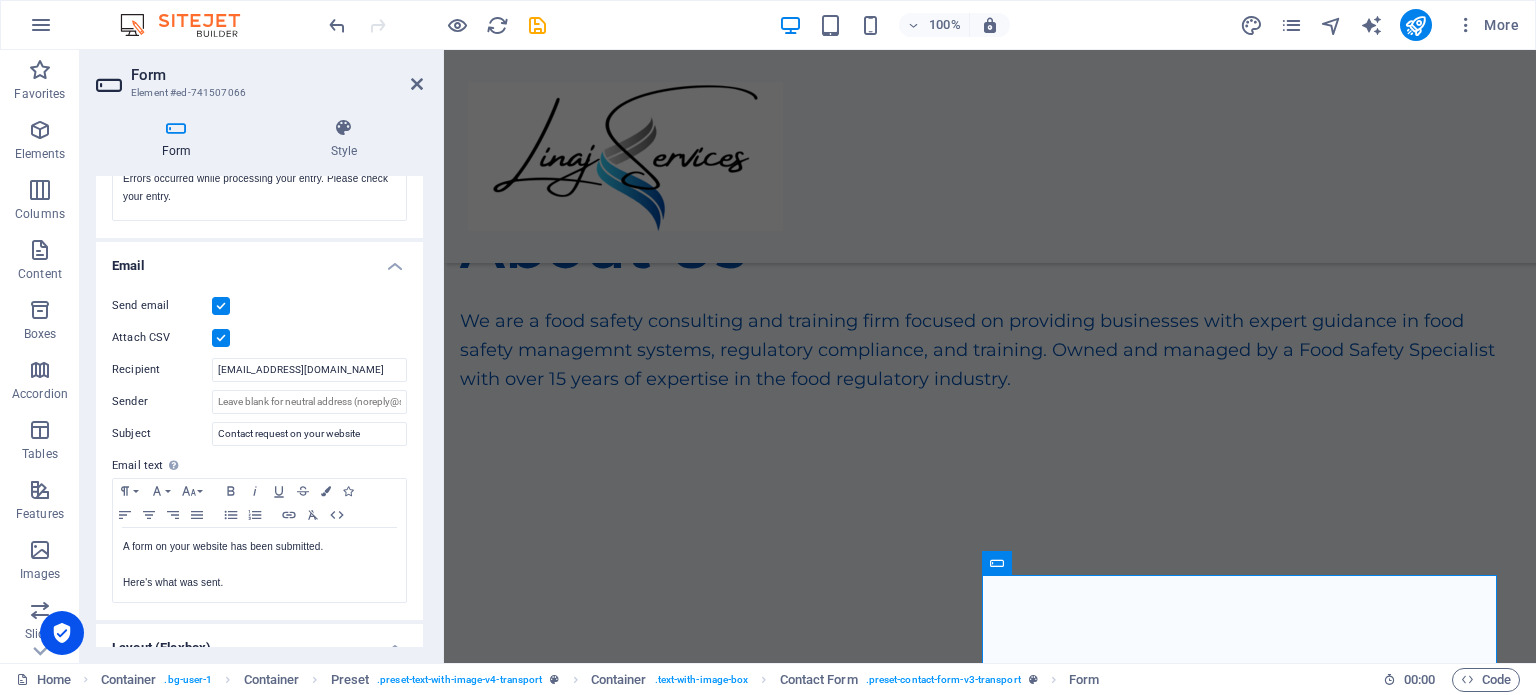 scroll, scrollTop: 346, scrollLeft: 0, axis: vertical 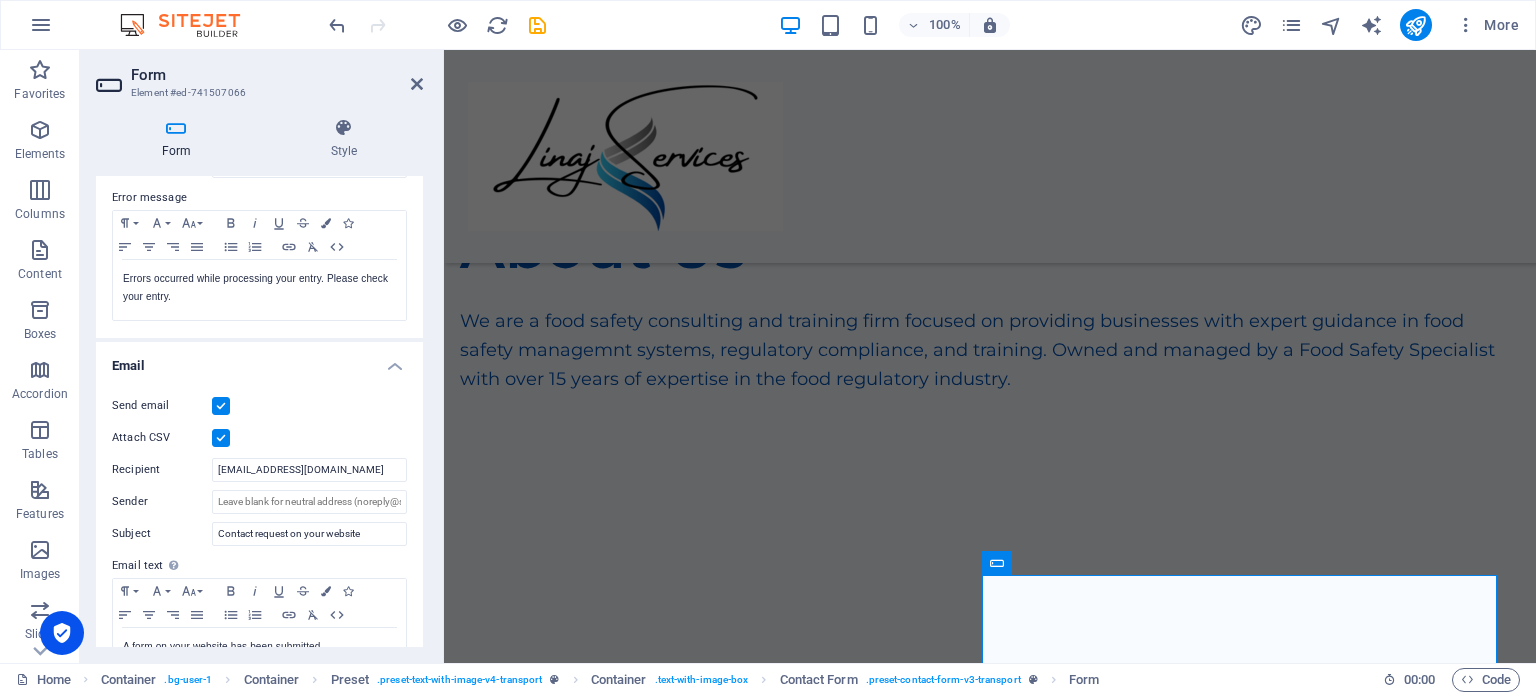 click at bounding box center (221, 406) 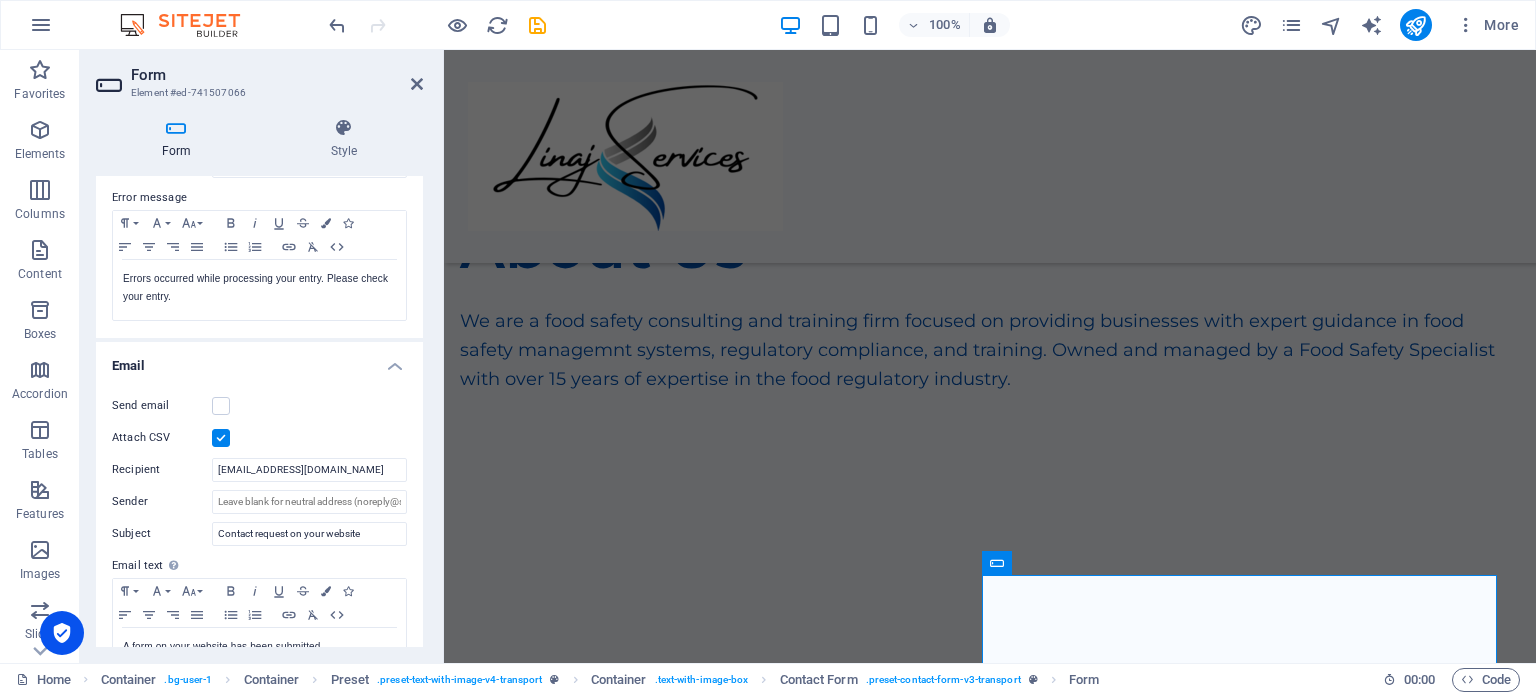 click at bounding box center [221, 438] 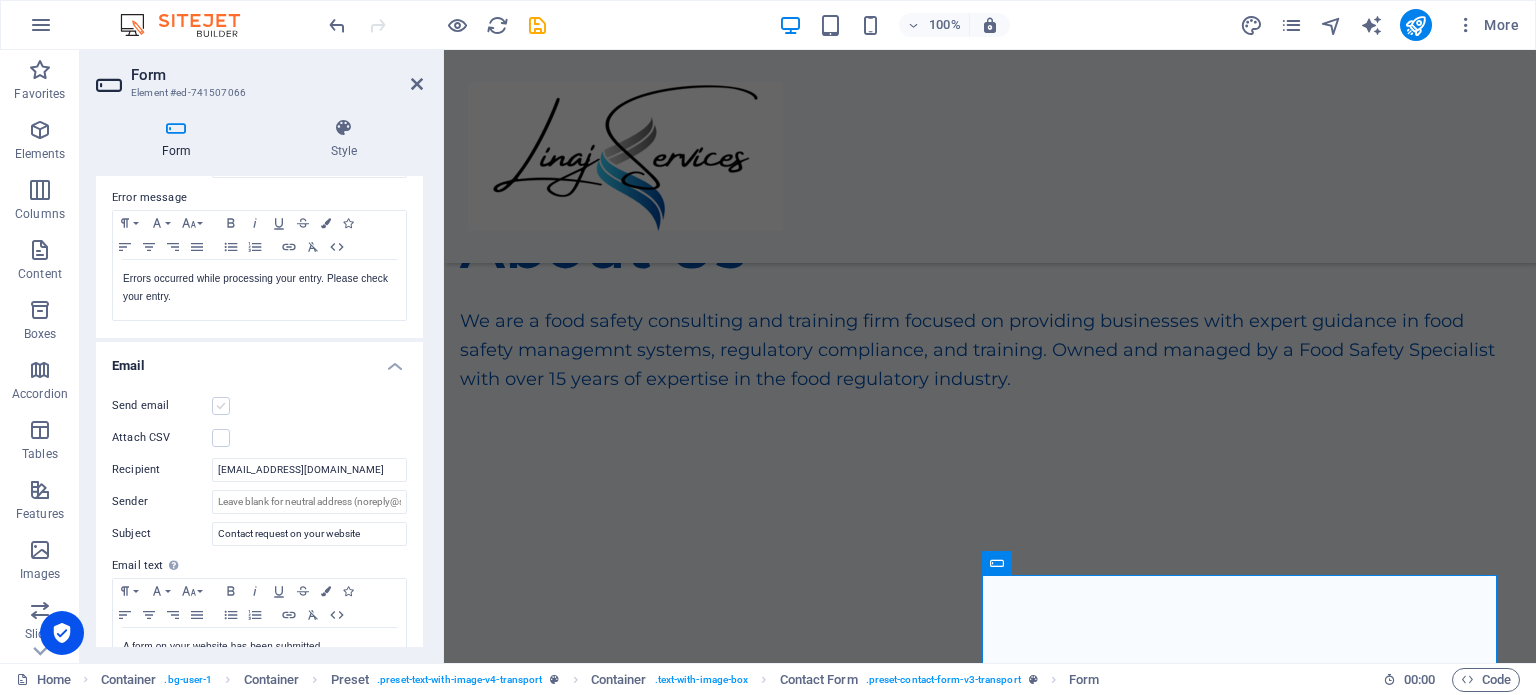 click at bounding box center (221, 406) 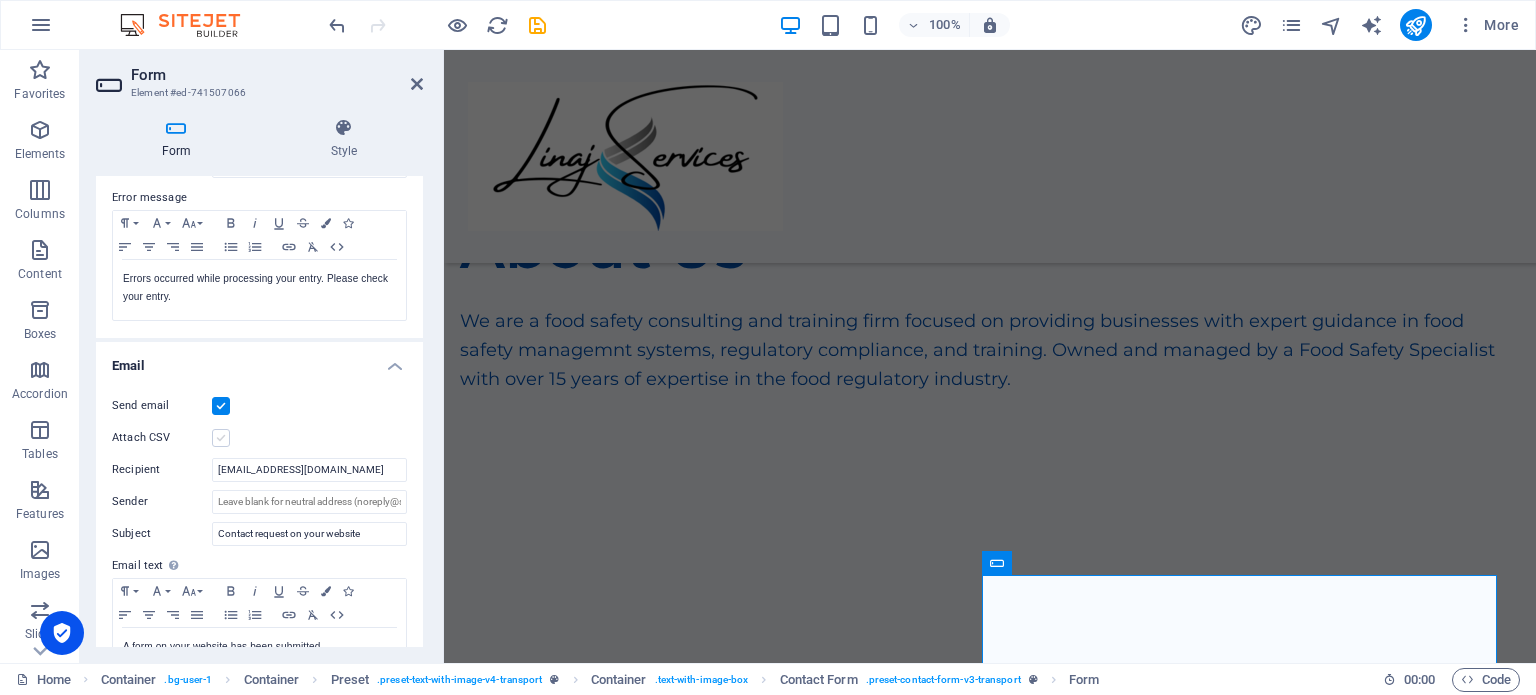 click at bounding box center [221, 438] 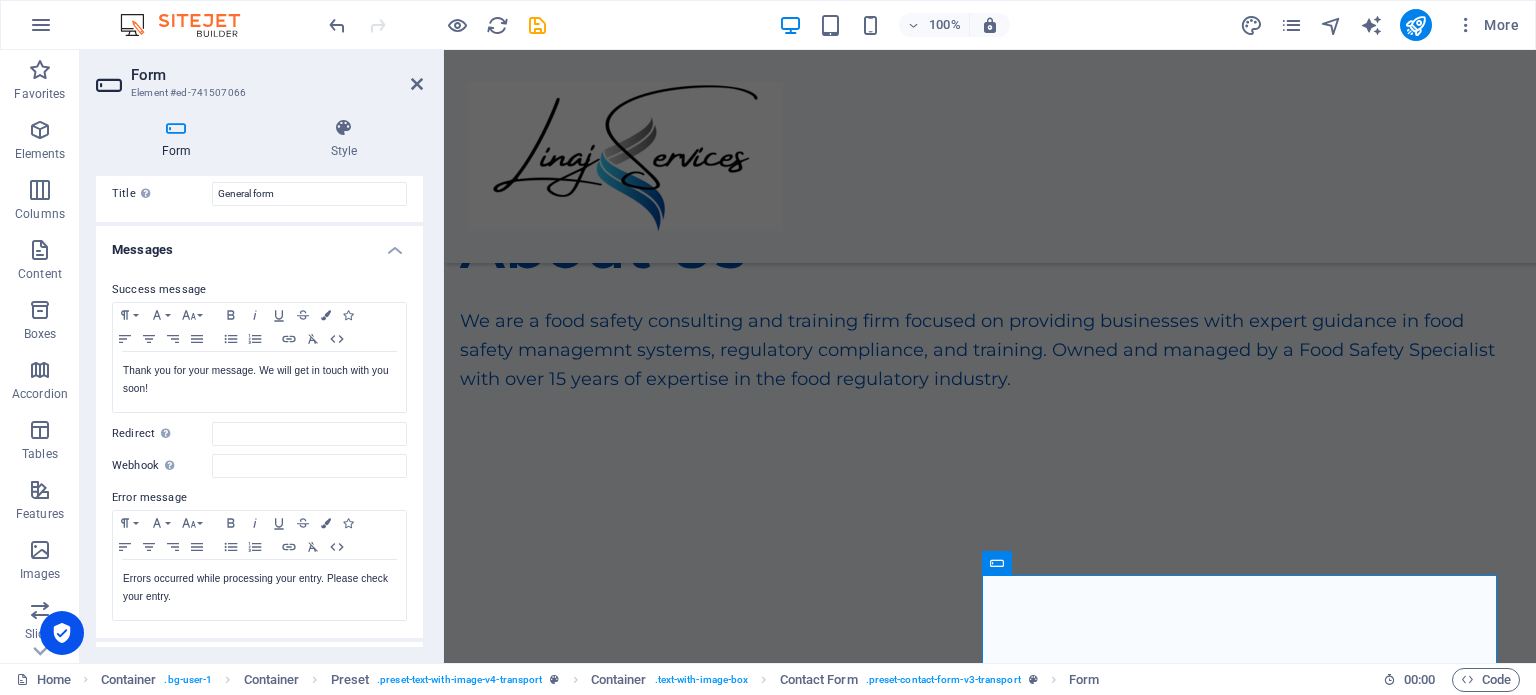 scroll, scrollTop: 0, scrollLeft: 0, axis: both 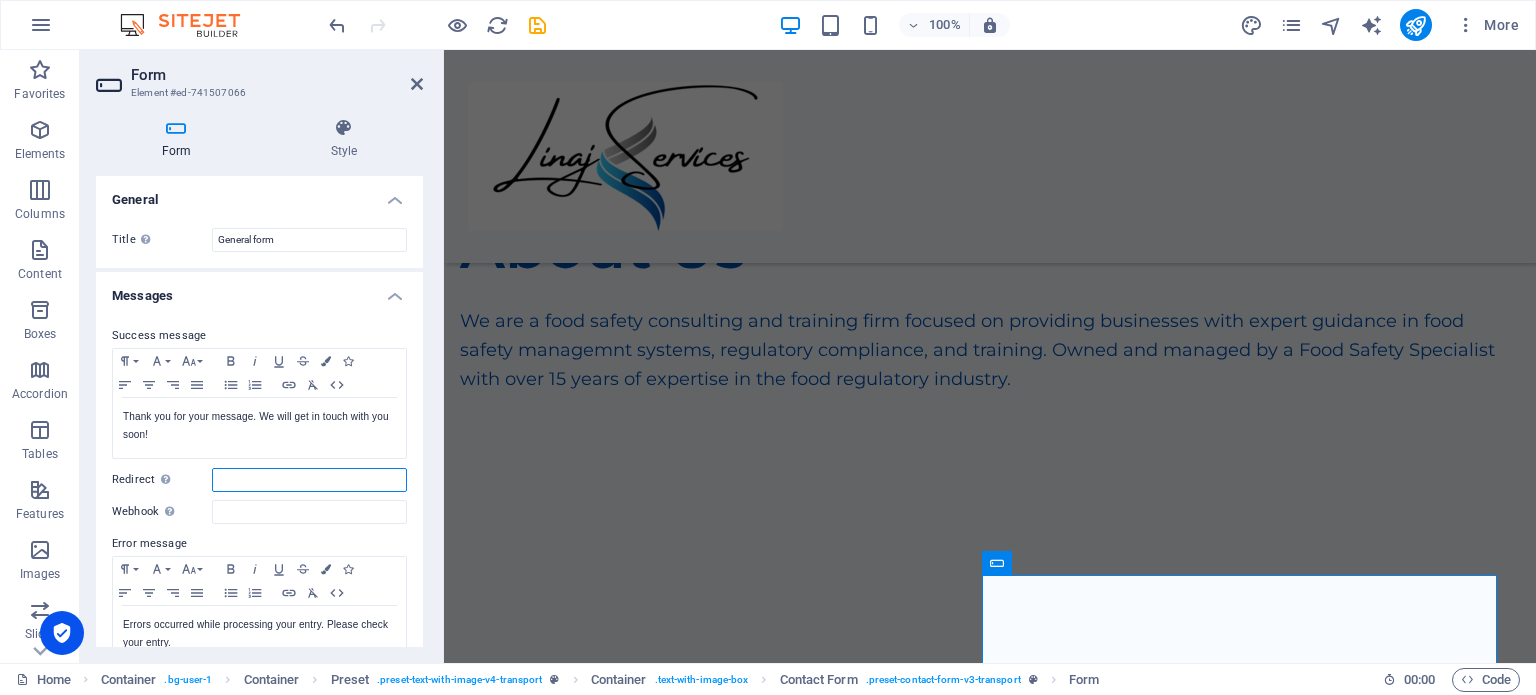 click on "Redirect Define a redirect target upon successful form submission; for example, a success page." at bounding box center [309, 480] 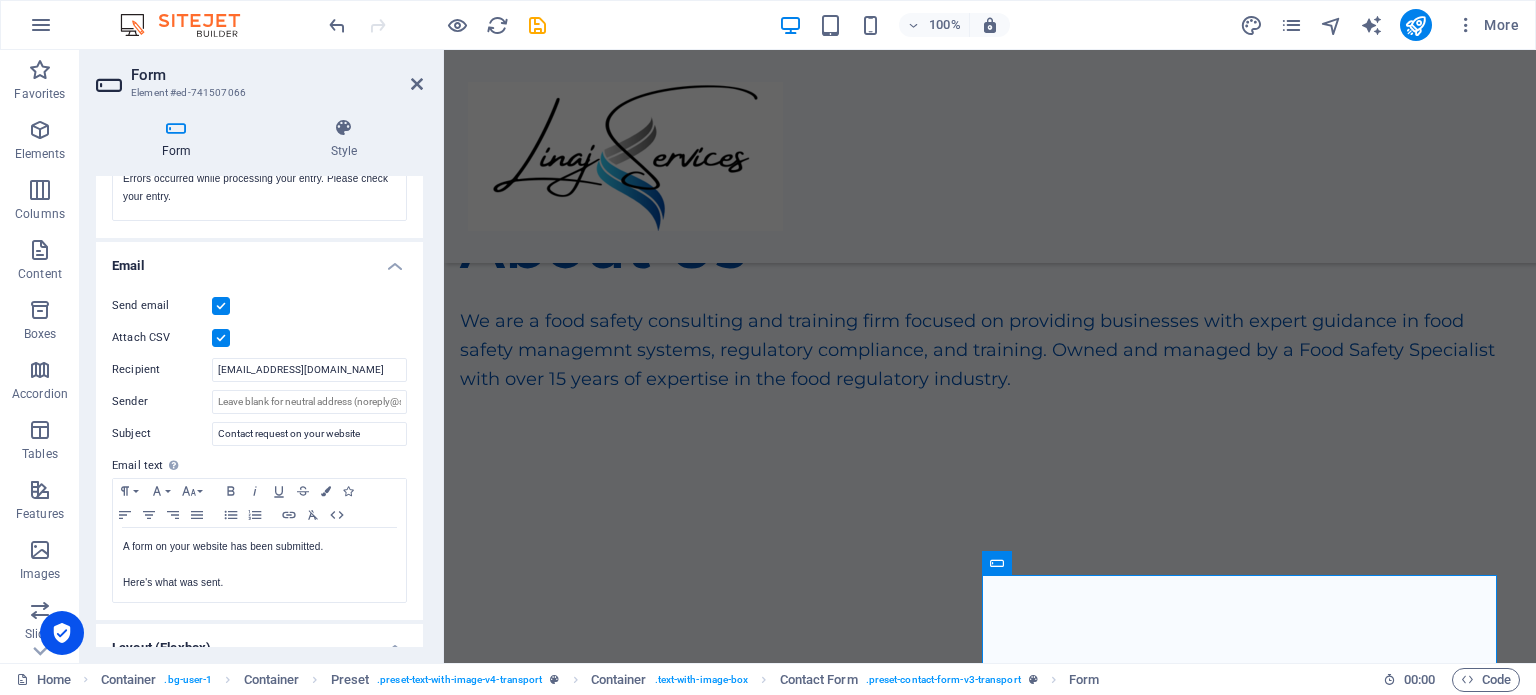 scroll, scrollTop: 346, scrollLeft: 0, axis: vertical 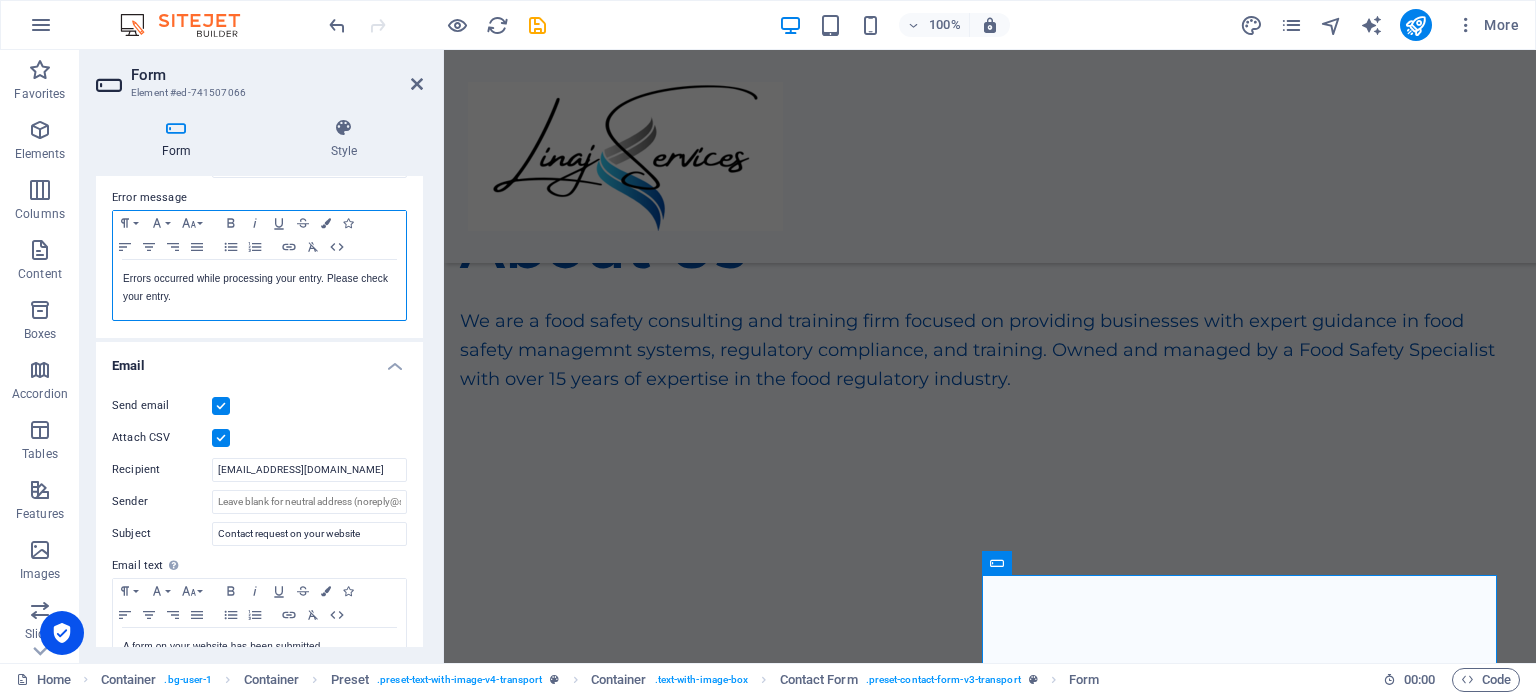 click on "Errors occurred while processing your entry. Please check your entry." at bounding box center [259, 288] 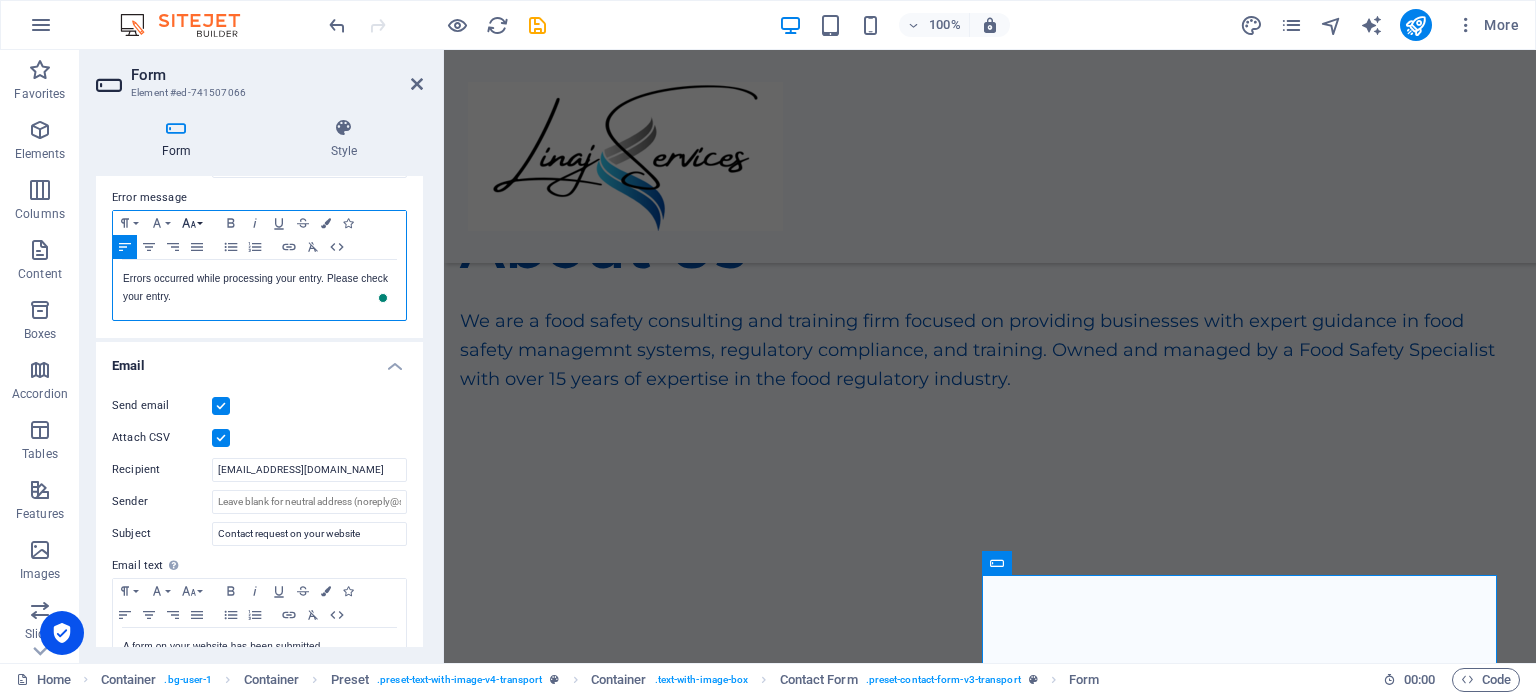 scroll, scrollTop: 346, scrollLeft: 0, axis: vertical 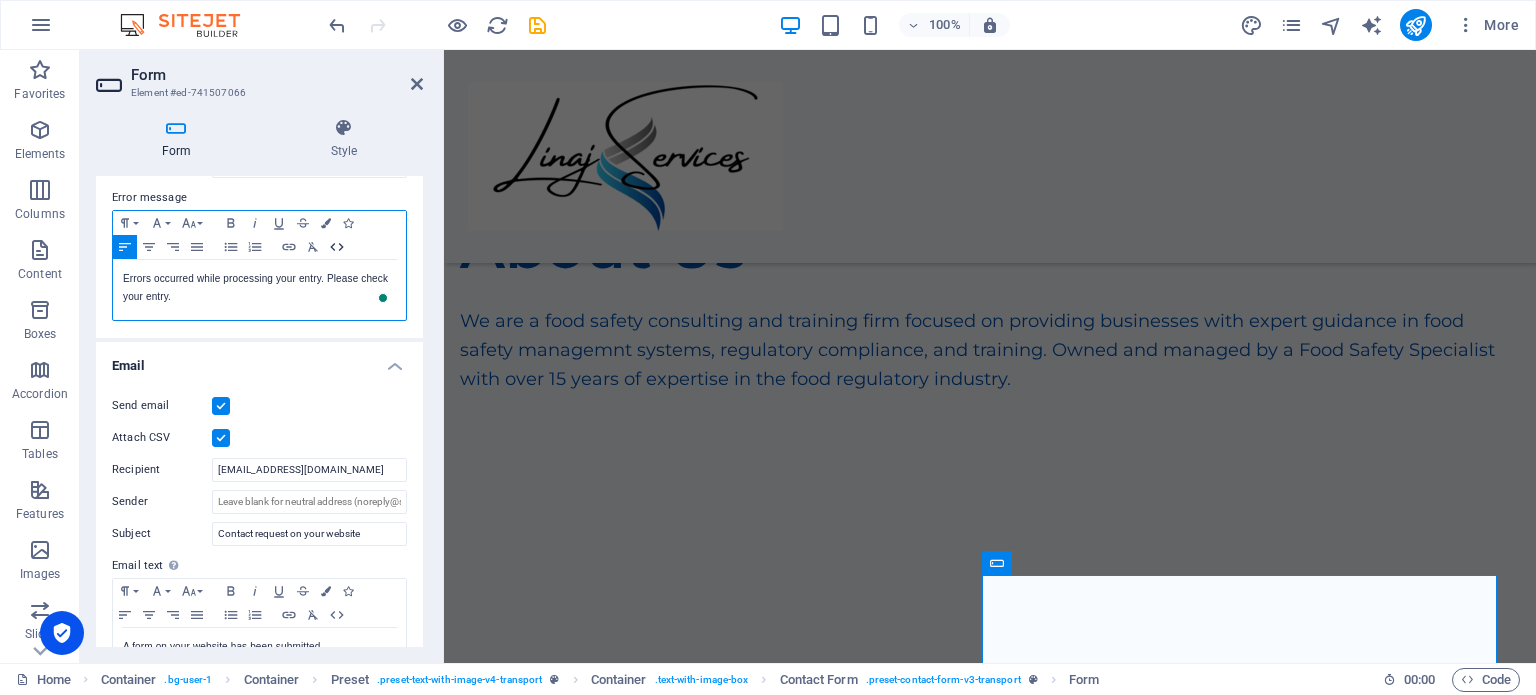click 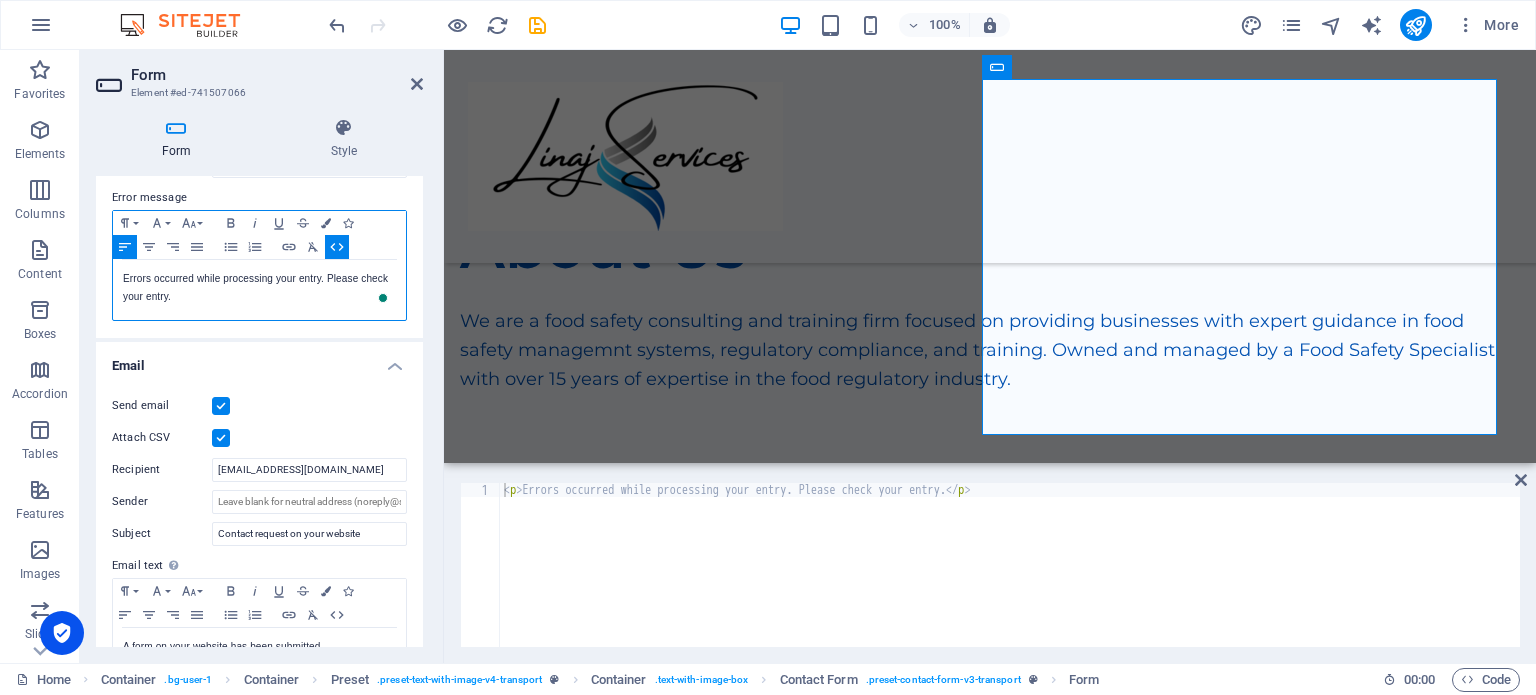 scroll, scrollTop: 2125, scrollLeft: 0, axis: vertical 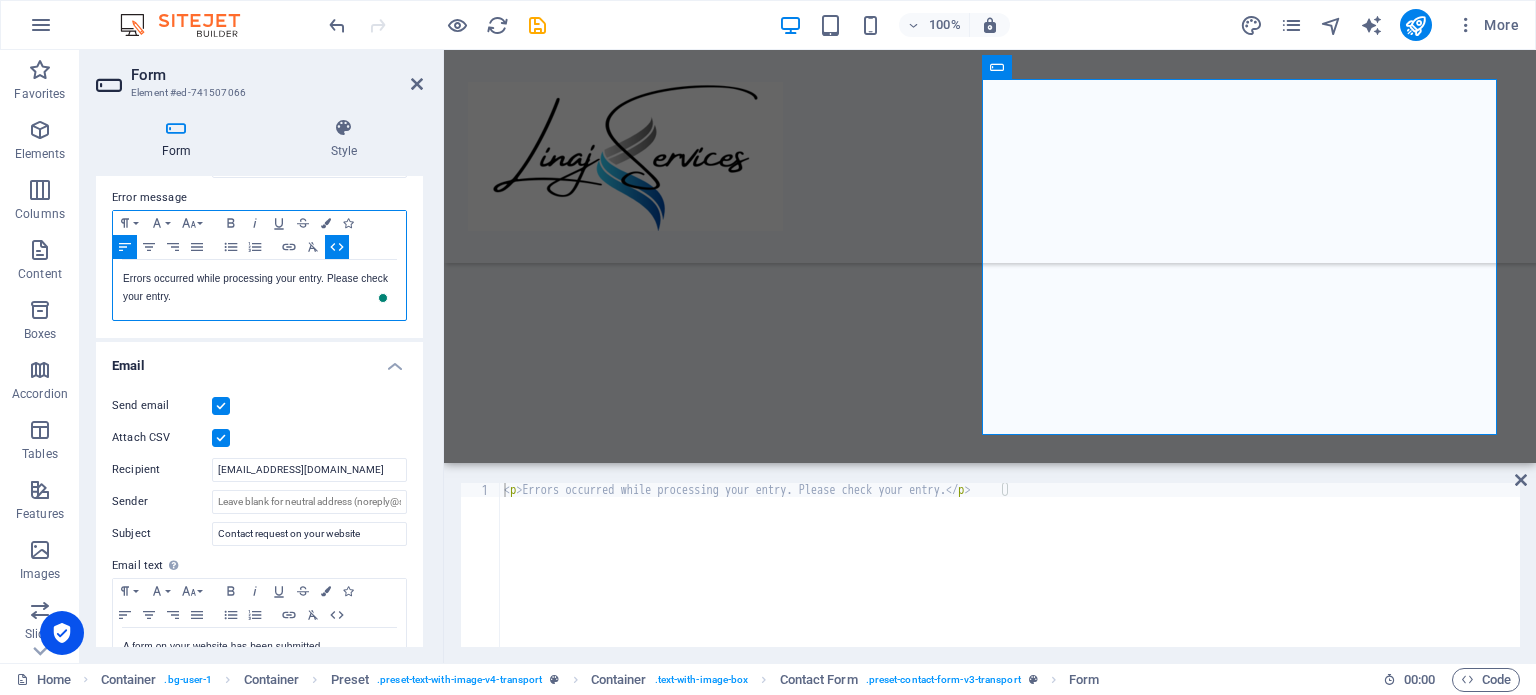 click 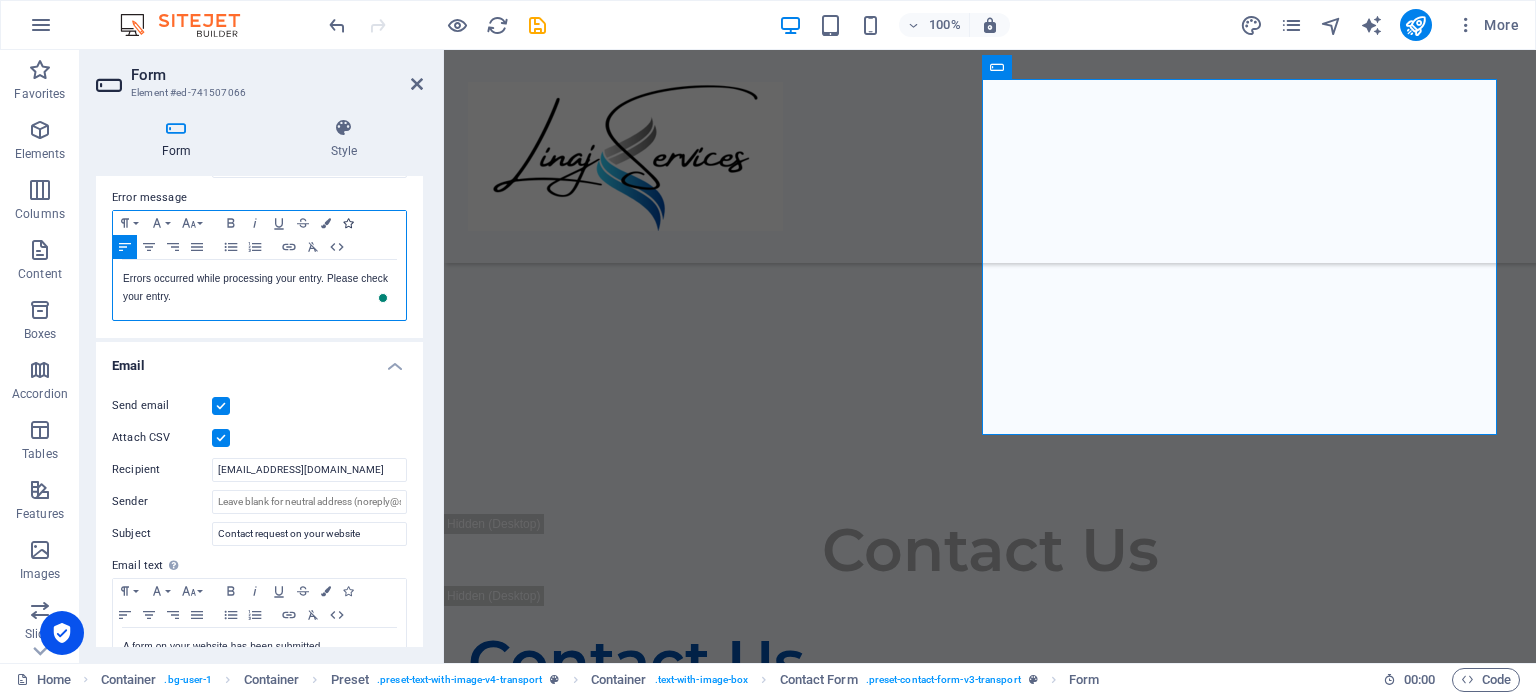 scroll, scrollTop: 272, scrollLeft: 0, axis: vertical 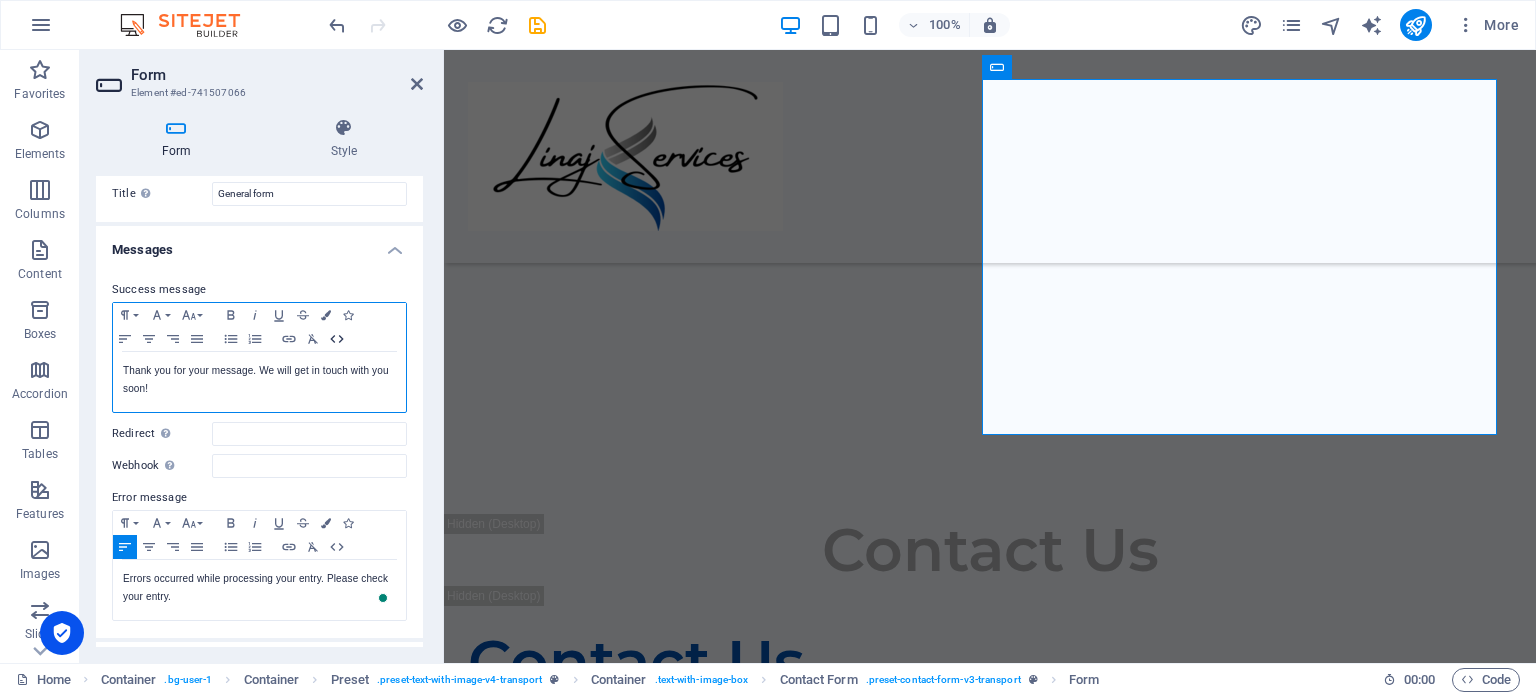 click 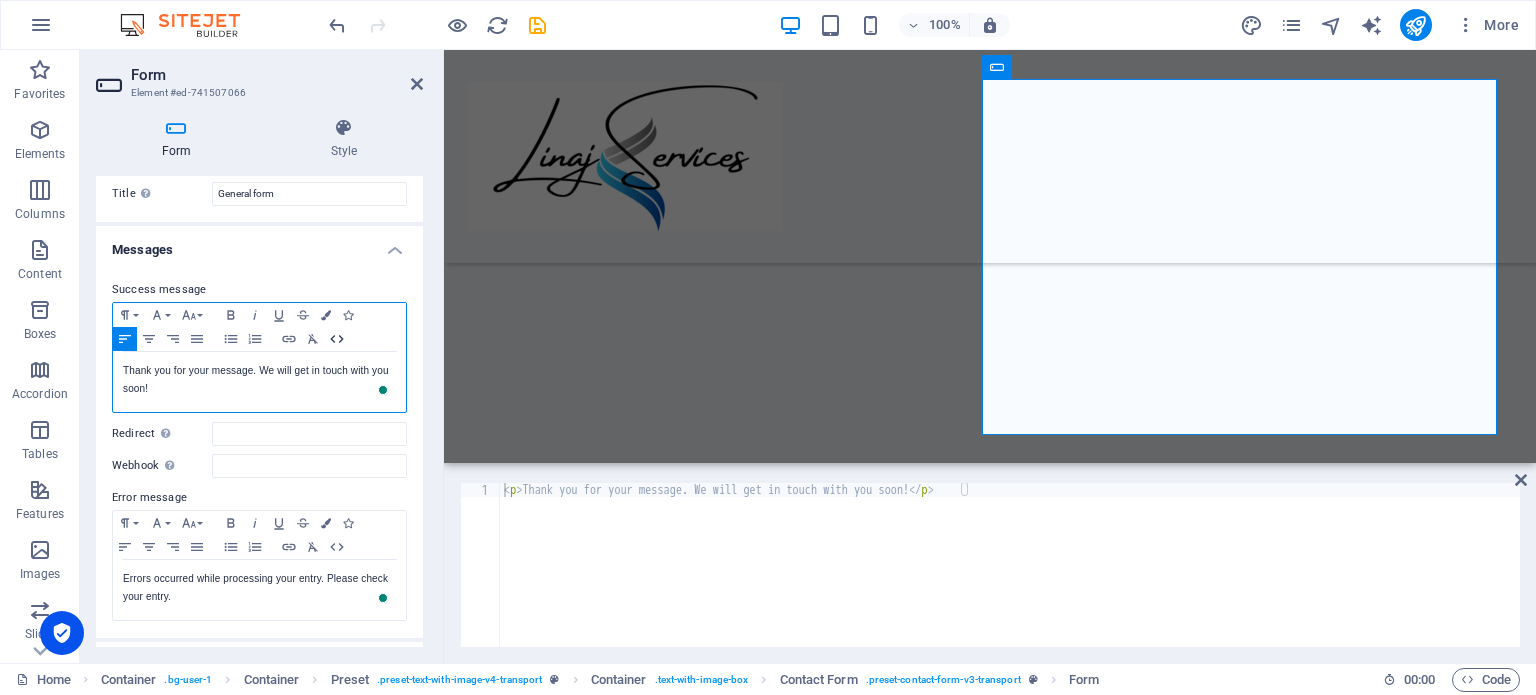 scroll, scrollTop: 46, scrollLeft: 0, axis: vertical 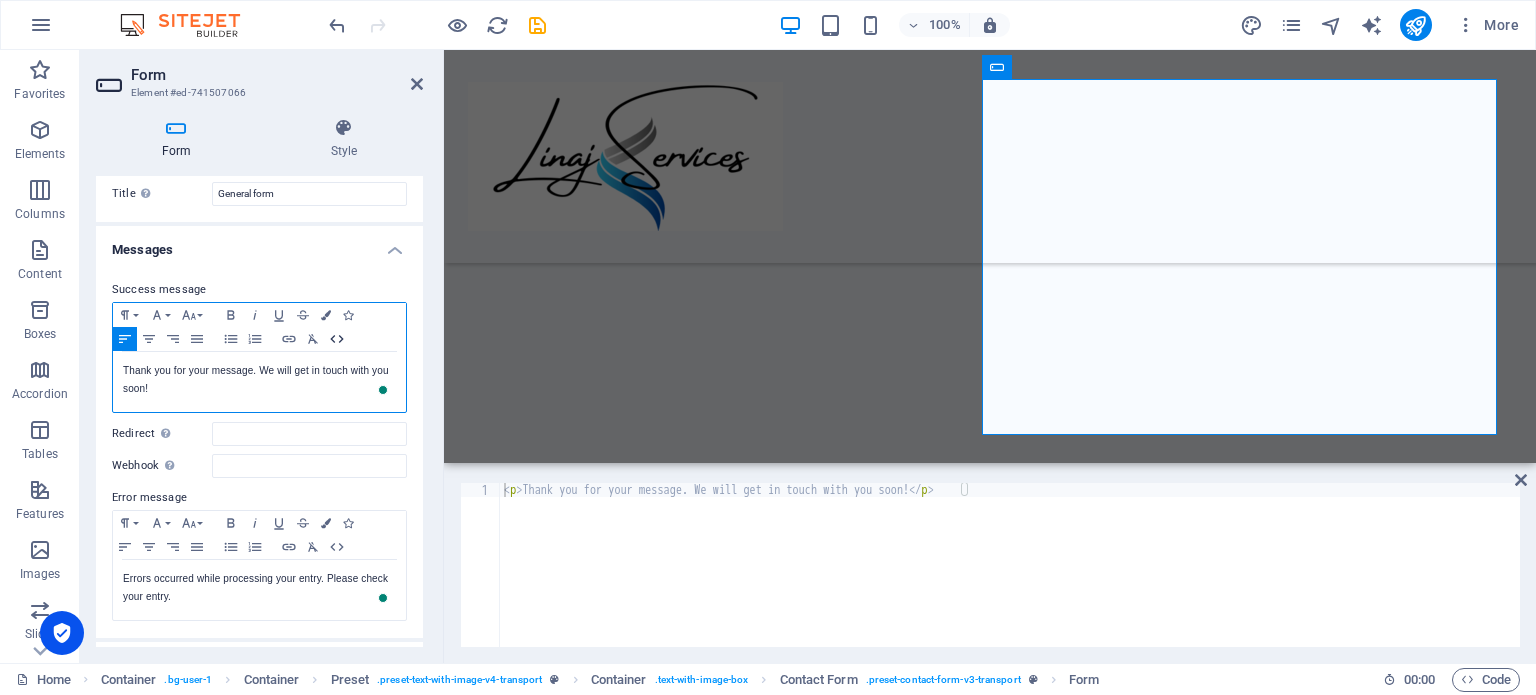click 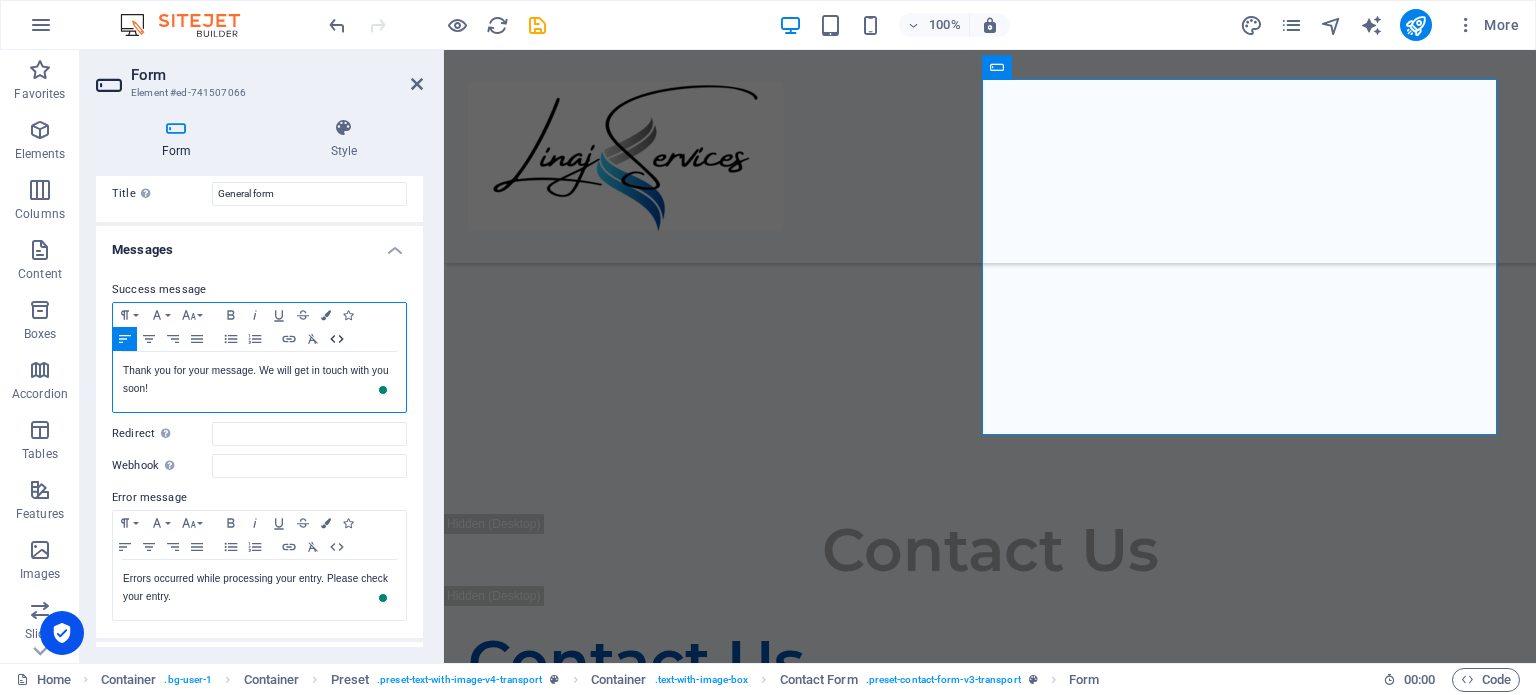 scroll, scrollTop: 12, scrollLeft: 0, axis: vertical 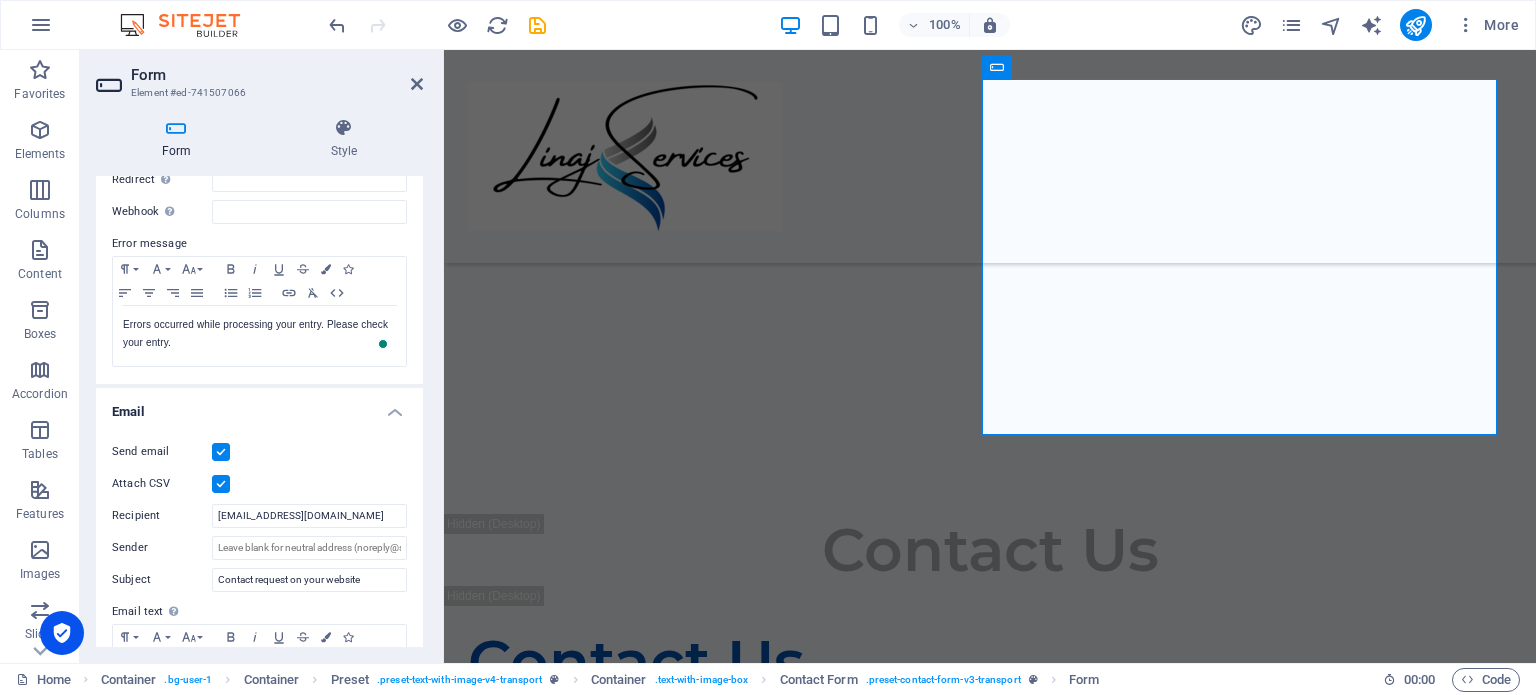 click on "Email" at bounding box center (259, 406) 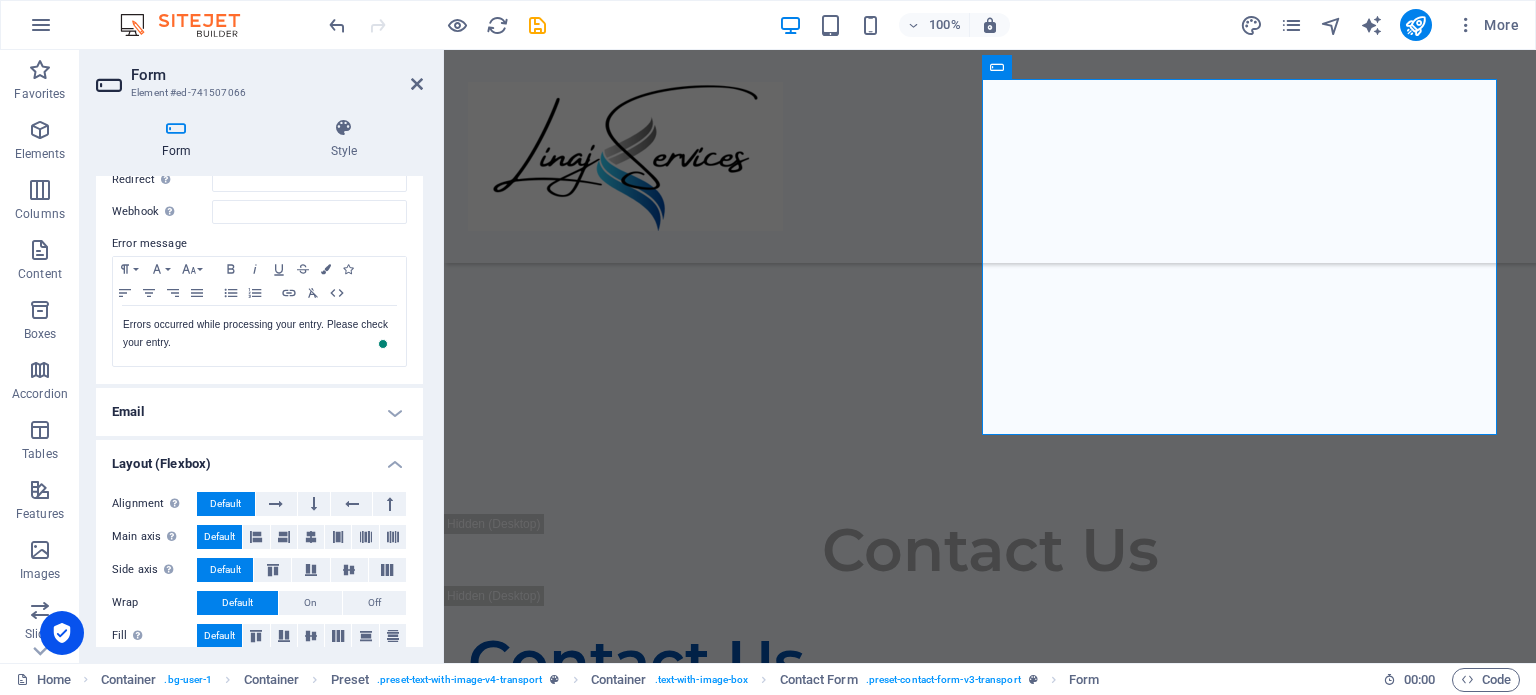 click on "Email" at bounding box center [259, 412] 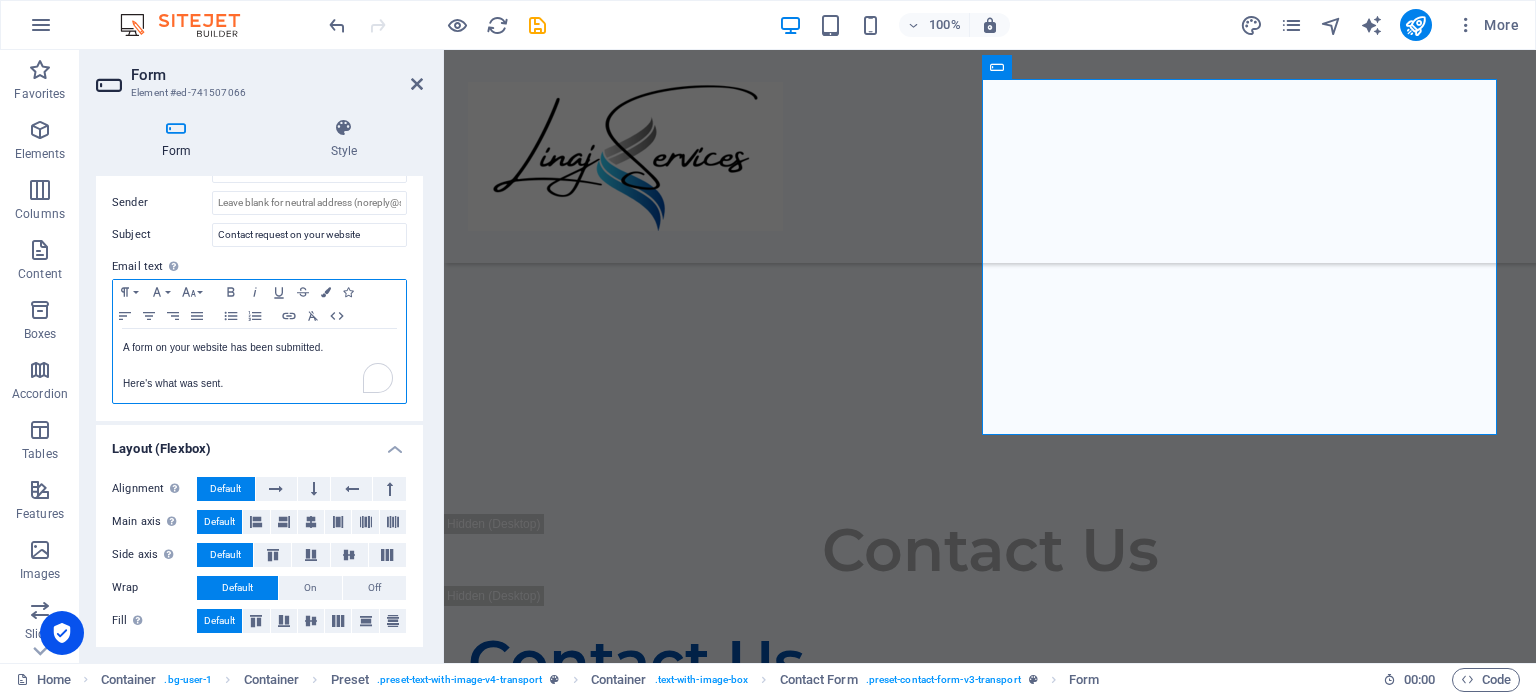 click on "A form on your website has been submitted. Here's what was sent." at bounding box center (259, 366) 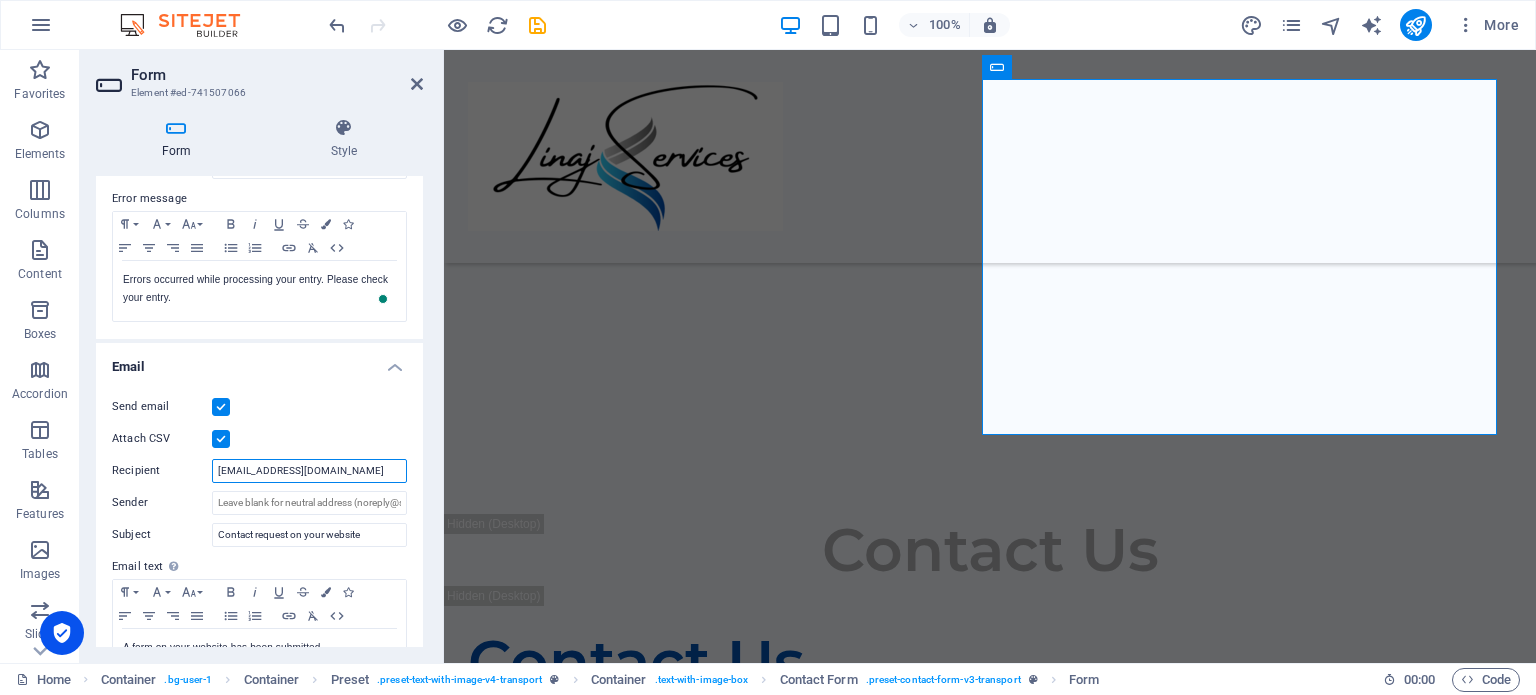 click on "[EMAIL_ADDRESS][DOMAIN_NAME]" at bounding box center [309, 471] 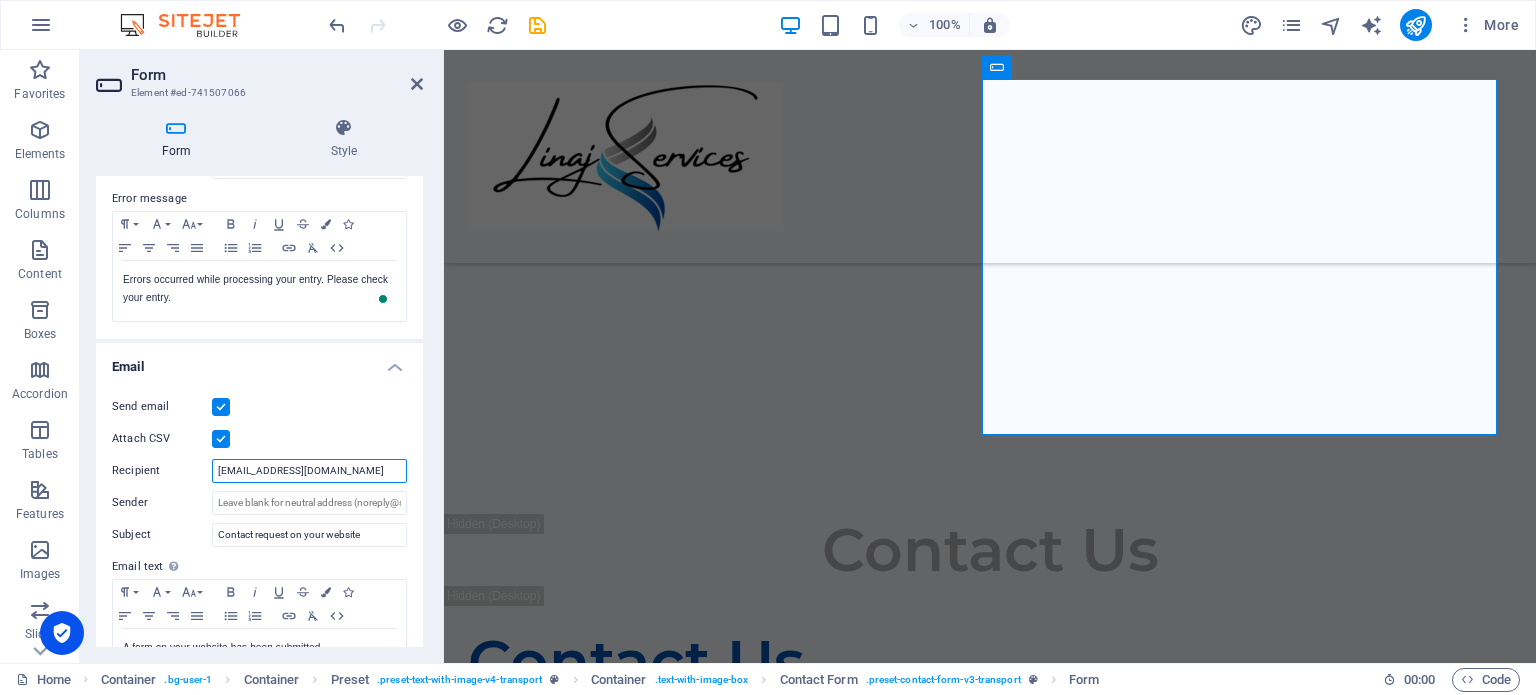click on "[EMAIL_ADDRESS][DOMAIN_NAME]" at bounding box center [309, 471] 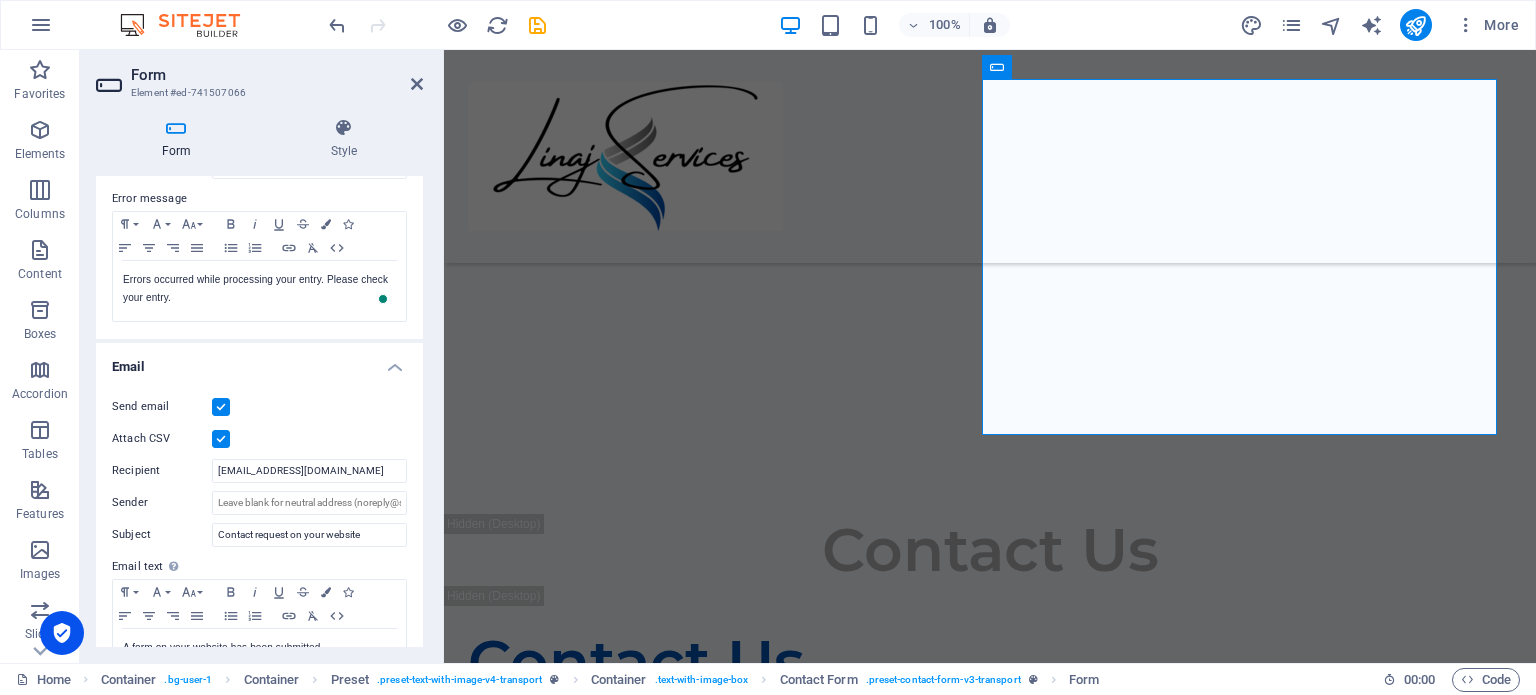 click on "Send email" at bounding box center (259, 407) 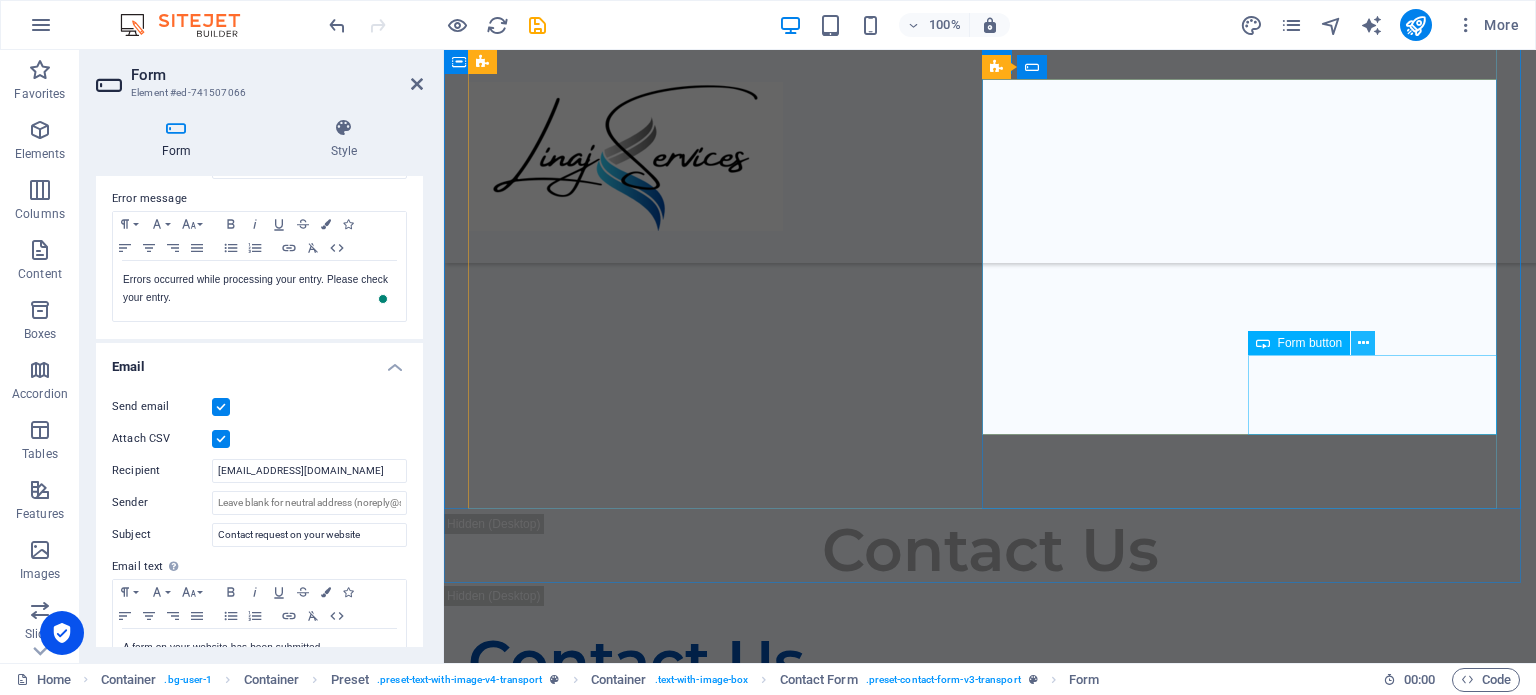 click at bounding box center (1363, 343) 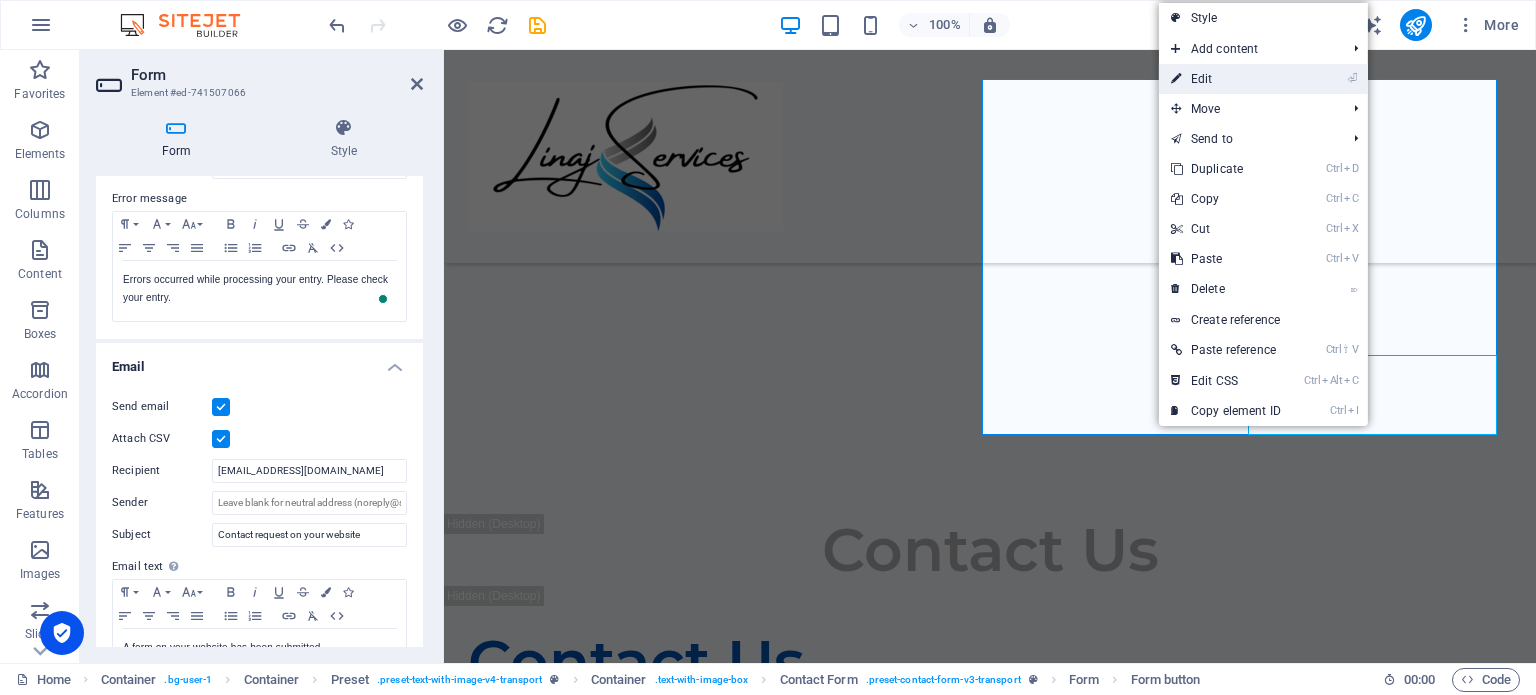 click on "⏎  Edit" at bounding box center (1226, 79) 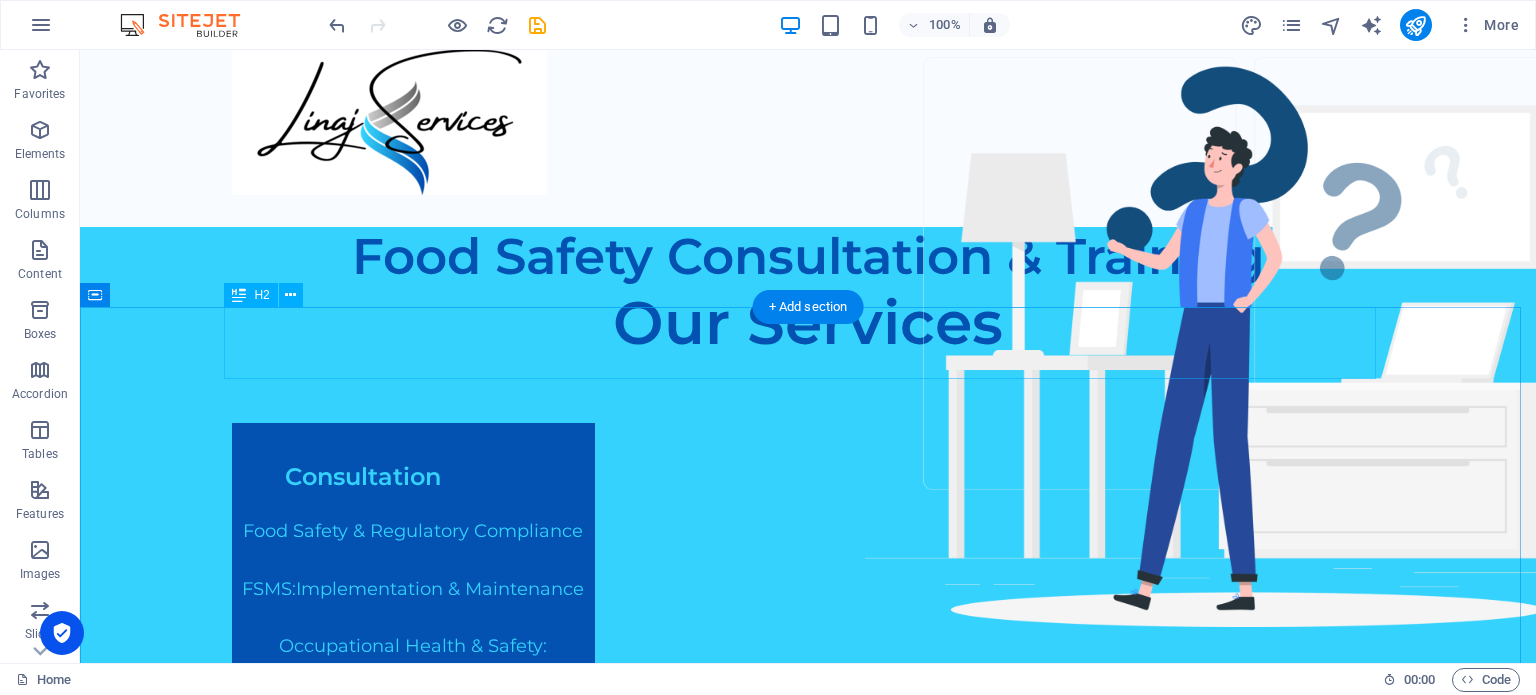 scroll, scrollTop: 0, scrollLeft: 0, axis: both 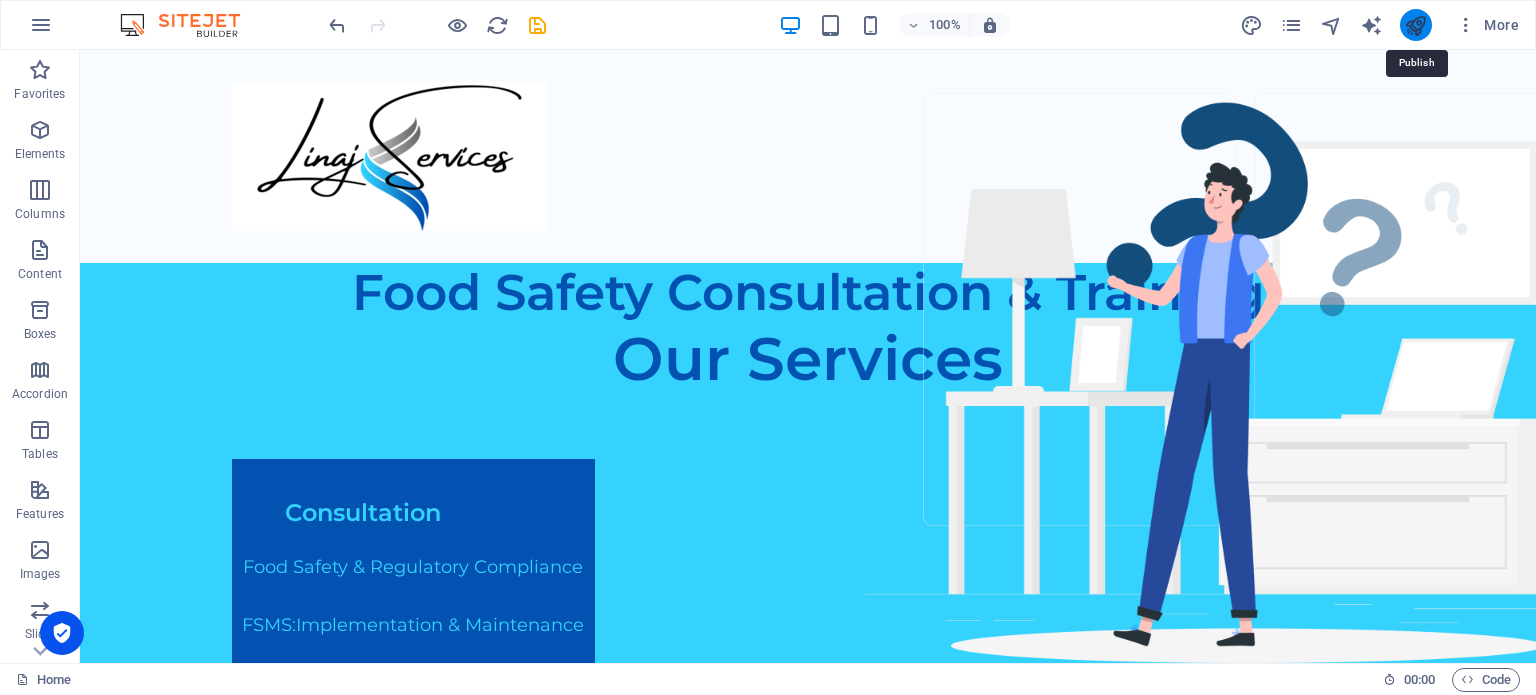 click at bounding box center [1415, 25] 